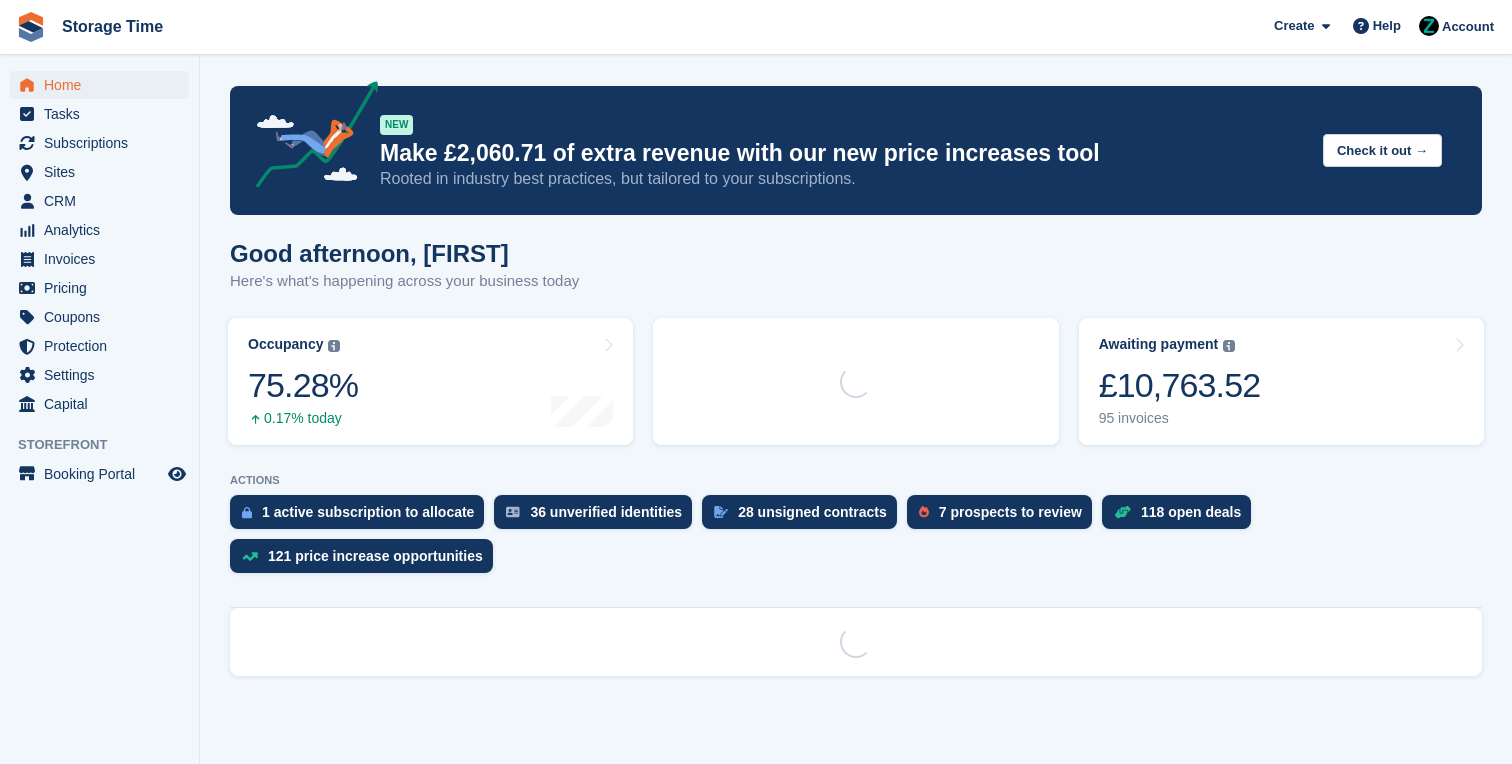 scroll, scrollTop: 0, scrollLeft: 0, axis: both 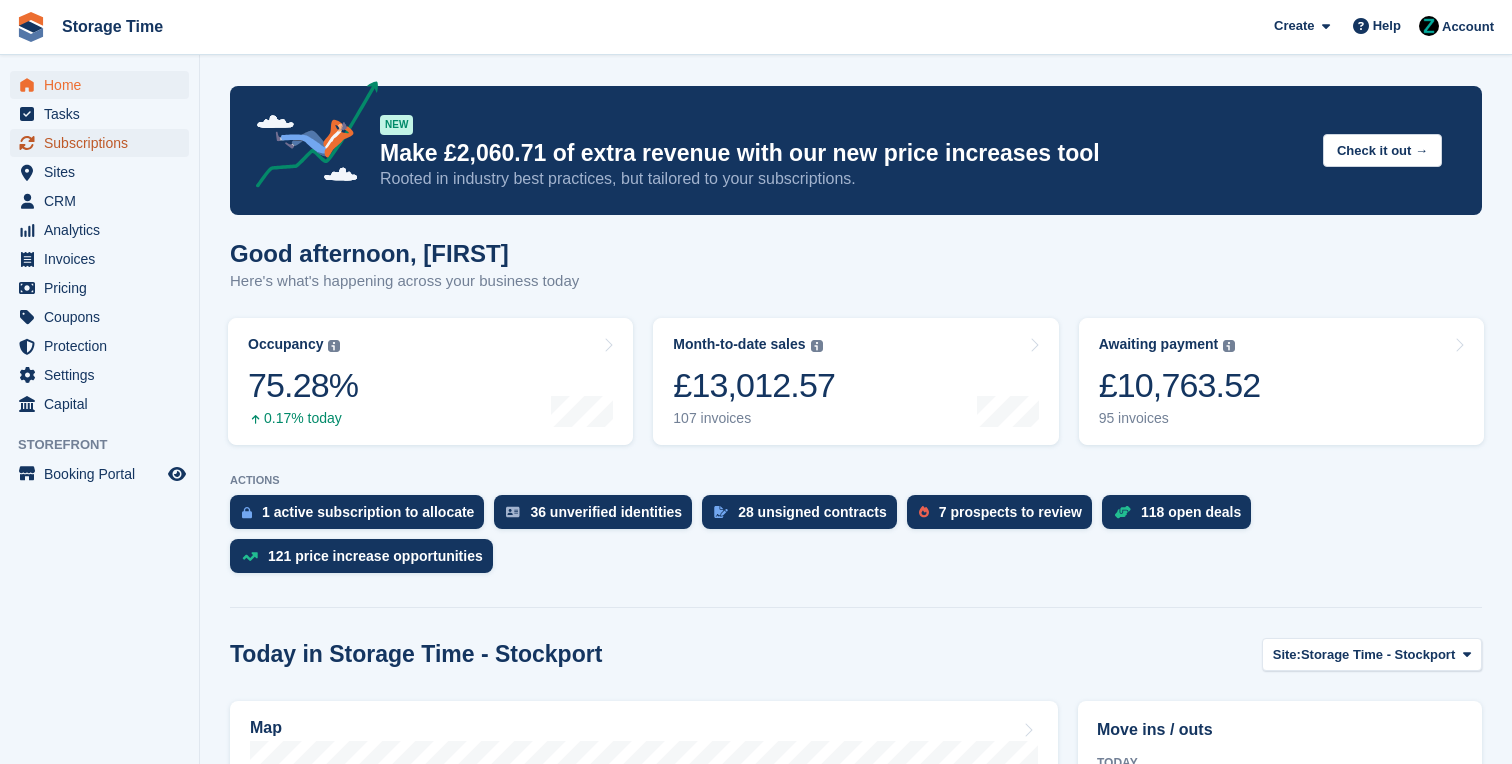 click on "Subscriptions" at bounding box center [104, 143] 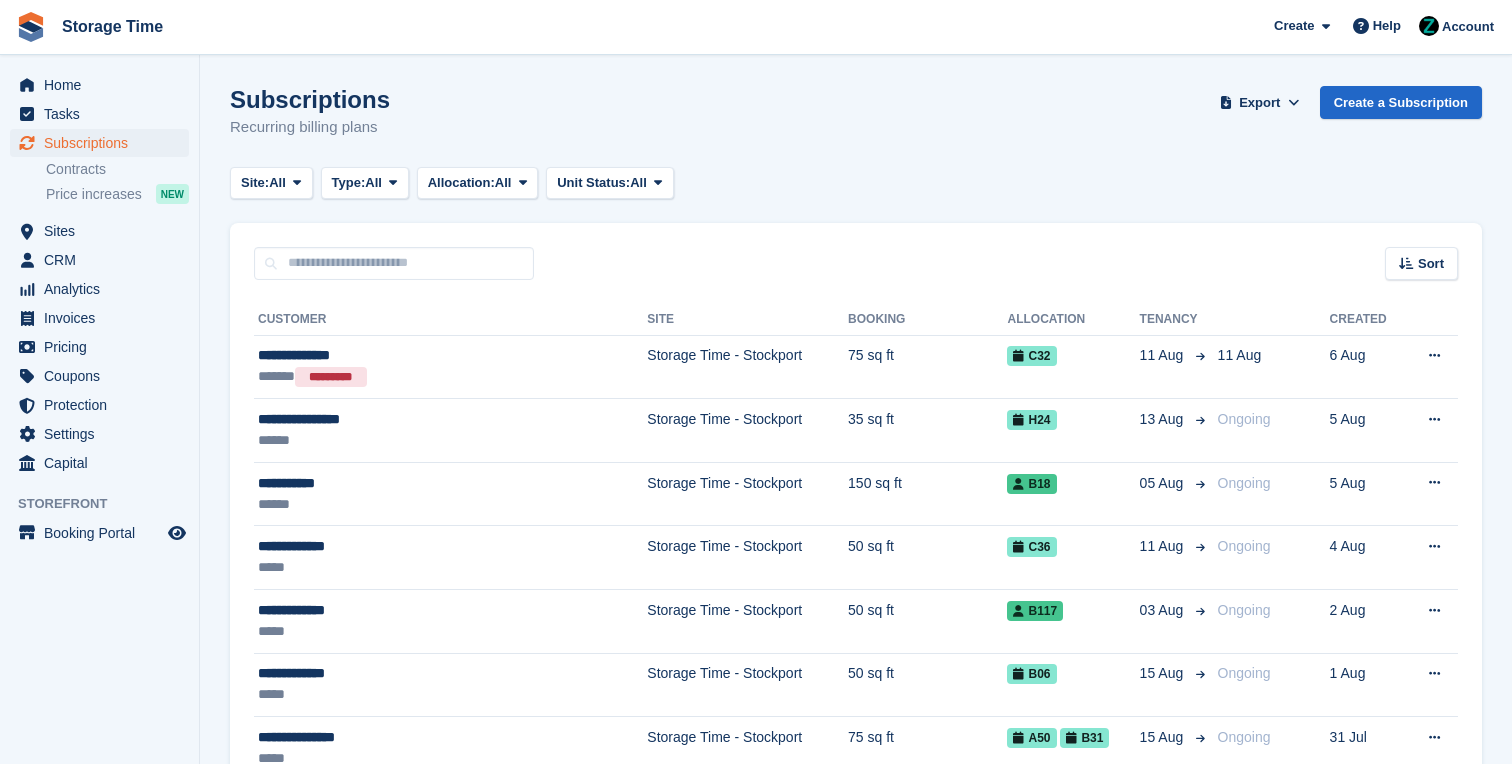 scroll, scrollTop: 0, scrollLeft: 0, axis: both 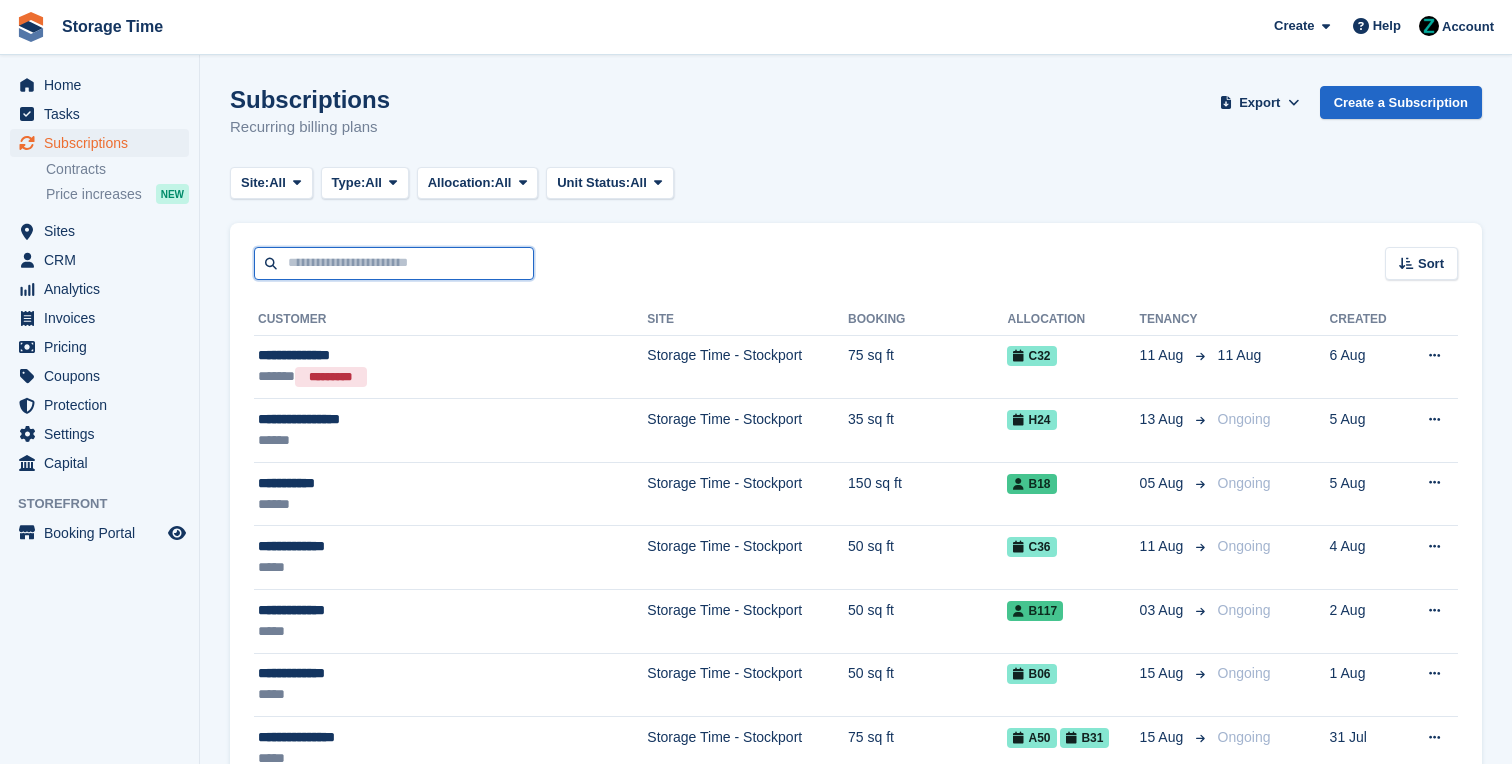 click at bounding box center (394, 263) 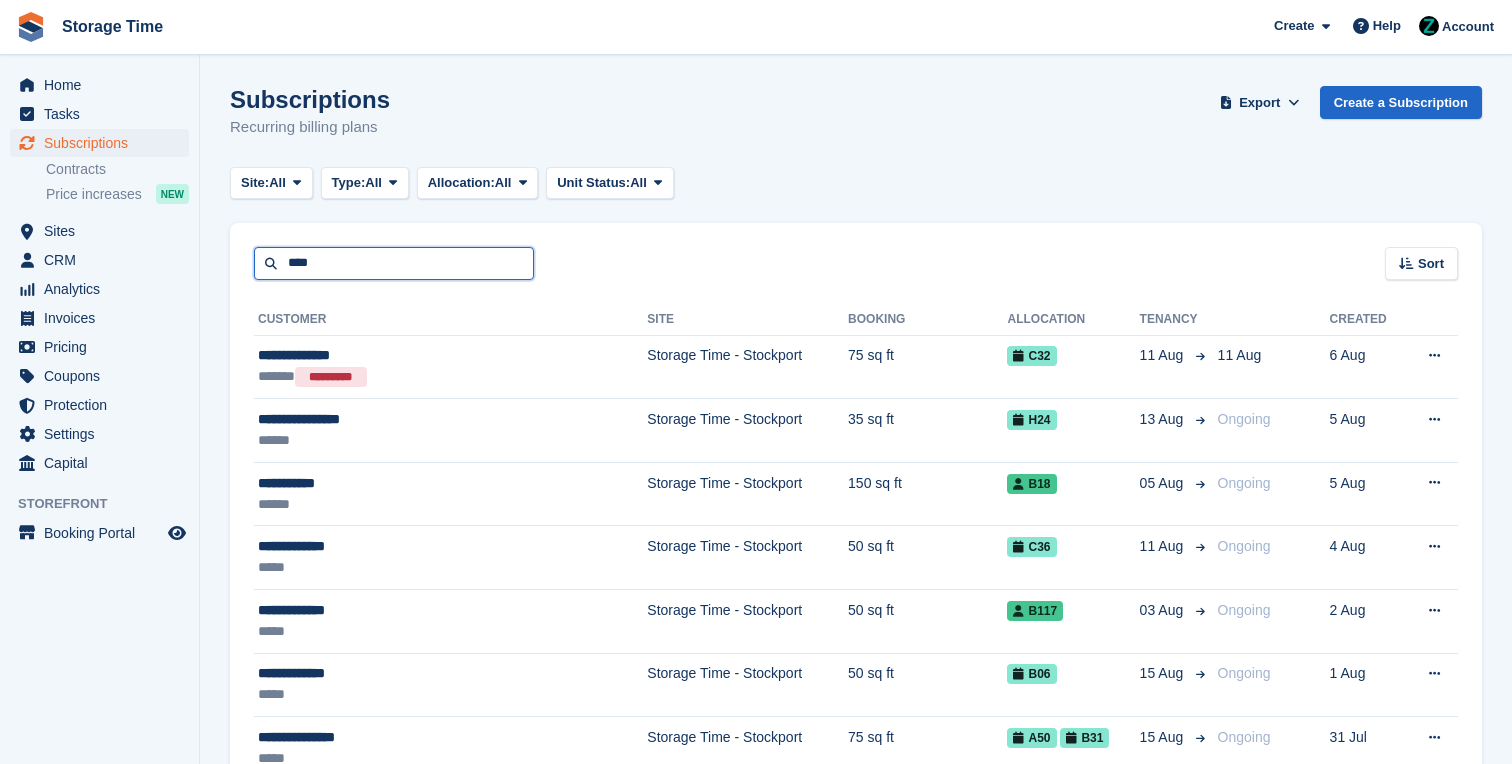 type on "****" 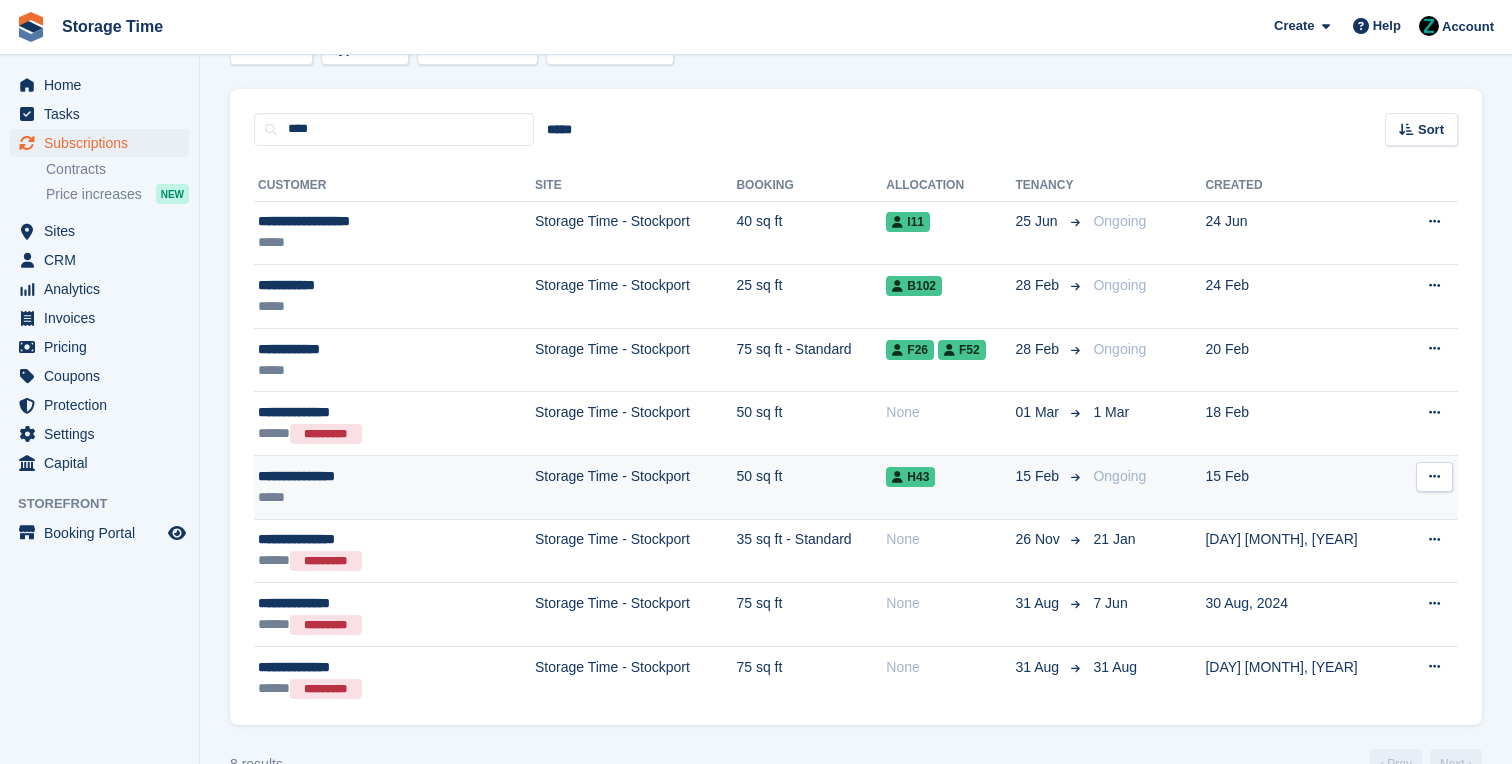 scroll, scrollTop: 179, scrollLeft: 0, axis: vertical 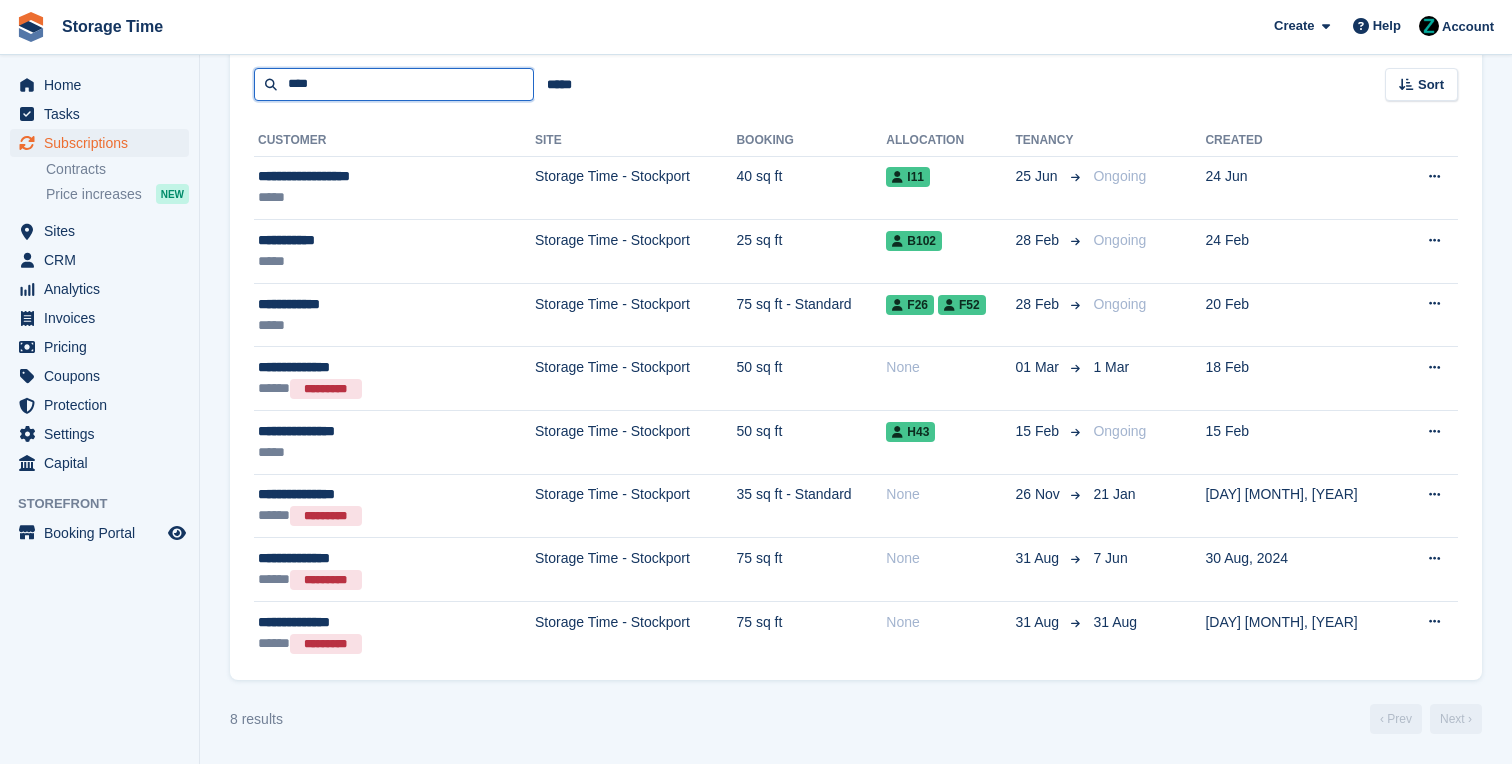 click on "****" at bounding box center (394, 84) 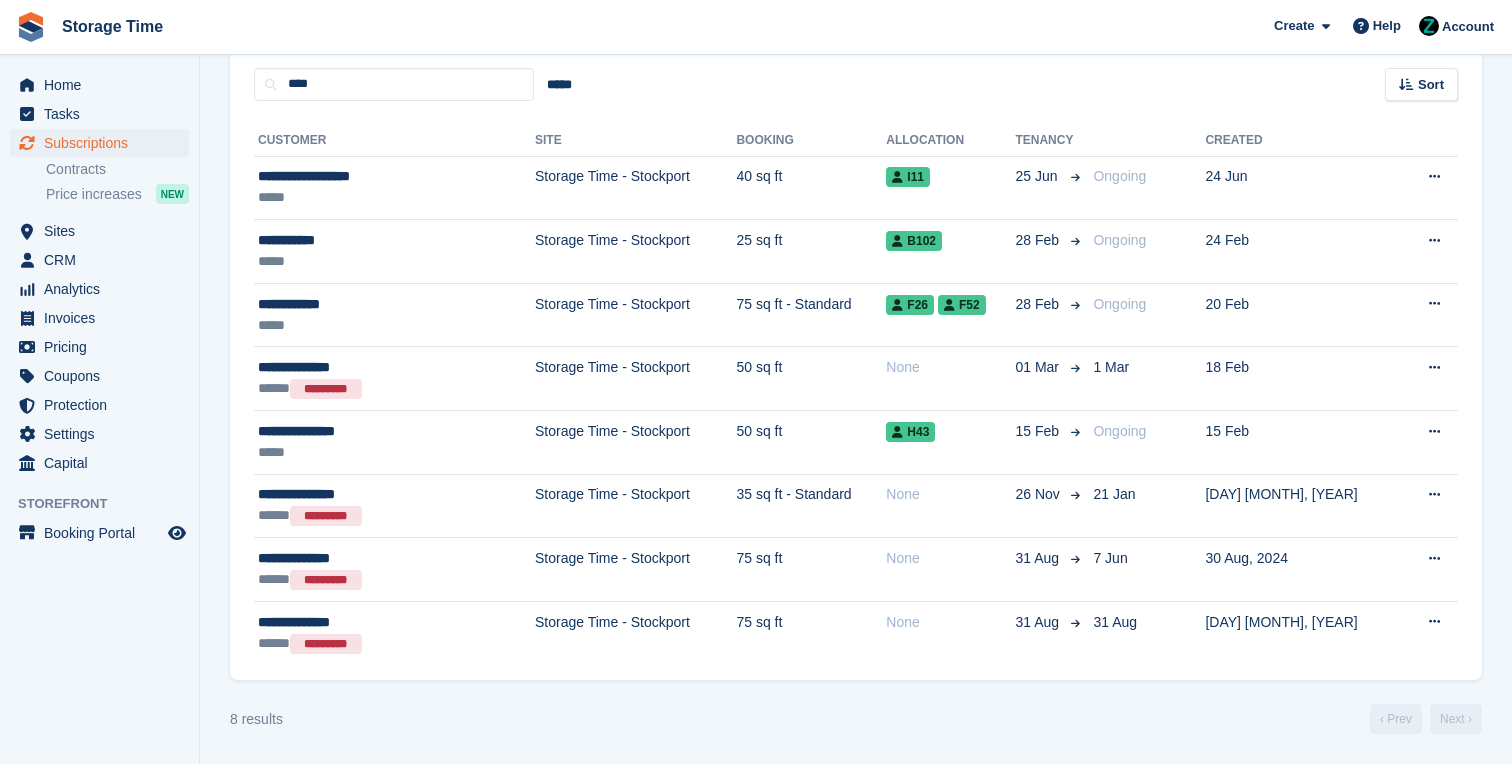 click on "**********" at bounding box center (856, 391) 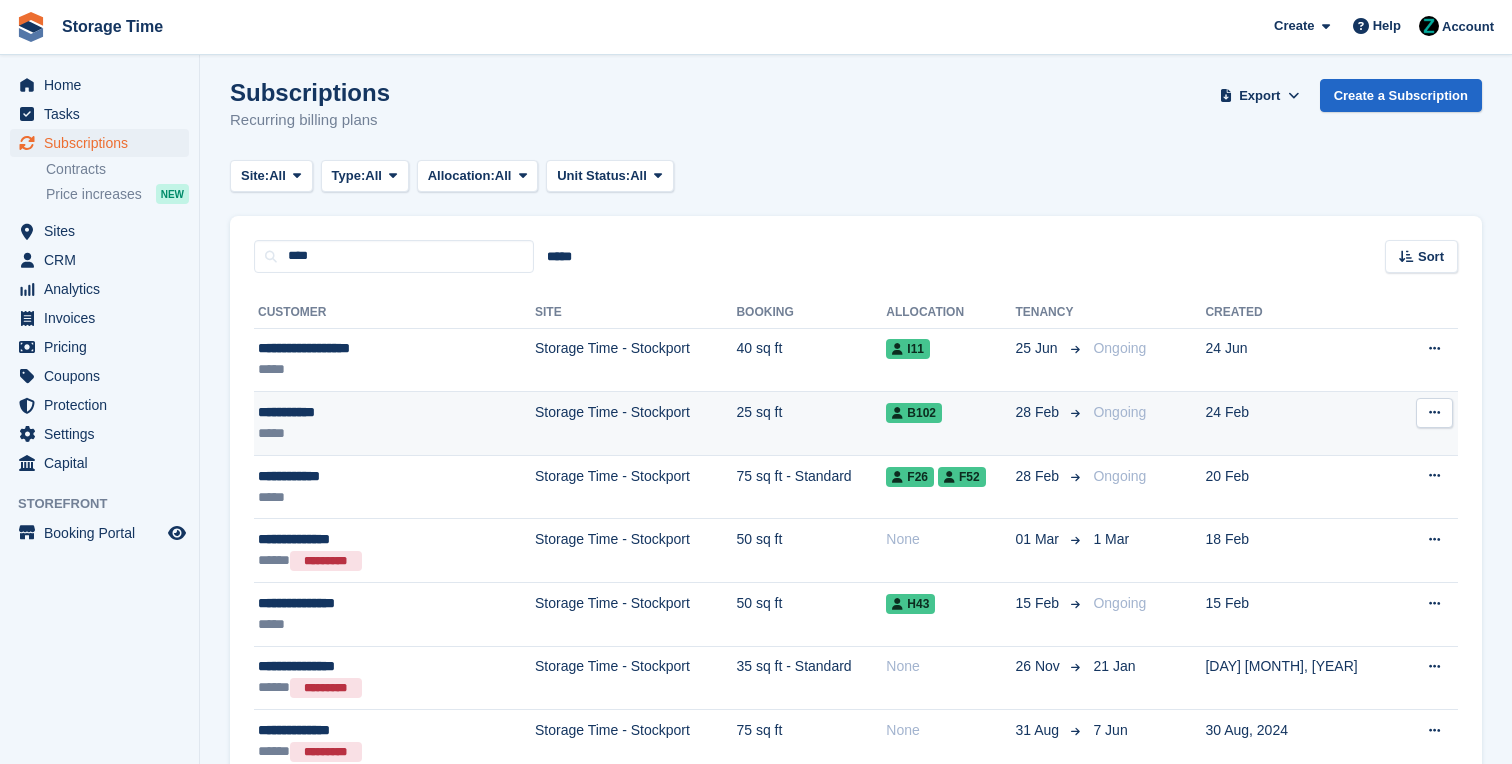 scroll, scrollTop: 0, scrollLeft: 0, axis: both 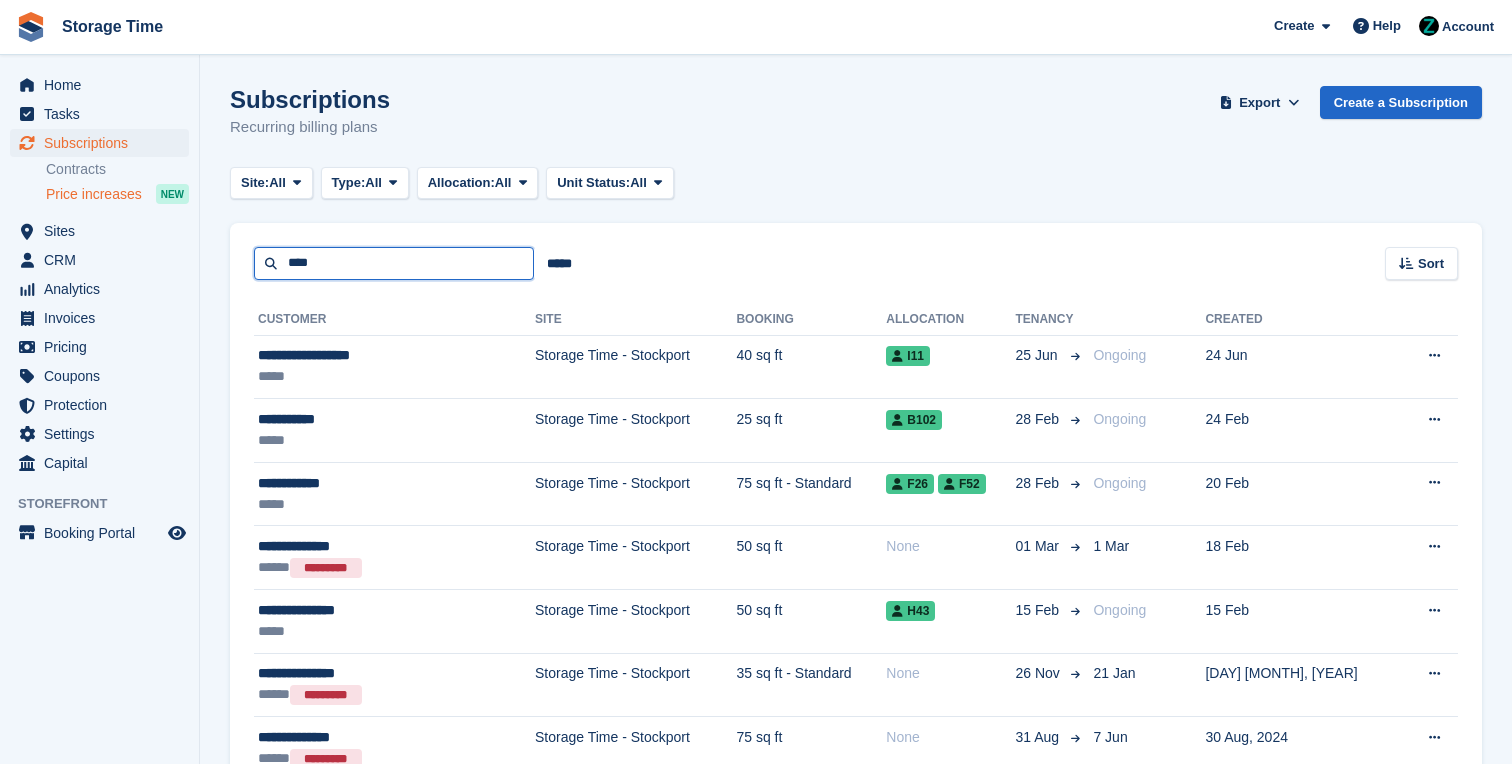 drag, startPoint x: 433, startPoint y: 261, endPoint x: 161, endPoint y: 189, distance: 281.36807 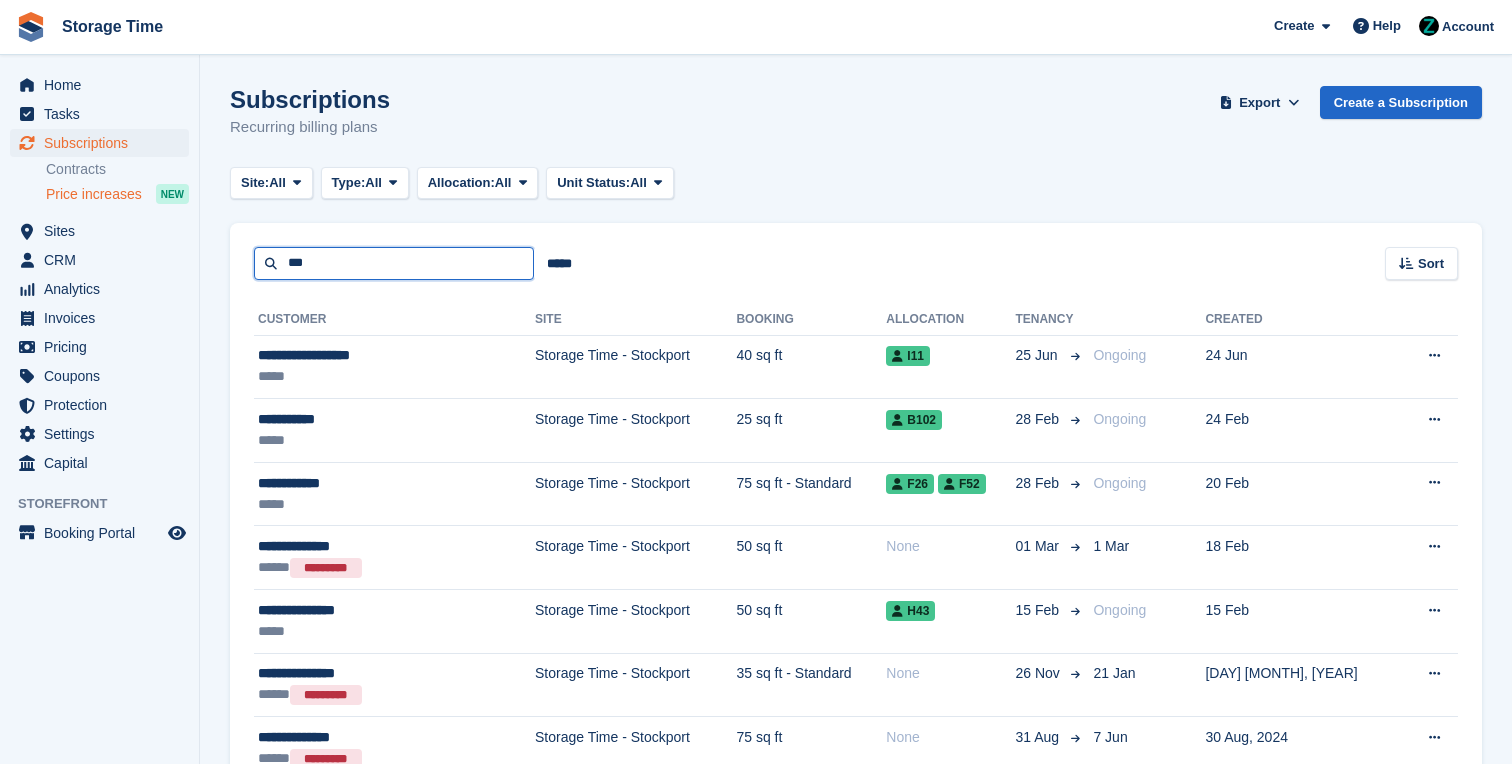 type on "****" 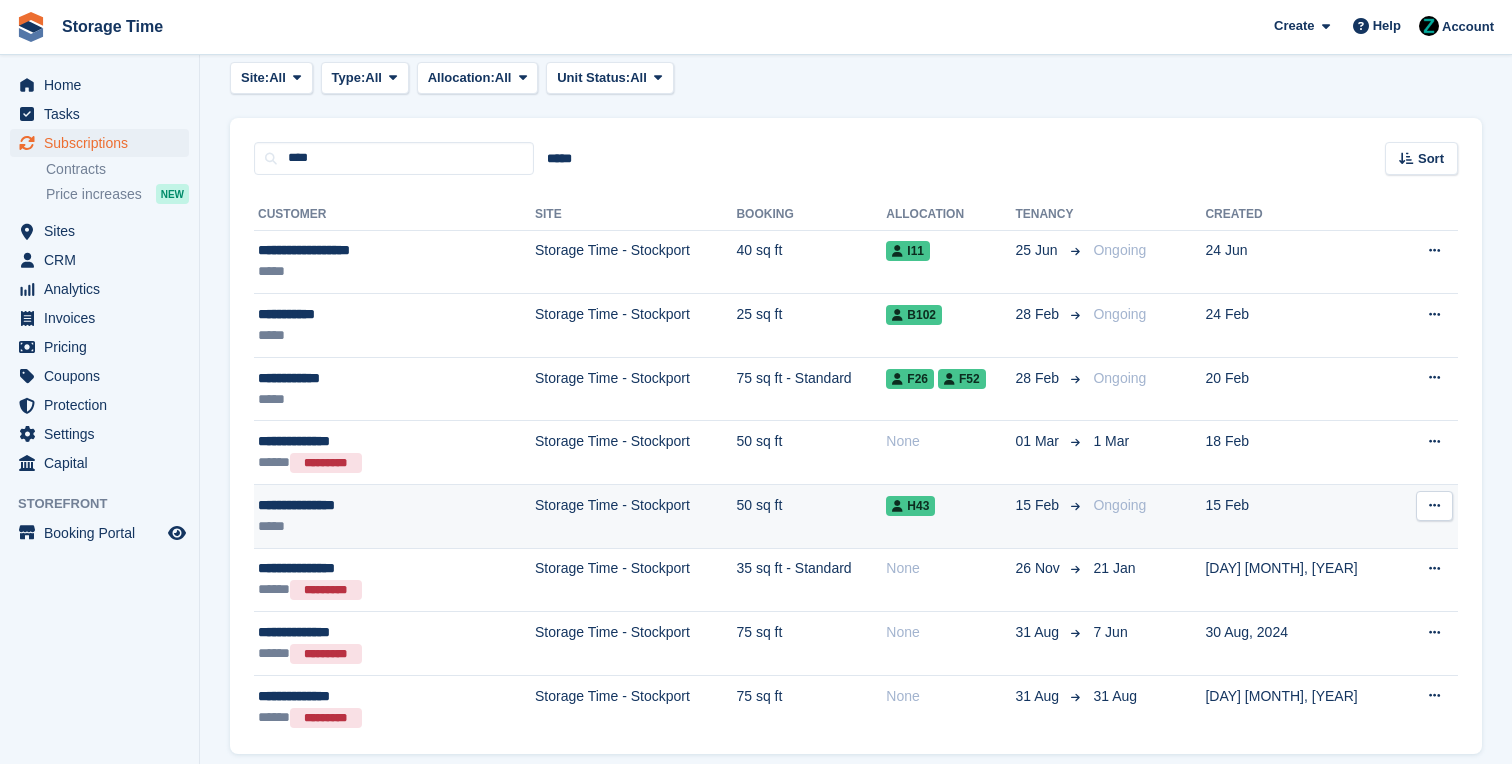 scroll, scrollTop: 0, scrollLeft: 0, axis: both 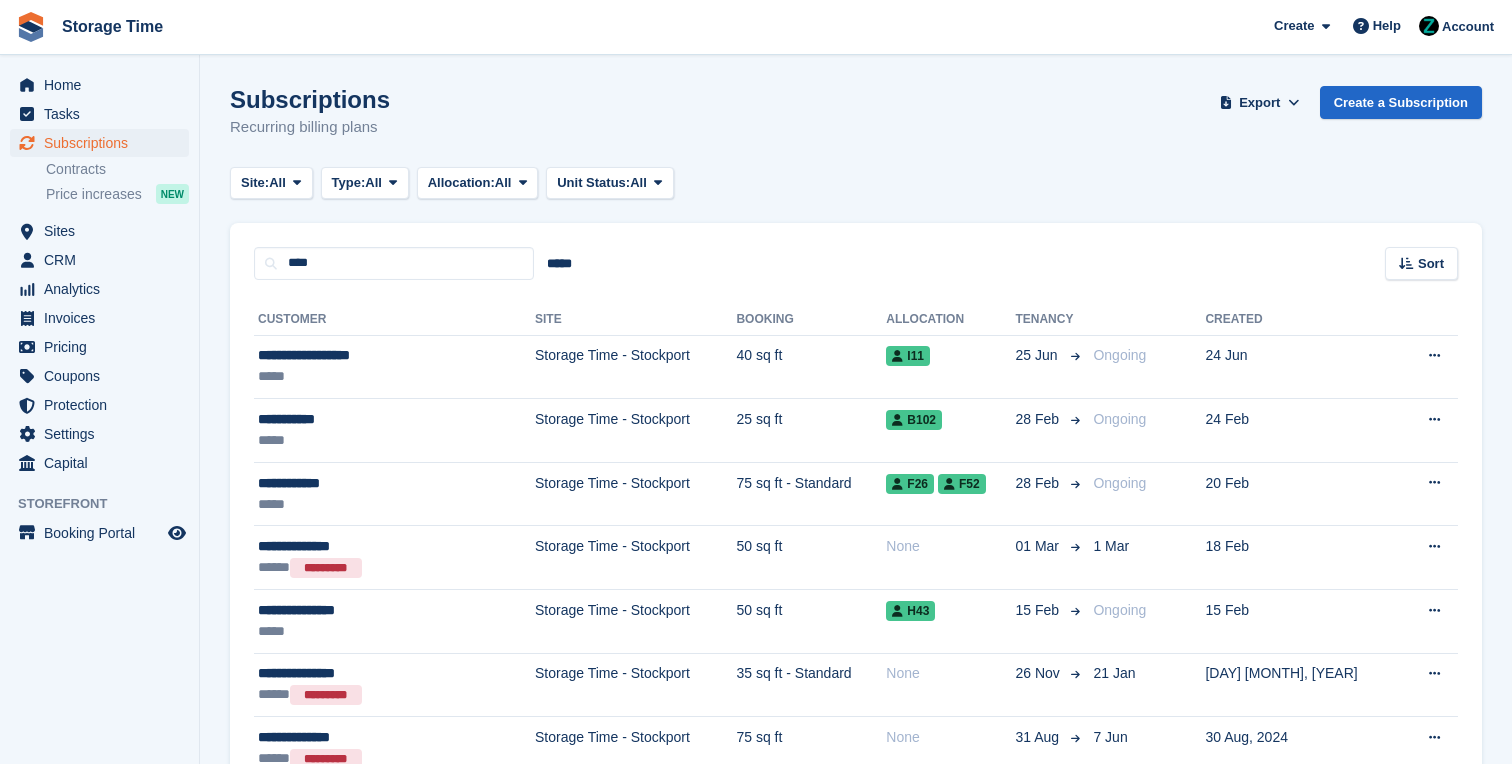 click on "**********" at bounding box center [856, 570] 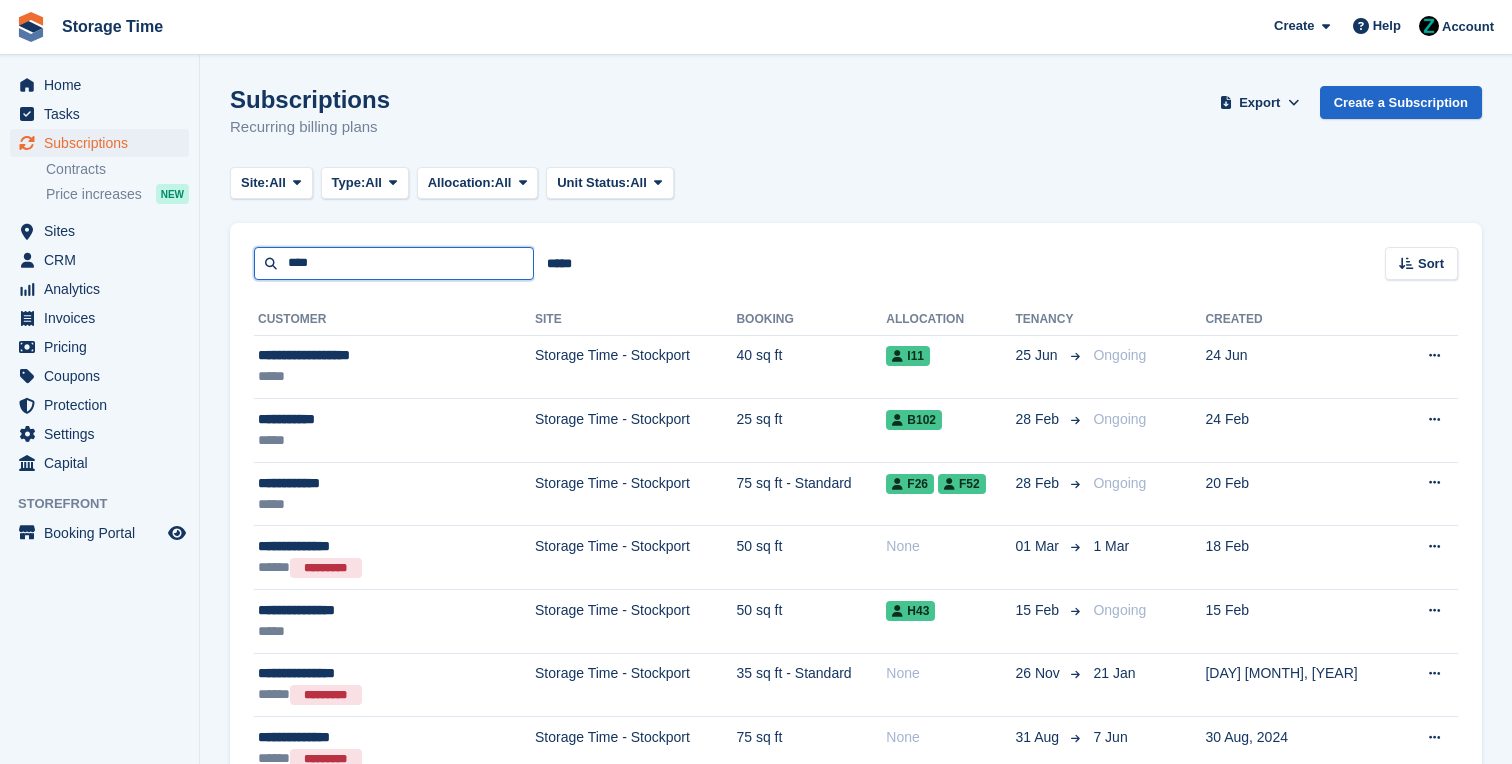 drag, startPoint x: 415, startPoint y: 273, endPoint x: 297, endPoint y: 245, distance: 121.27654 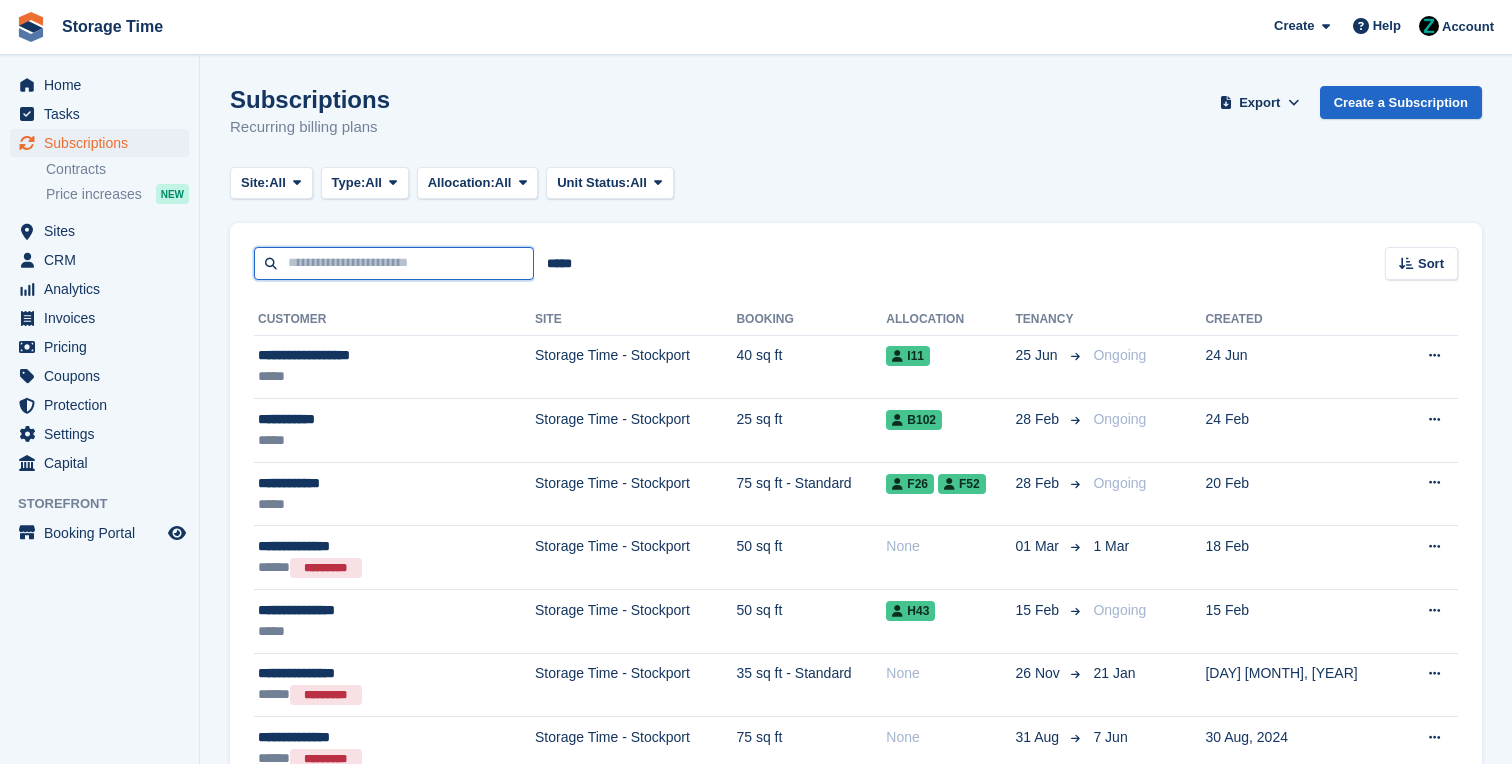 type 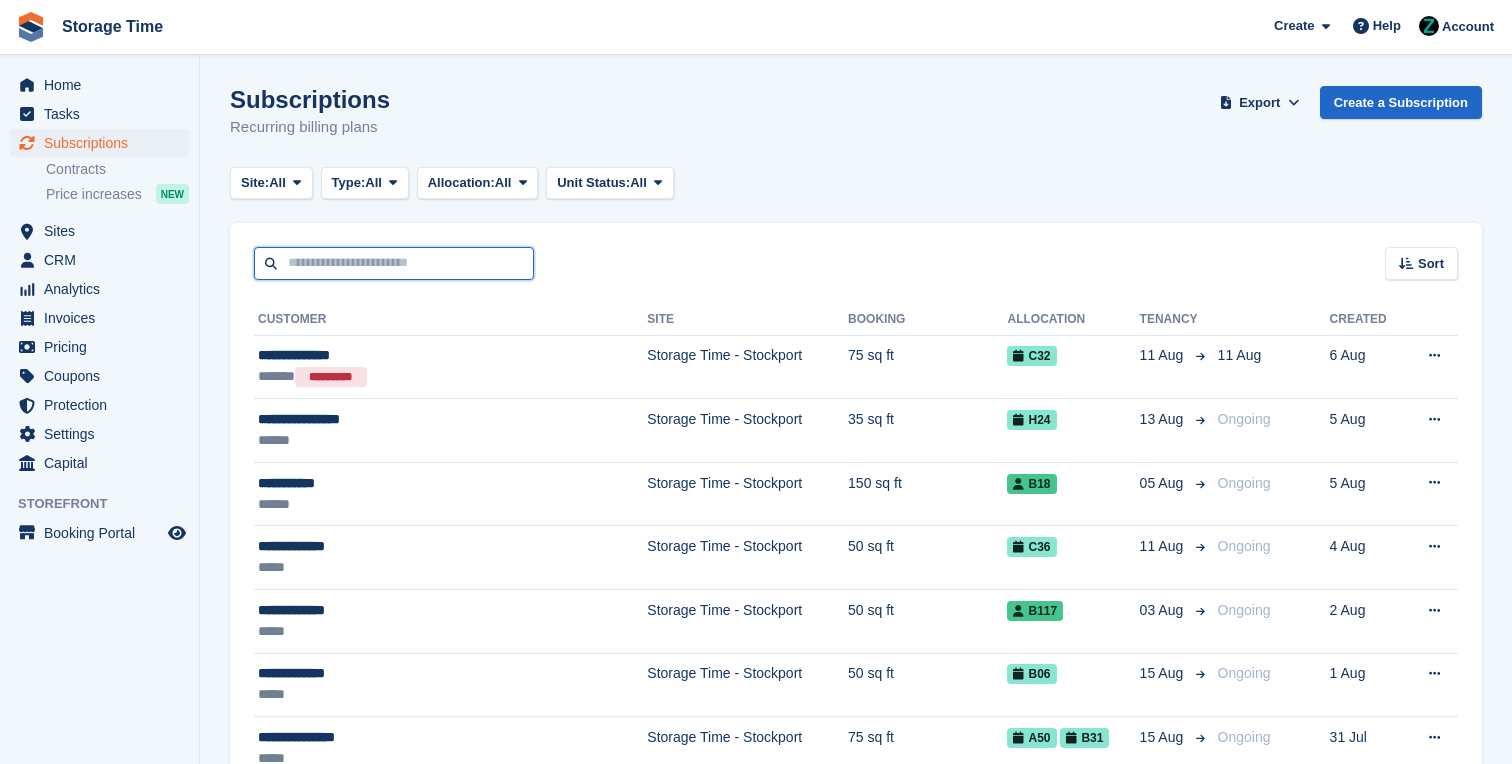 click at bounding box center [394, 263] 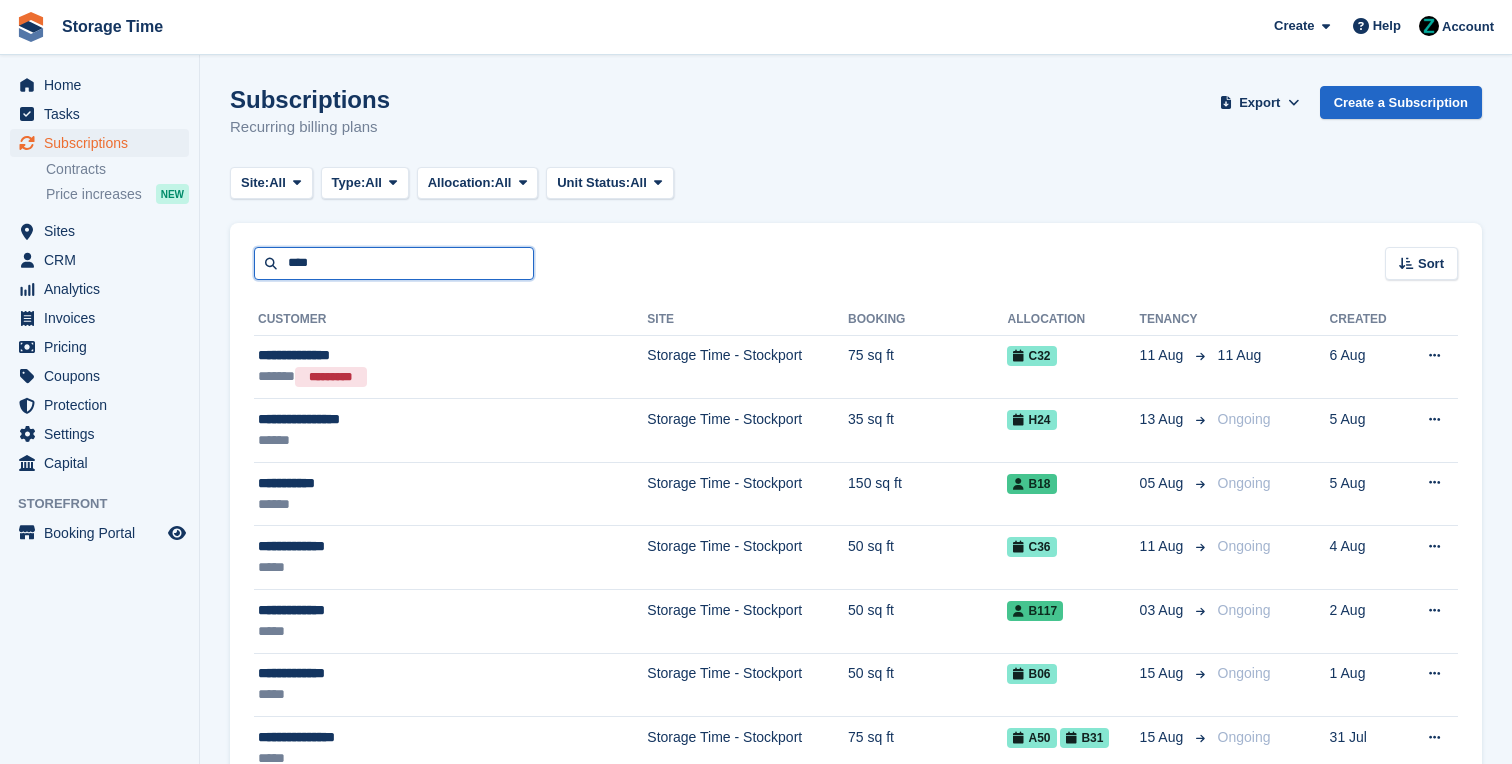type on "****" 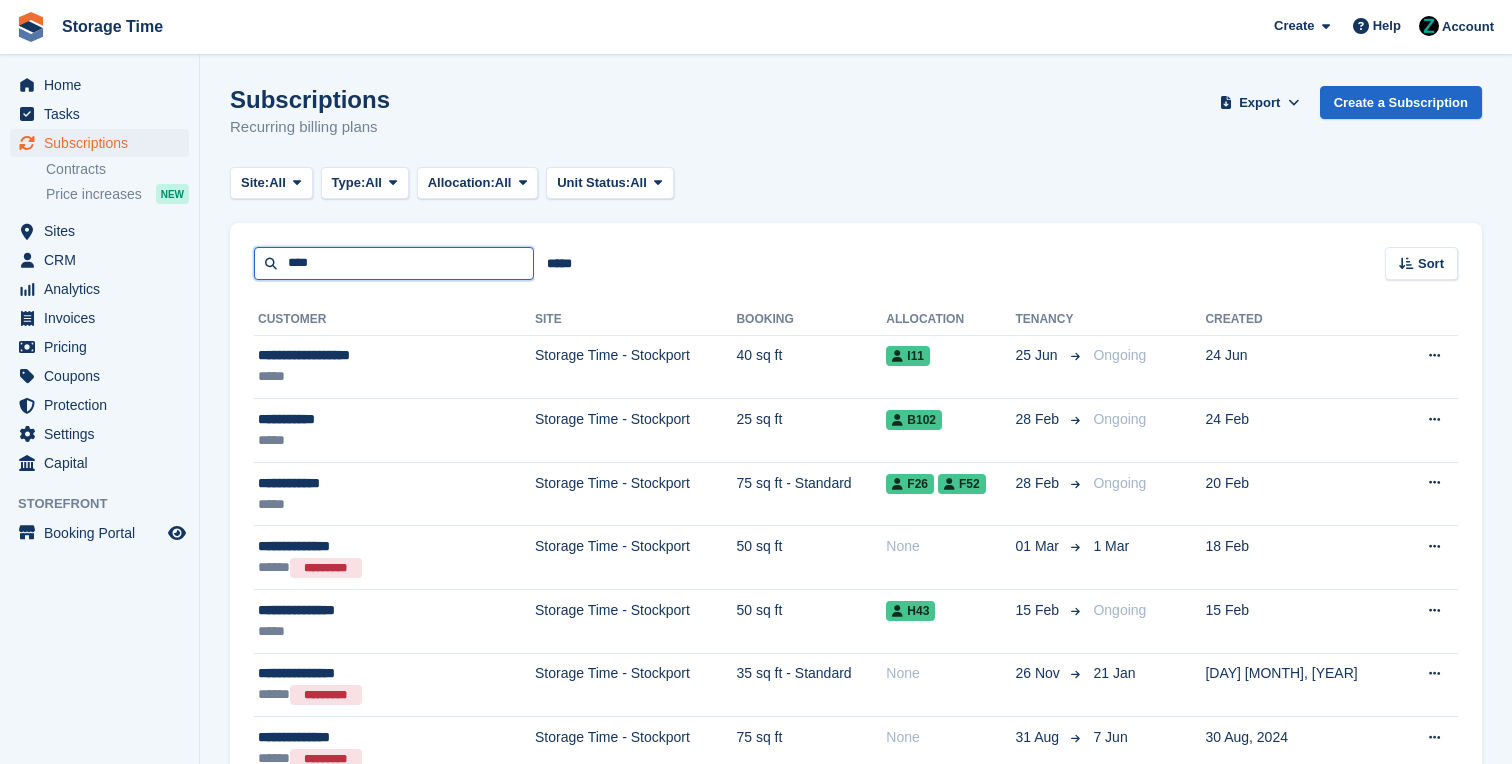 click on "****" at bounding box center [394, 263] 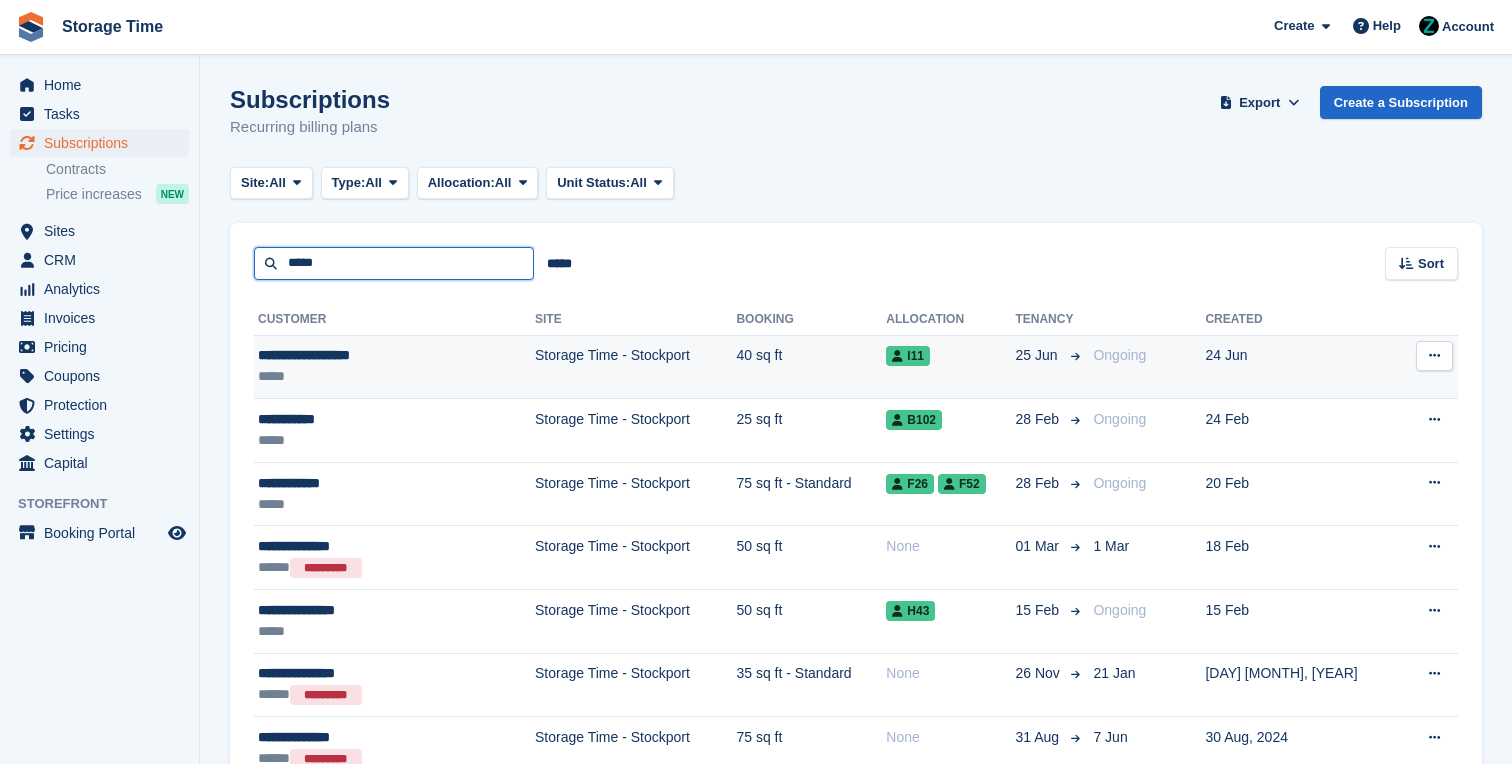 type on "****" 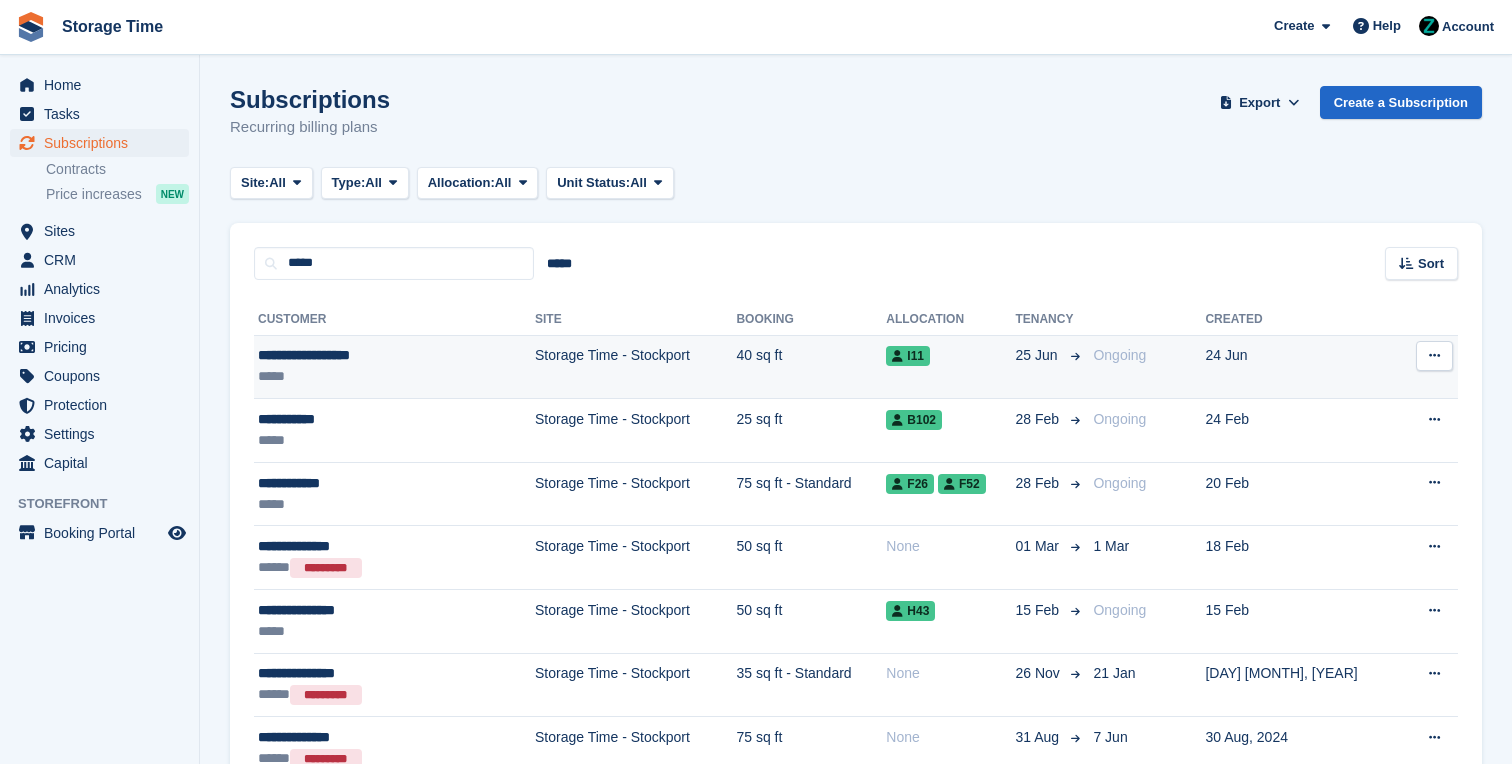 click on "*****" at bounding box center [364, 376] 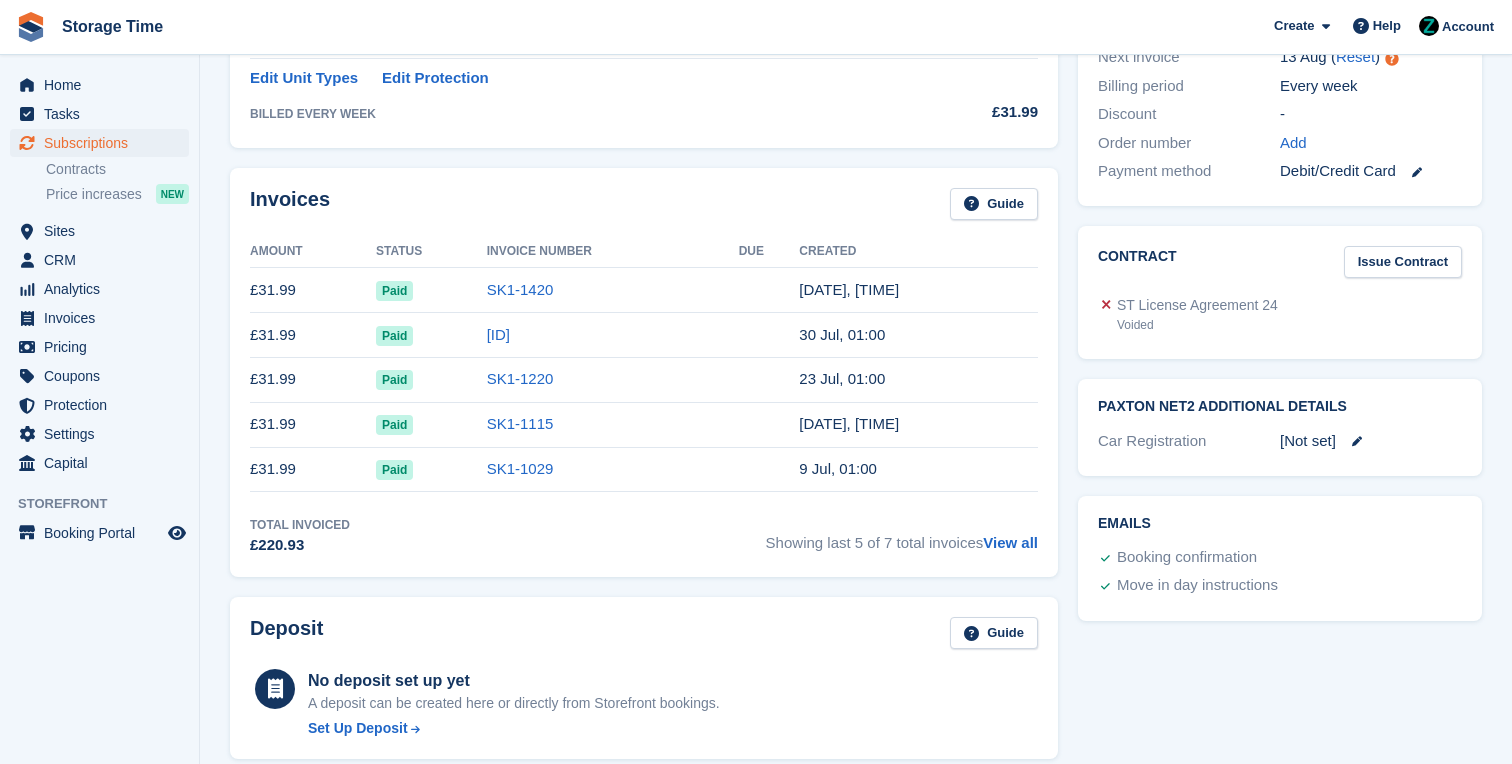 scroll, scrollTop: 555, scrollLeft: 0, axis: vertical 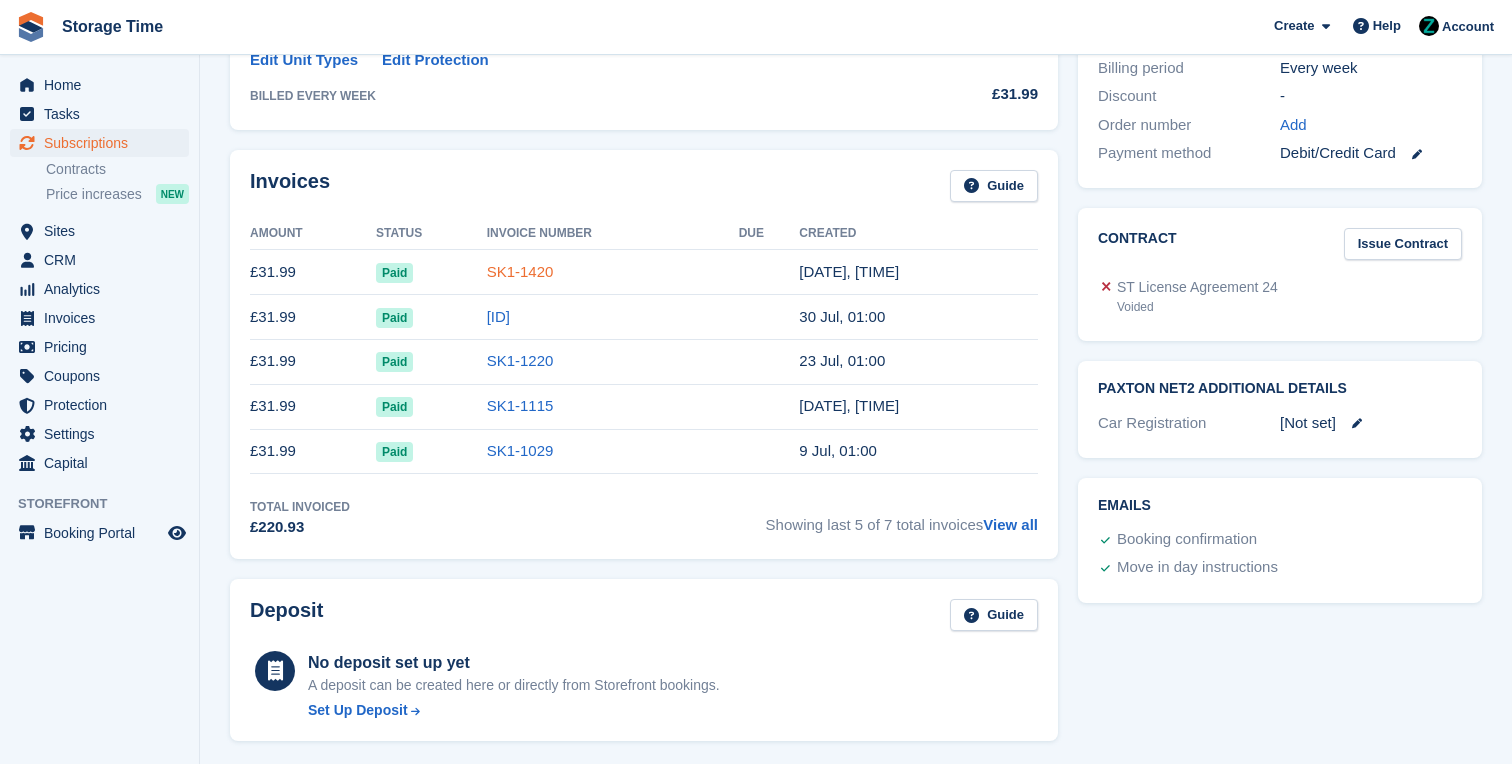 click on "SK1-1420" at bounding box center (520, 271) 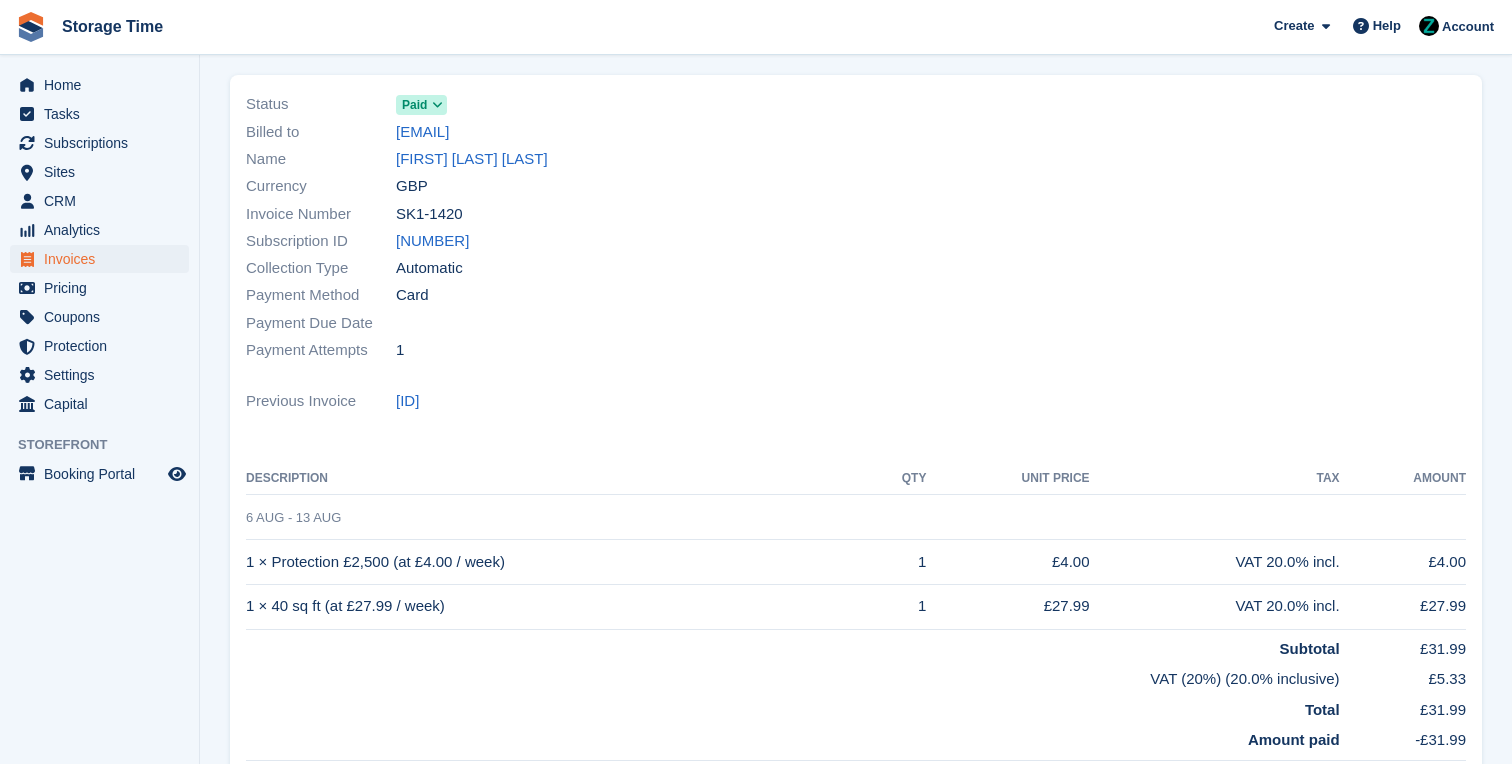 scroll, scrollTop: 130, scrollLeft: 0, axis: vertical 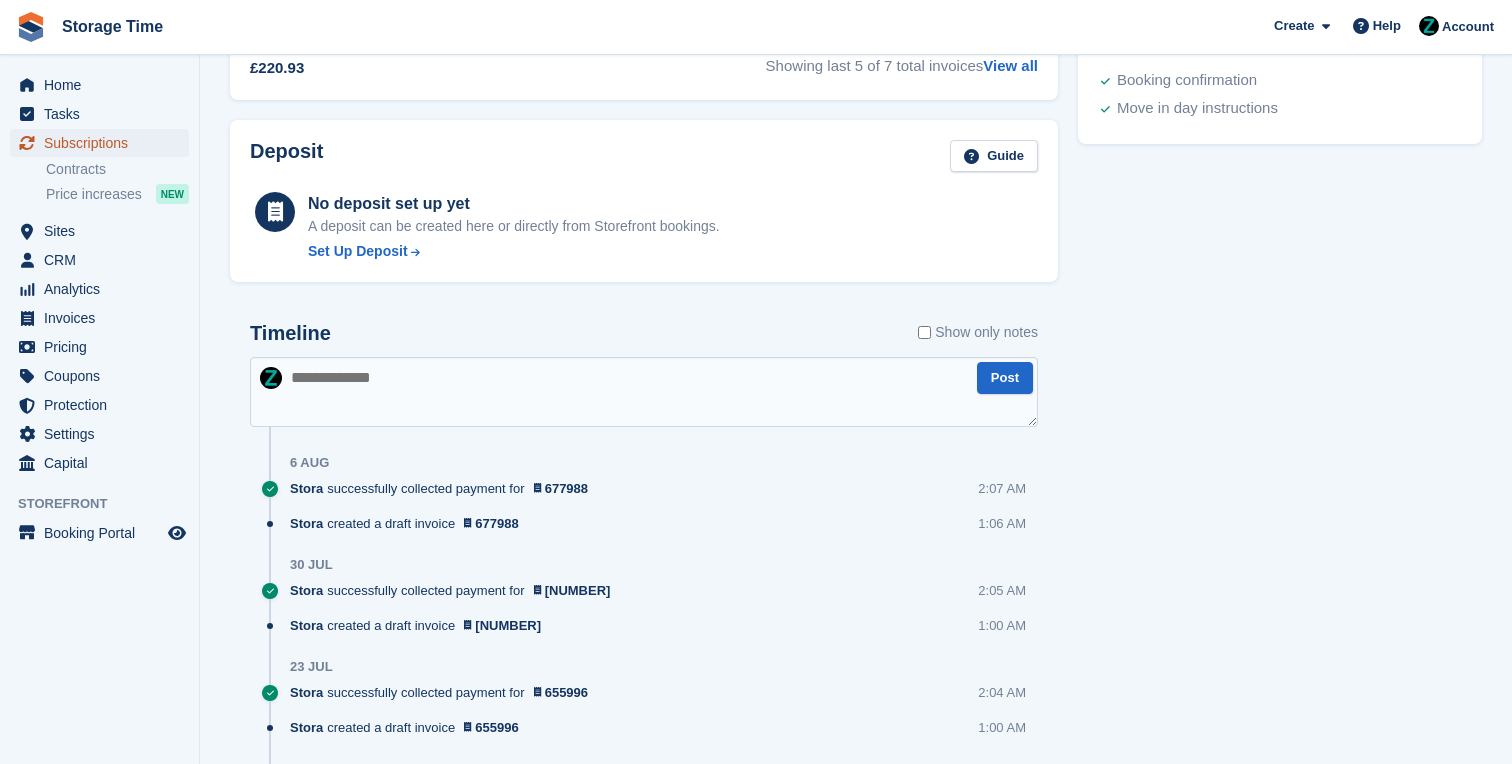 click on "Subscriptions" at bounding box center (104, 143) 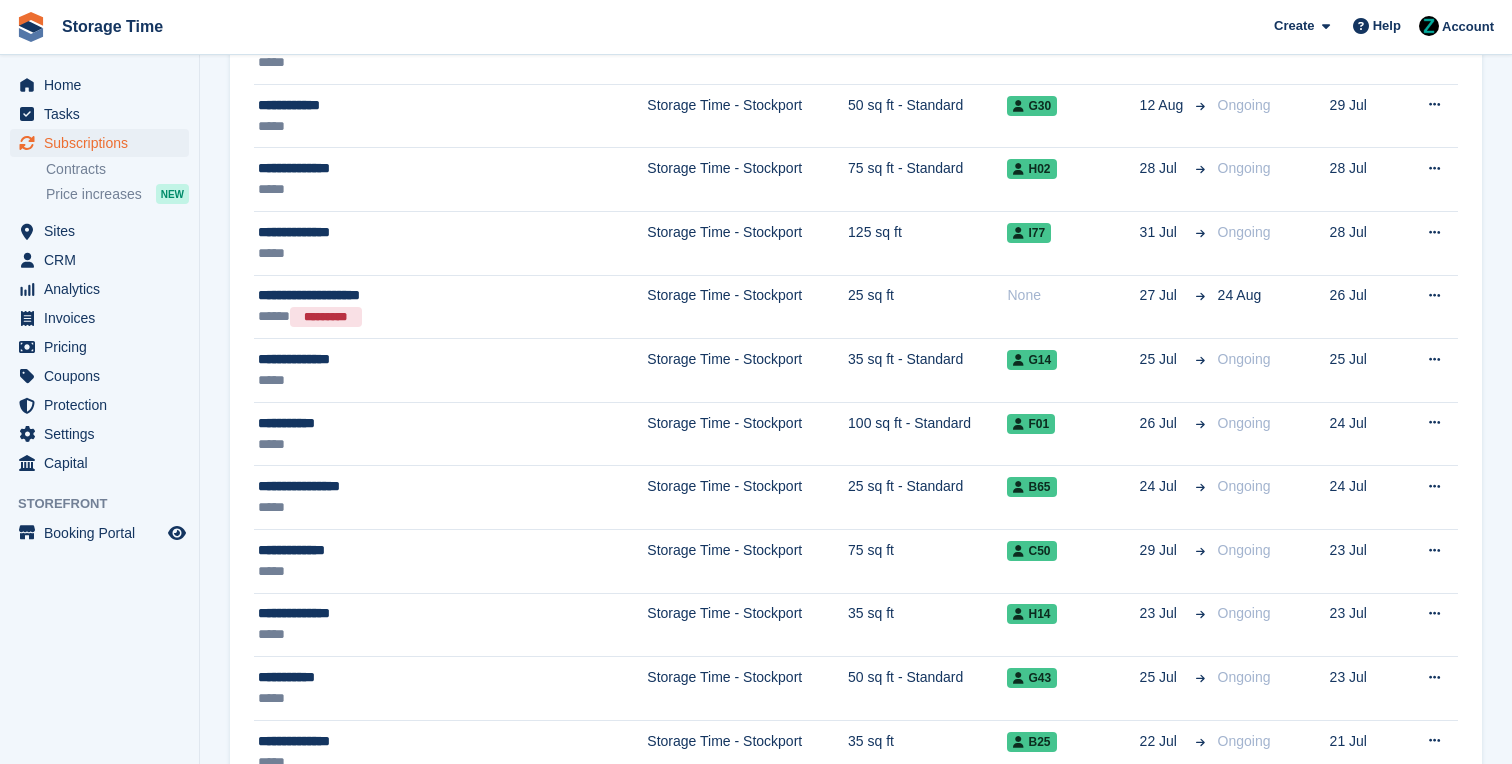scroll, scrollTop: 0, scrollLeft: 0, axis: both 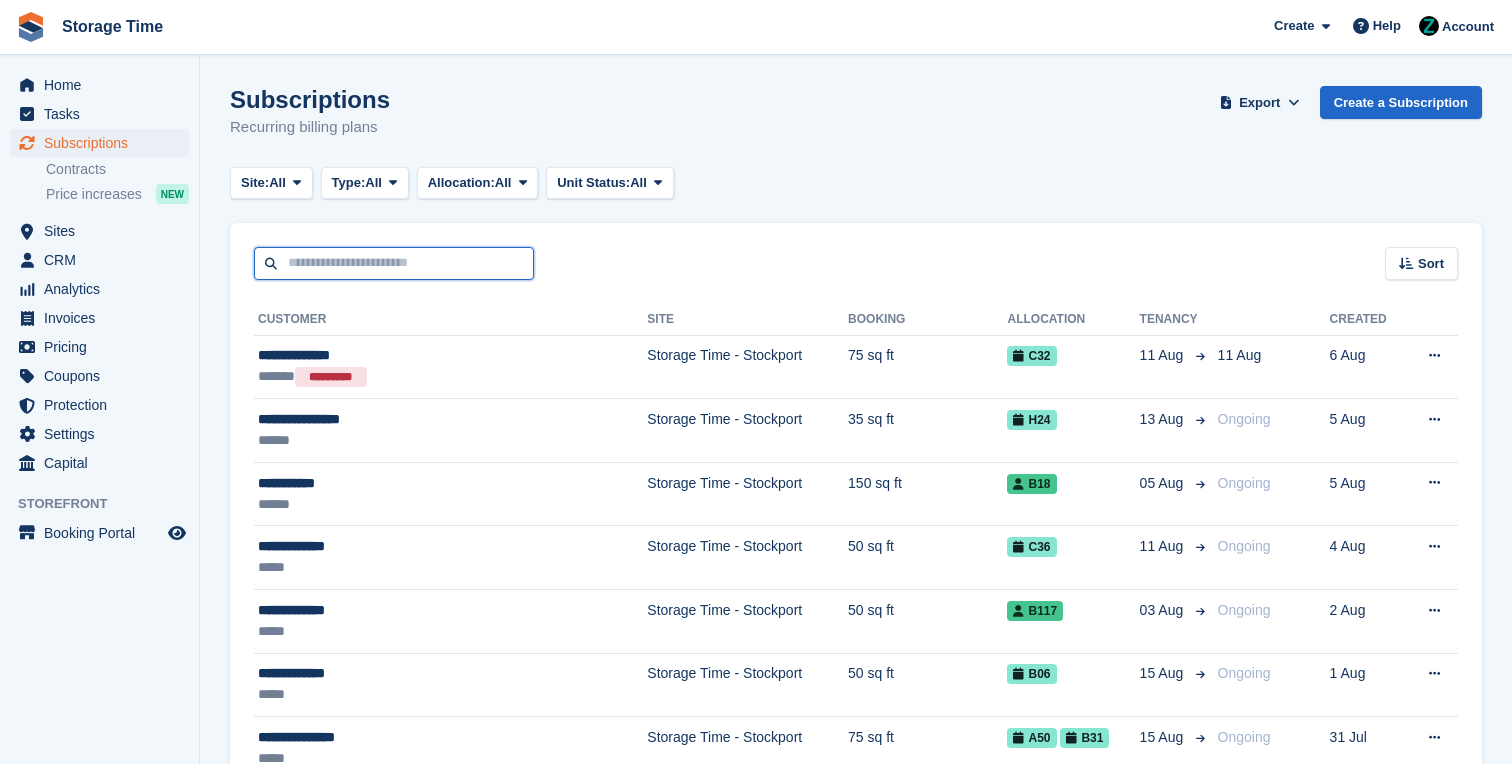 click at bounding box center (394, 263) 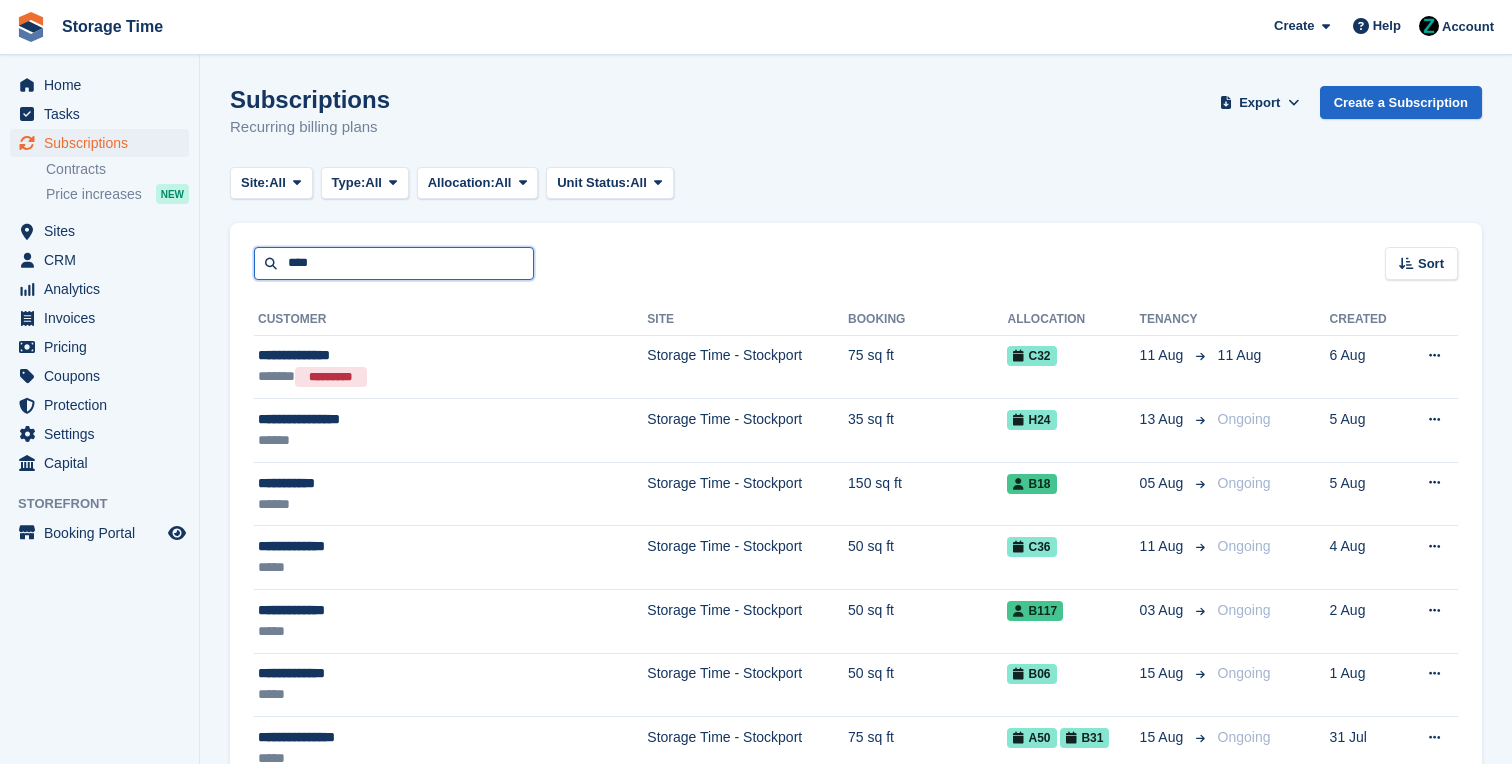 type on "****" 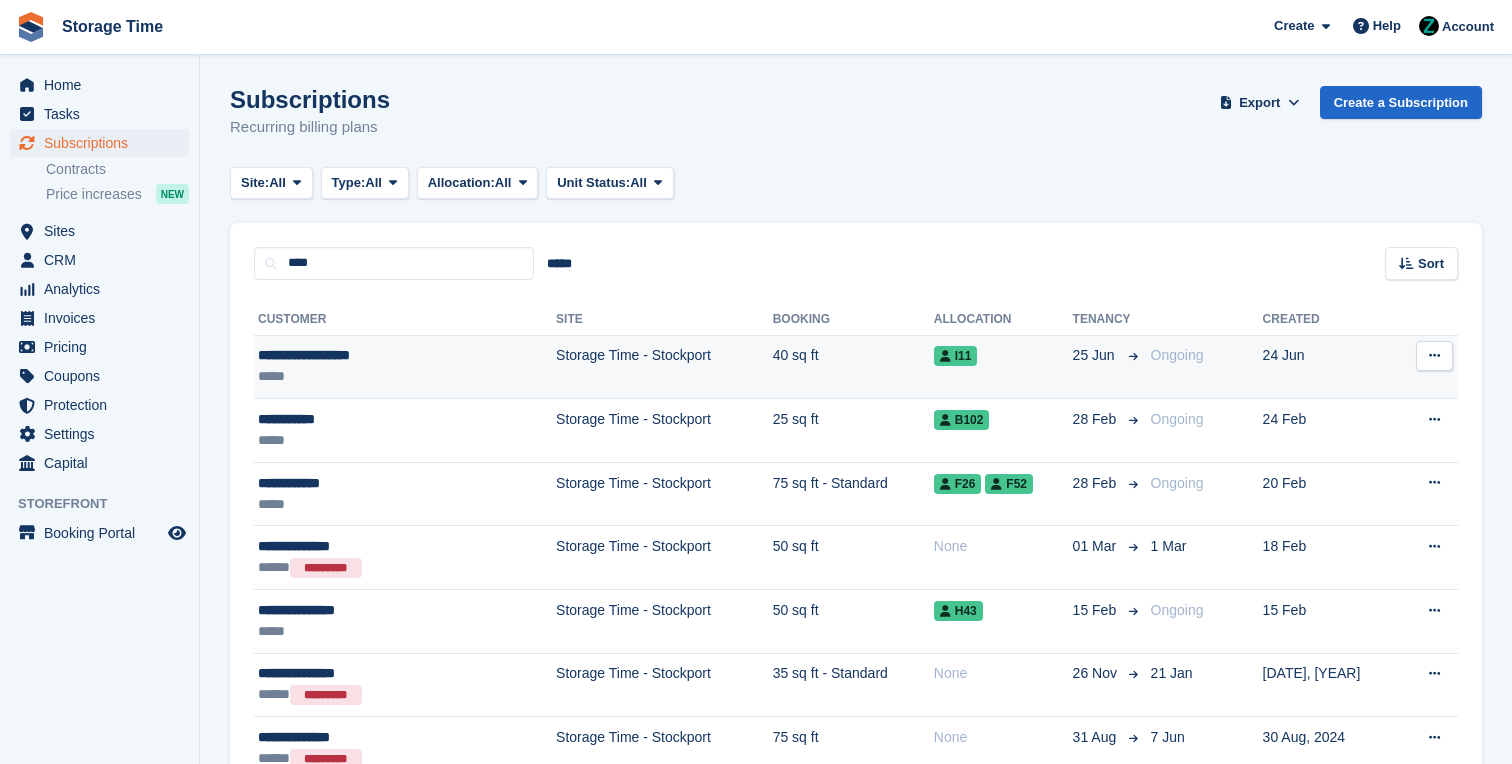 click on "Storage Time - Stockport" at bounding box center [664, 367] 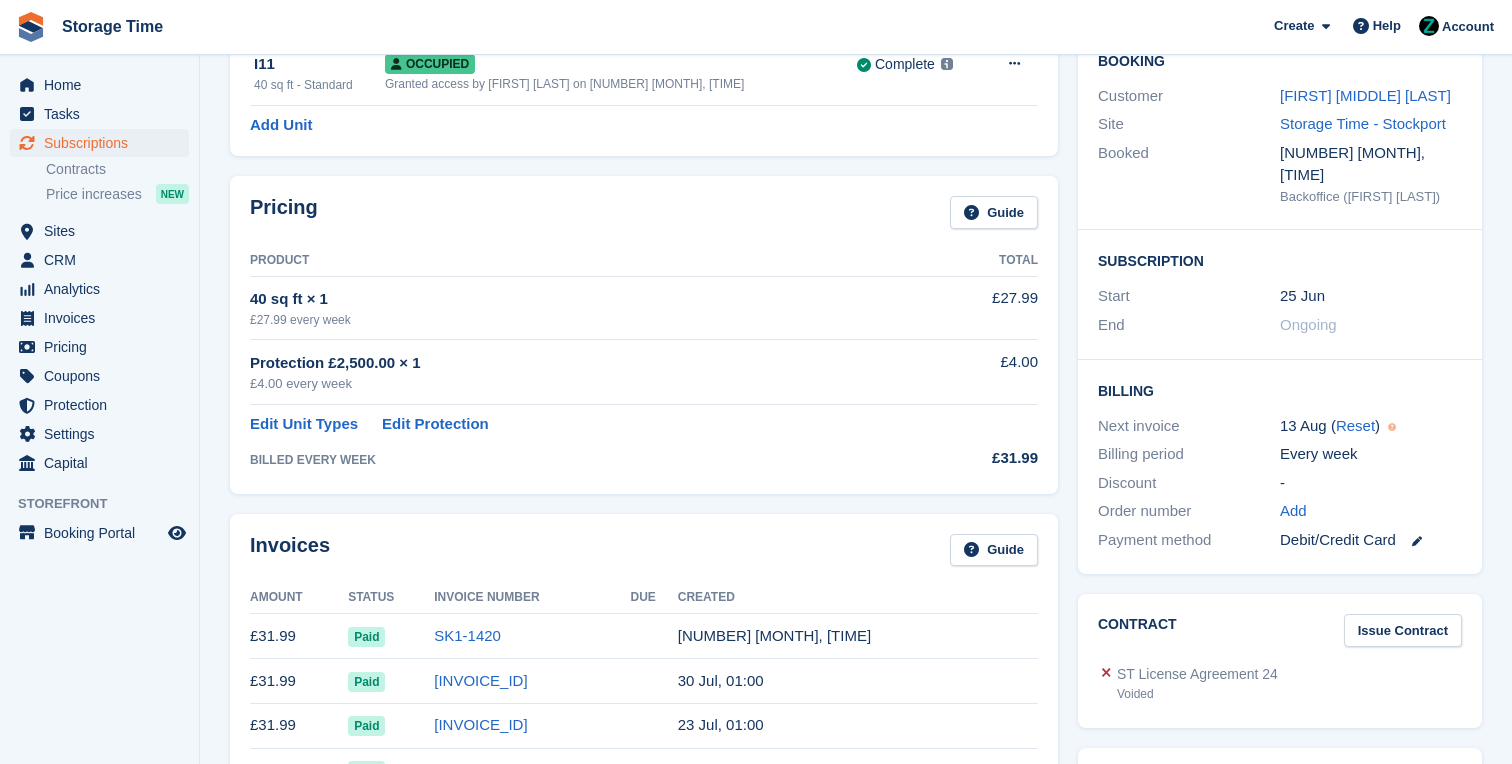 scroll, scrollTop: 187, scrollLeft: 0, axis: vertical 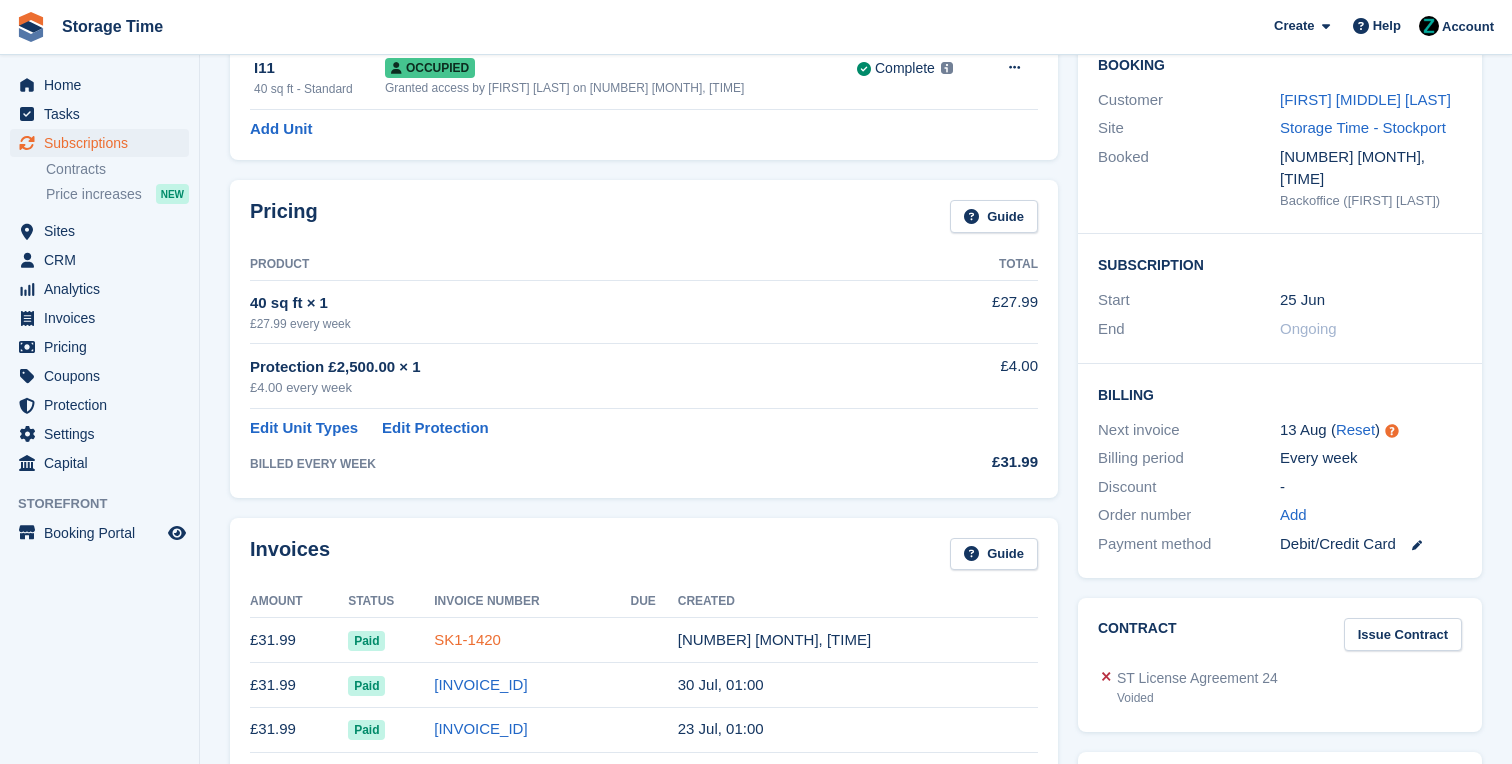 click on "SK1-1420" at bounding box center [467, 639] 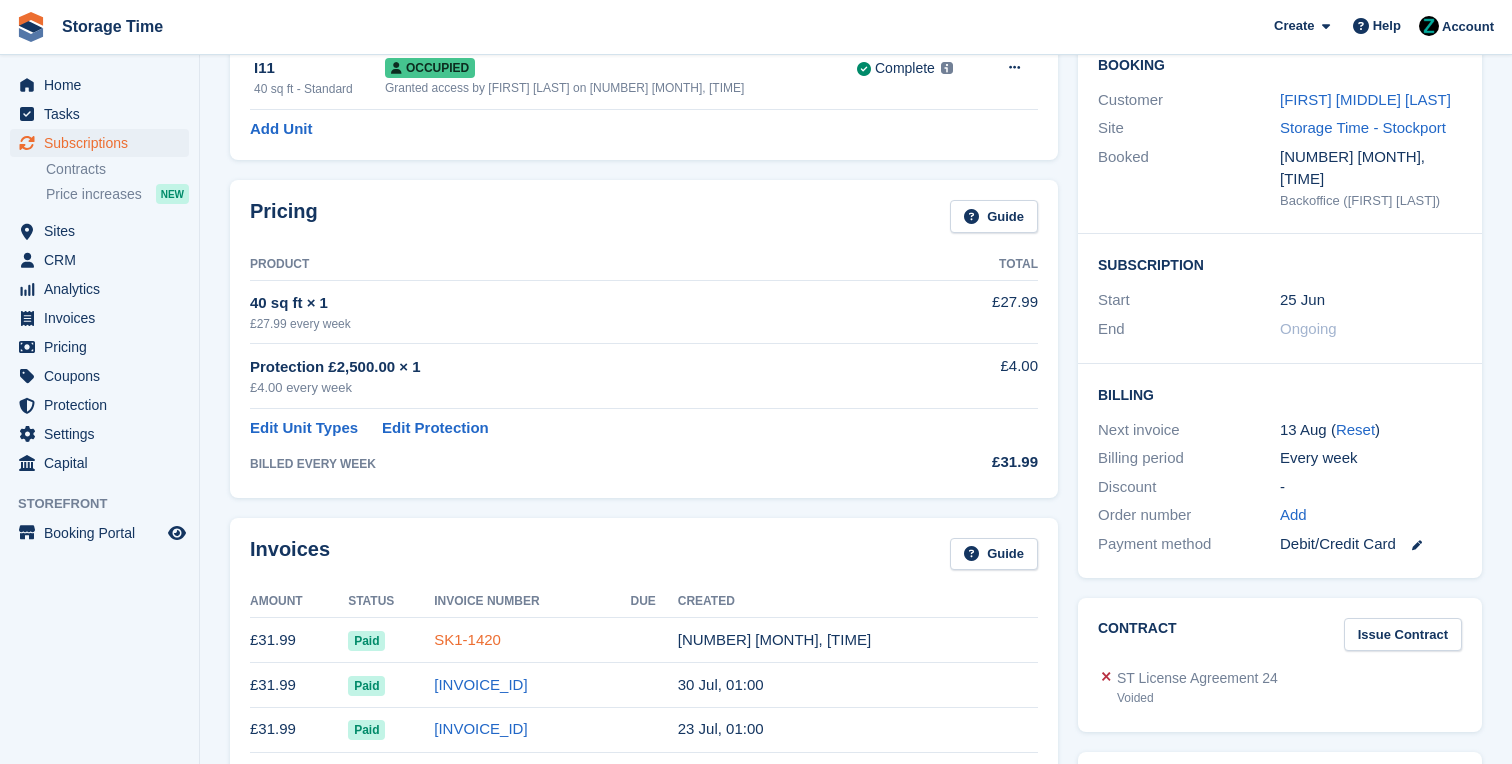 scroll, scrollTop: 0, scrollLeft: 0, axis: both 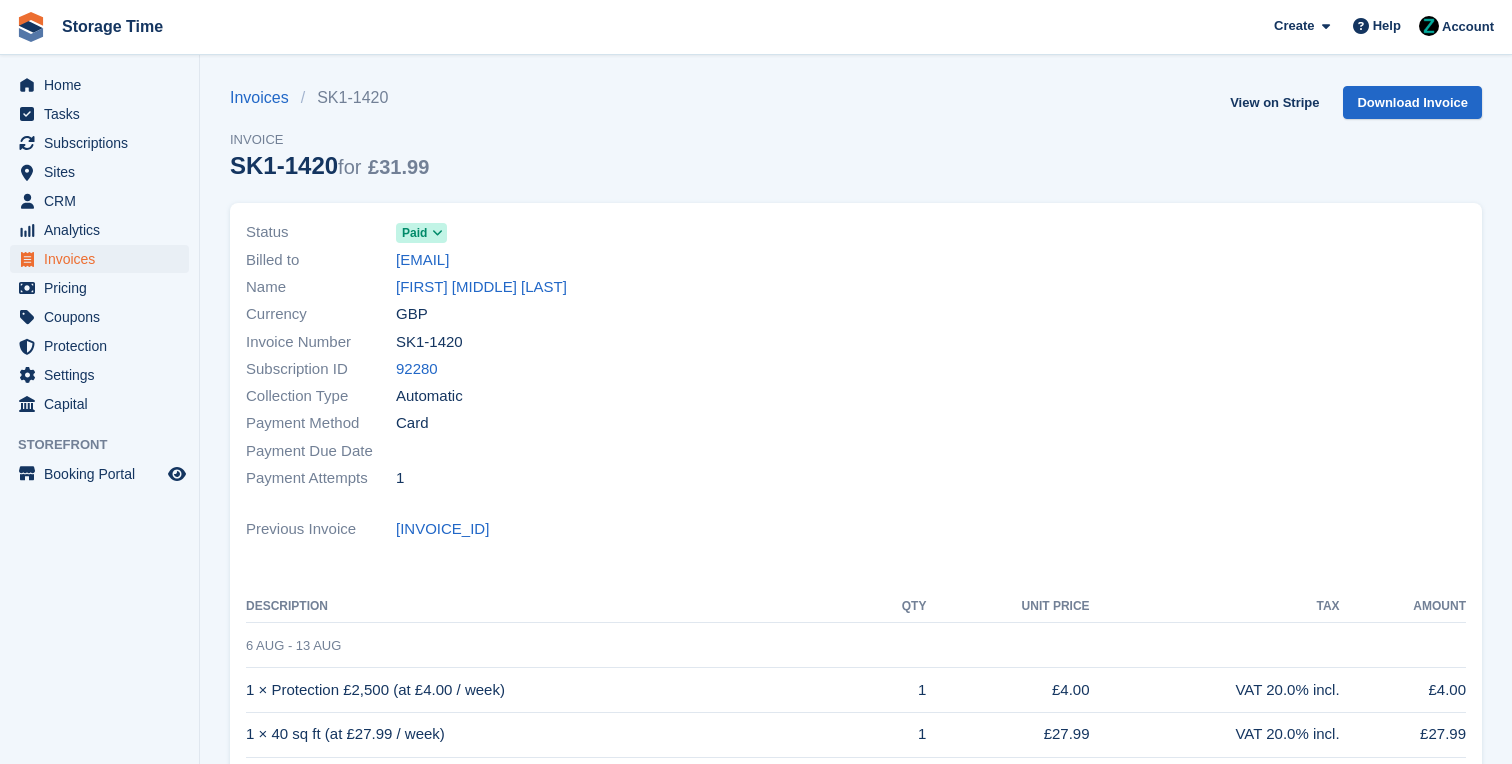 drag, startPoint x: 287, startPoint y: 657, endPoint x: 375, endPoint y: 656, distance: 88.005684 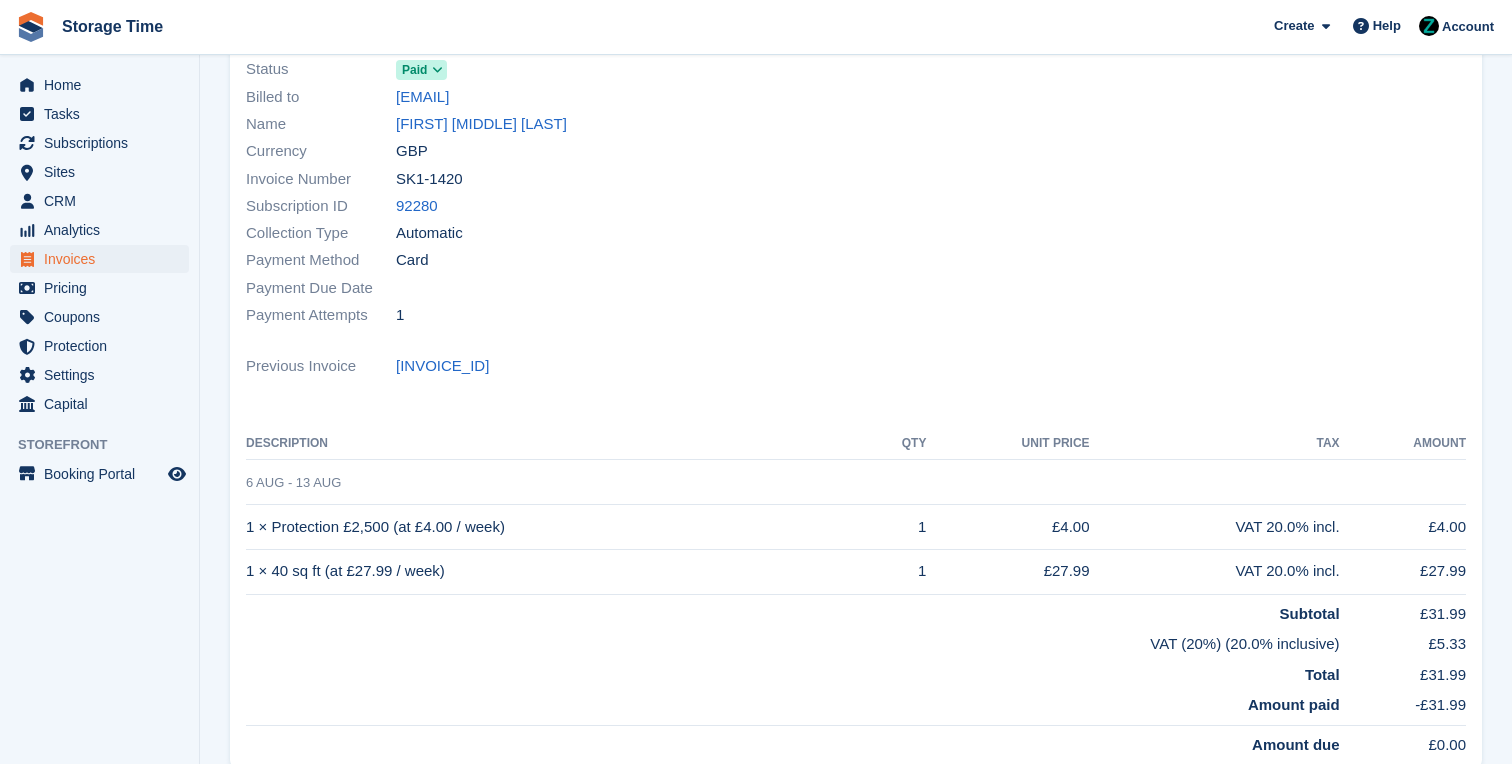 scroll, scrollTop: 174, scrollLeft: 0, axis: vertical 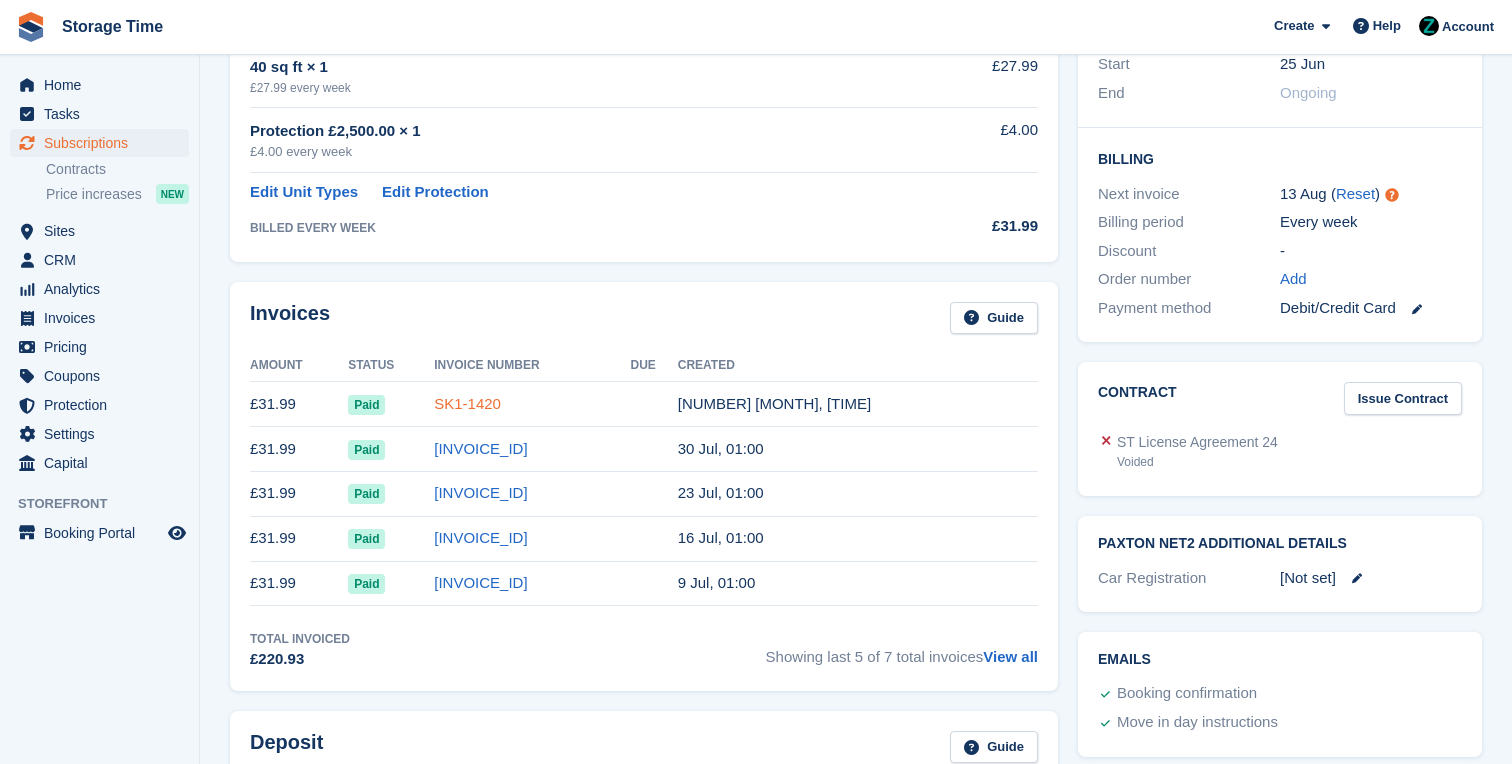 click on "SK1-1420" at bounding box center (467, 403) 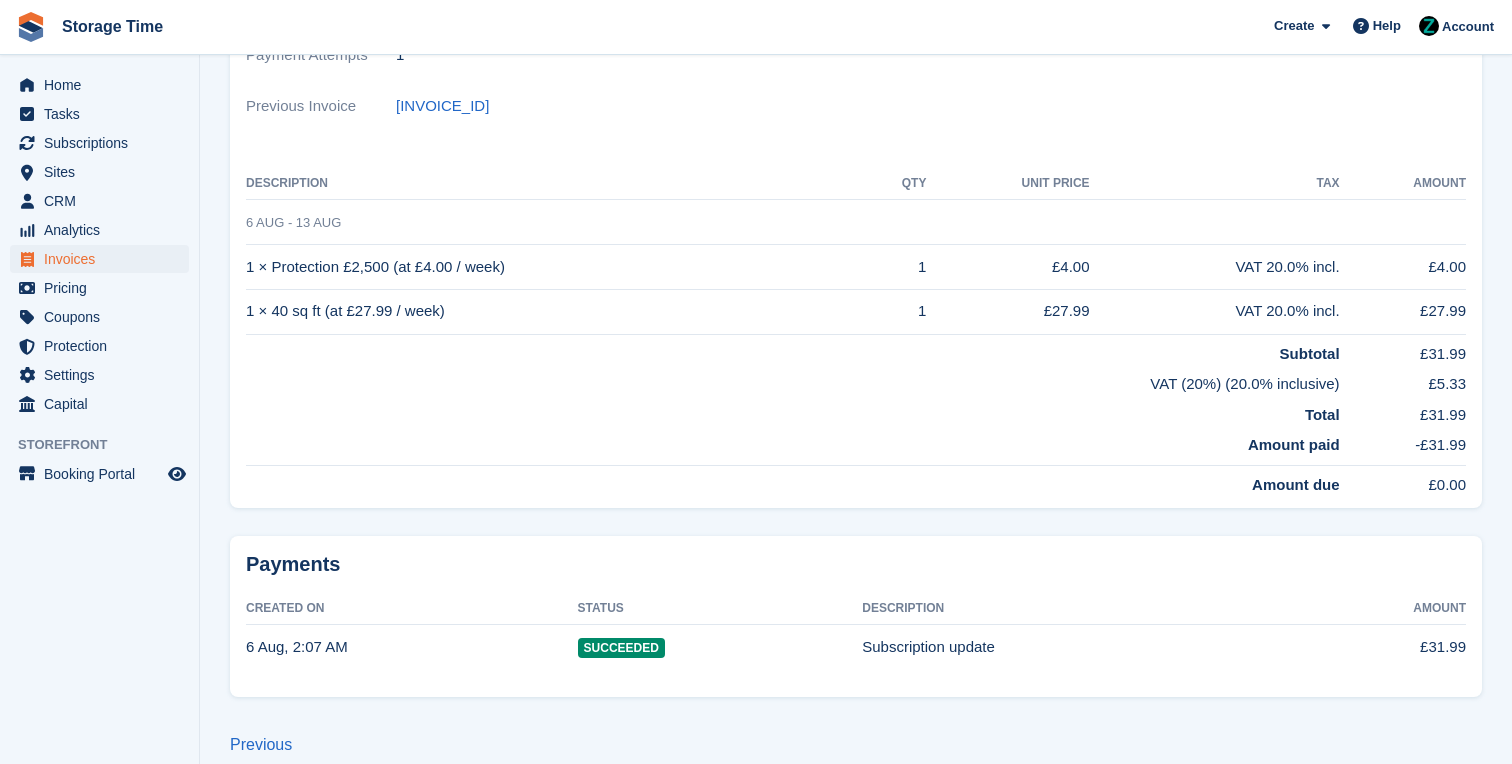 scroll, scrollTop: 0, scrollLeft: 0, axis: both 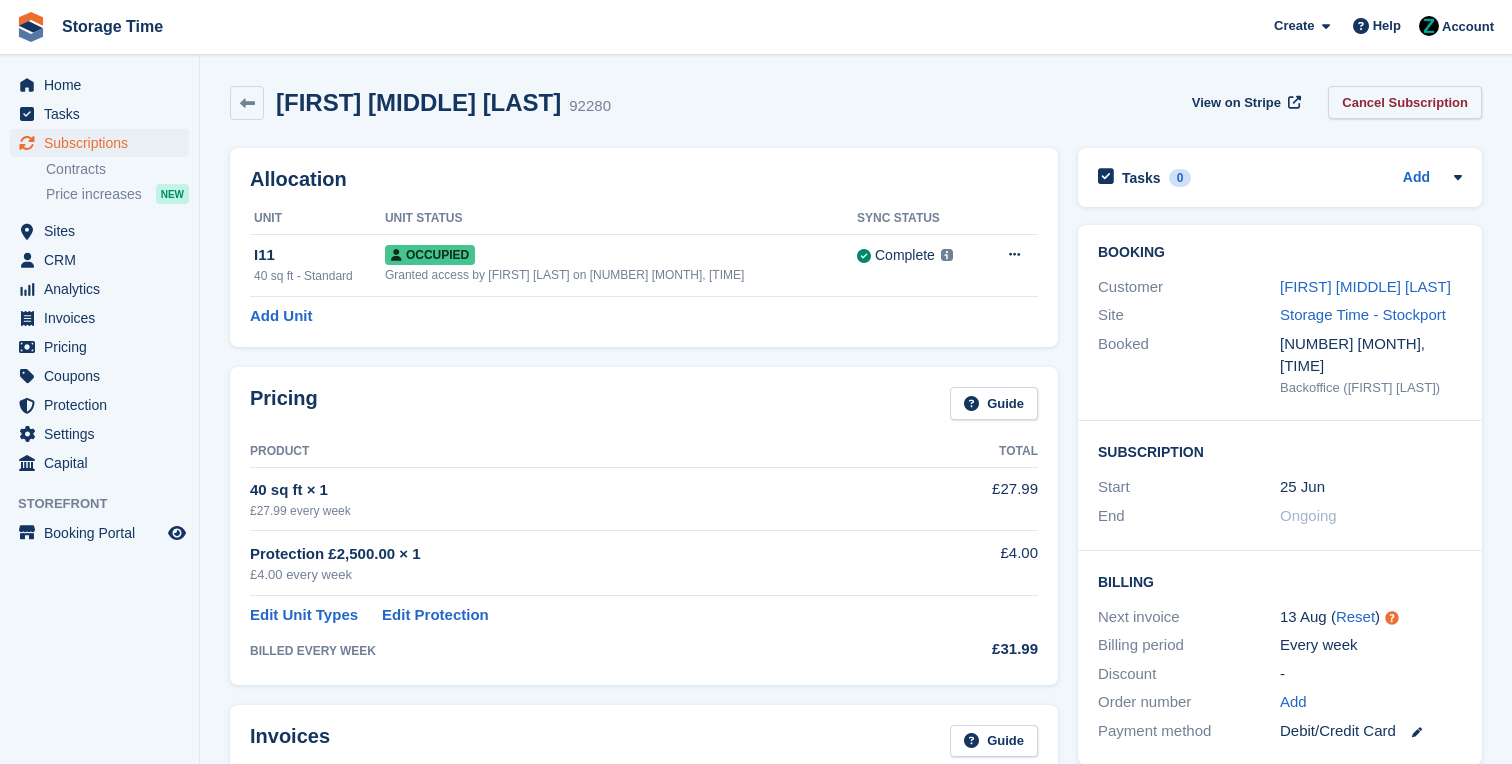 click on "Cancel Subscription" at bounding box center (1405, 102) 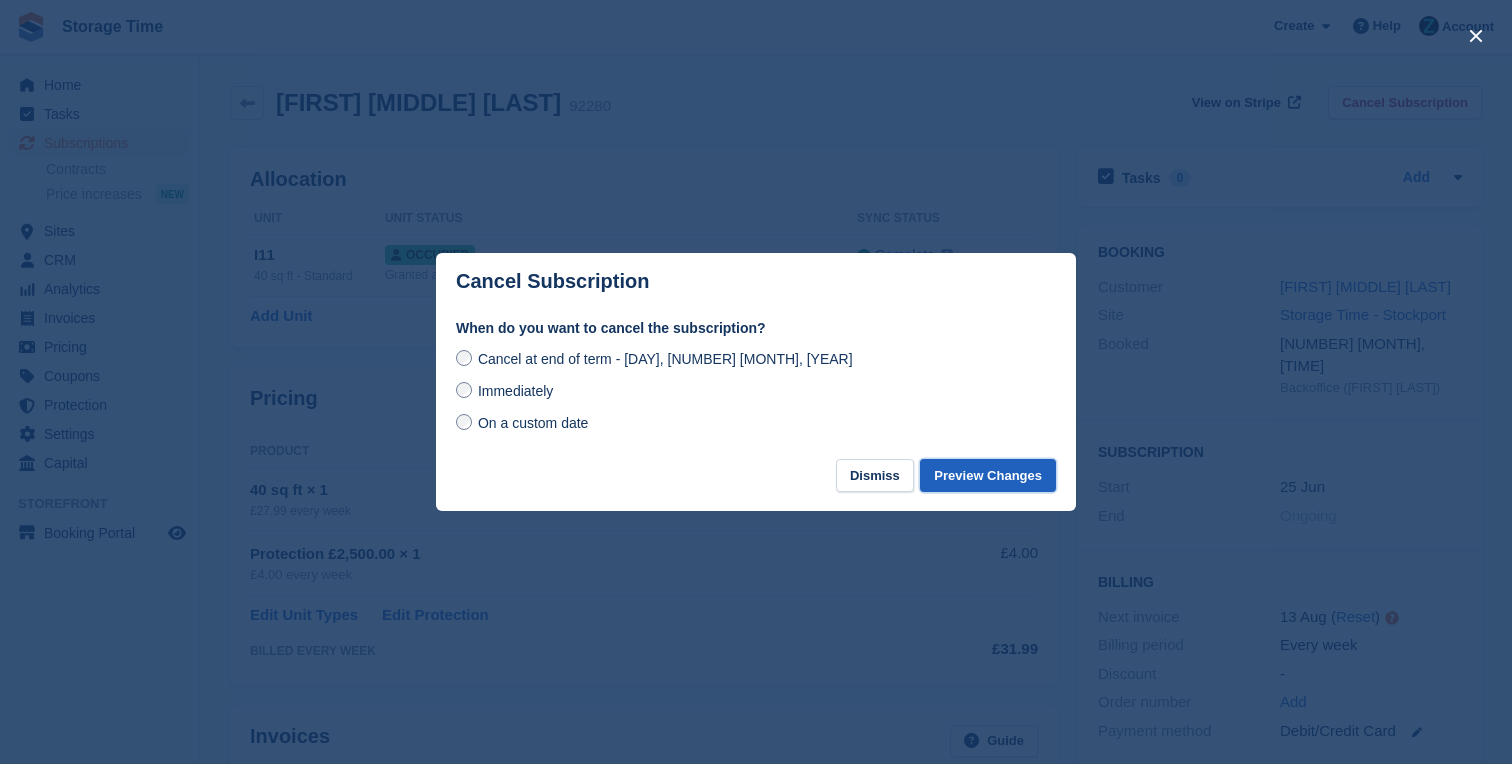 click on "Preview Changes" at bounding box center [988, 475] 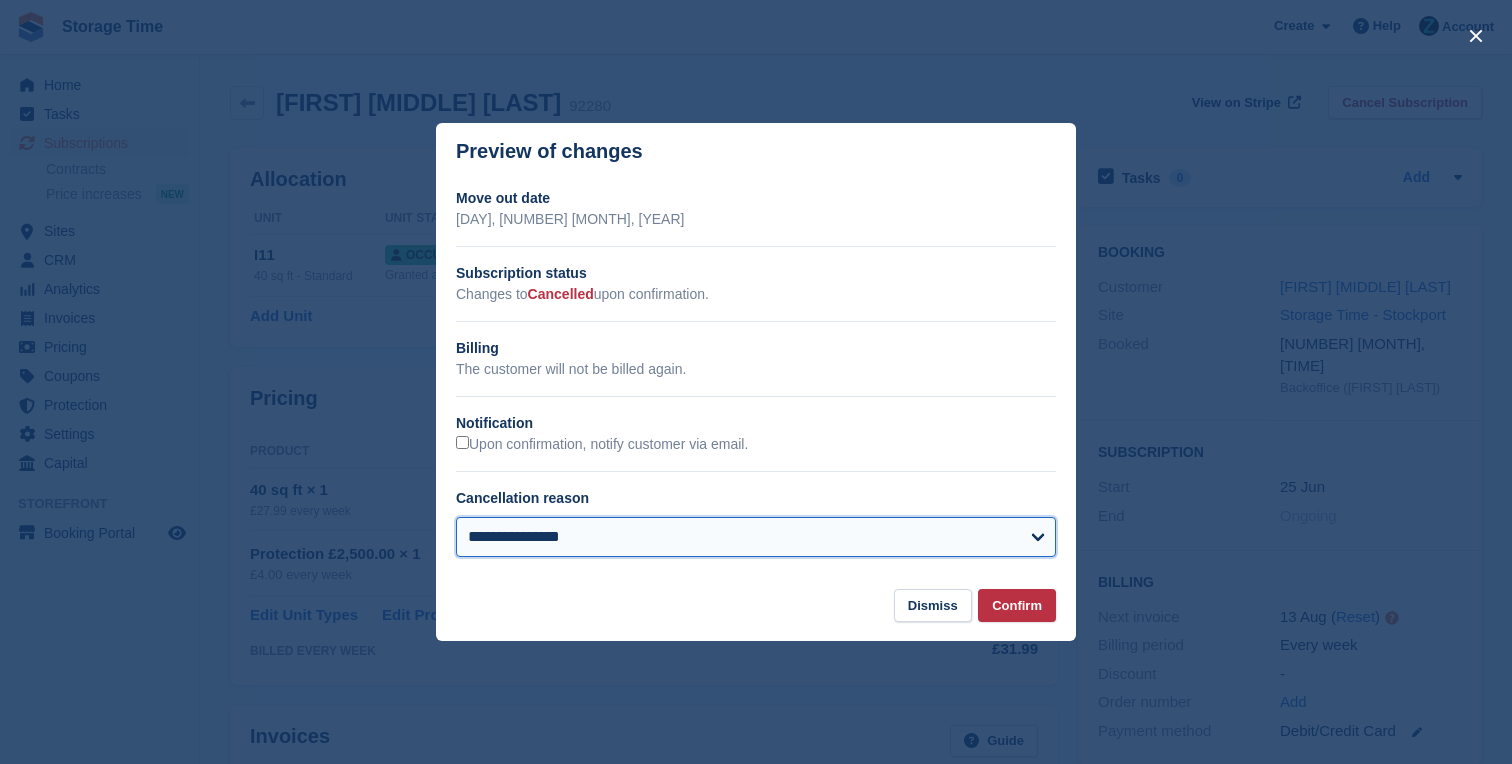 click on "**********" at bounding box center (756, 537) 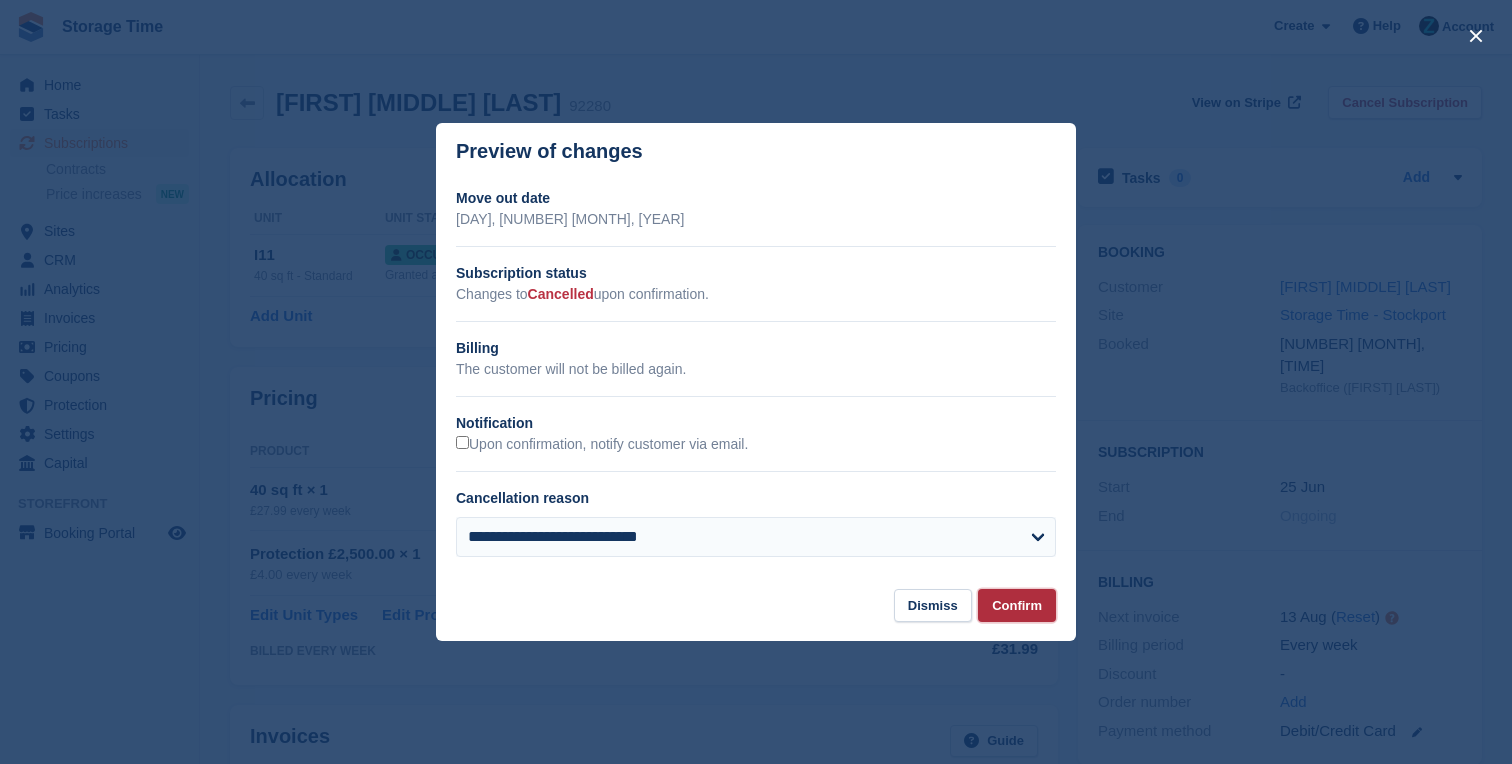 click on "Confirm" at bounding box center (1017, 605) 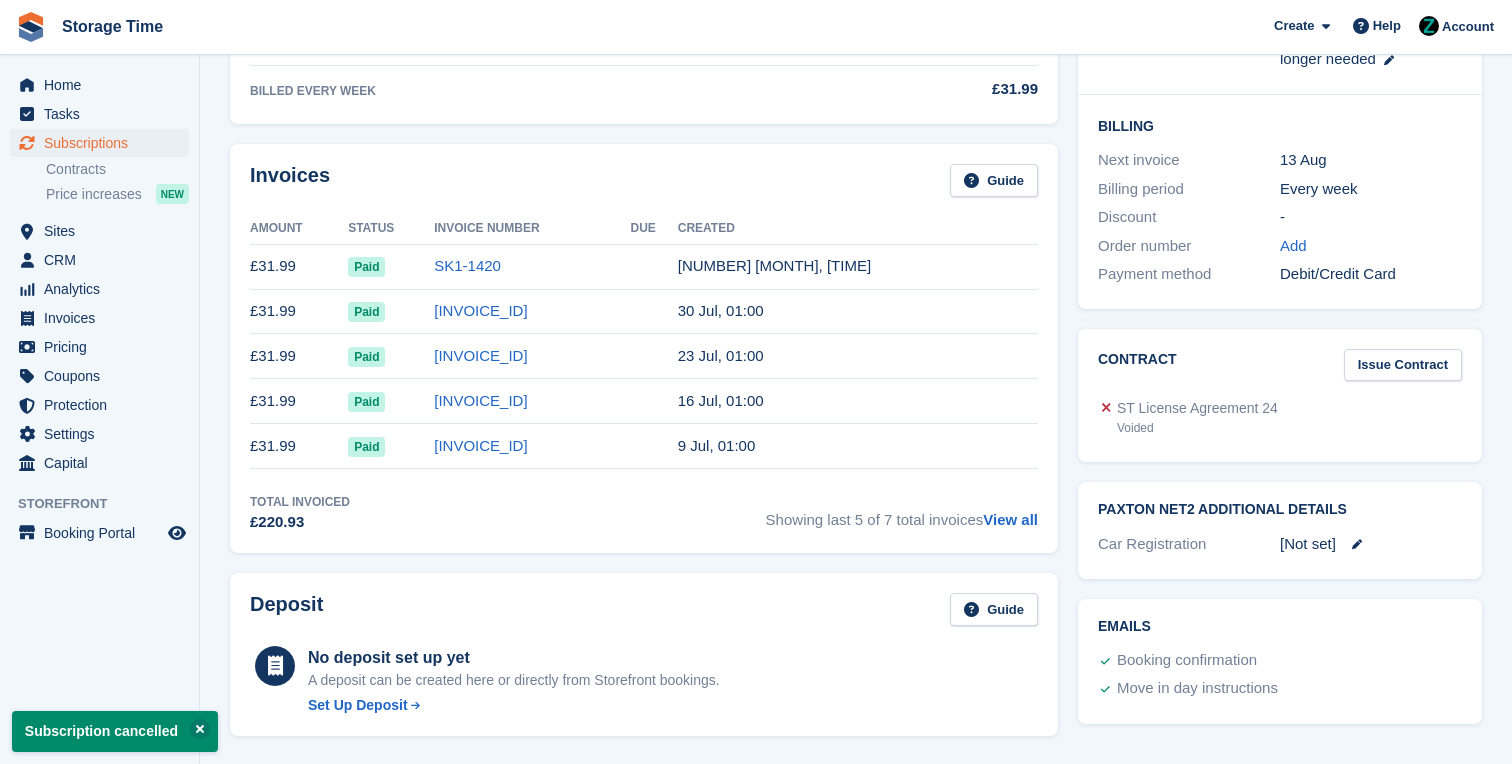 scroll, scrollTop: 538, scrollLeft: 0, axis: vertical 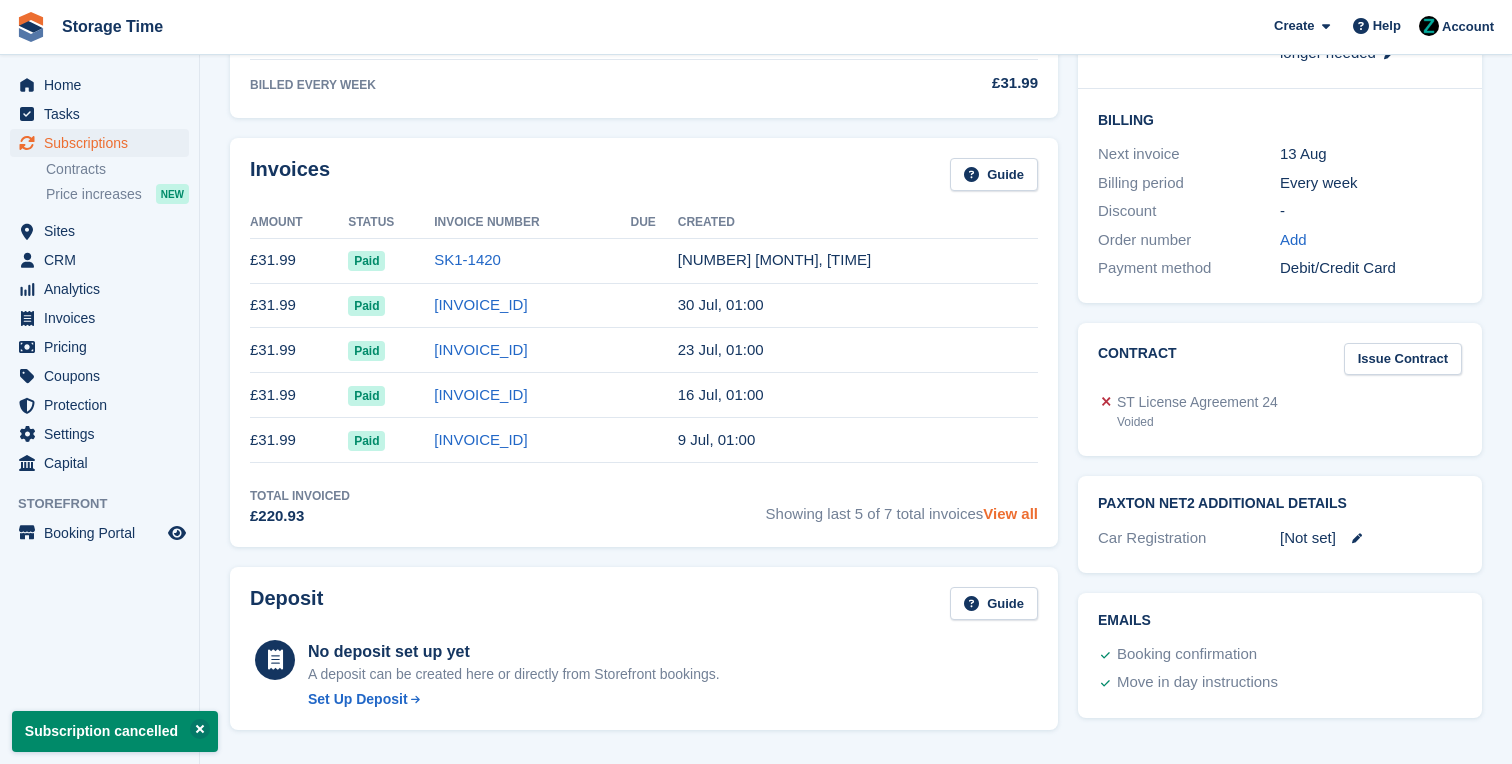 click on "View all" at bounding box center (1010, 513) 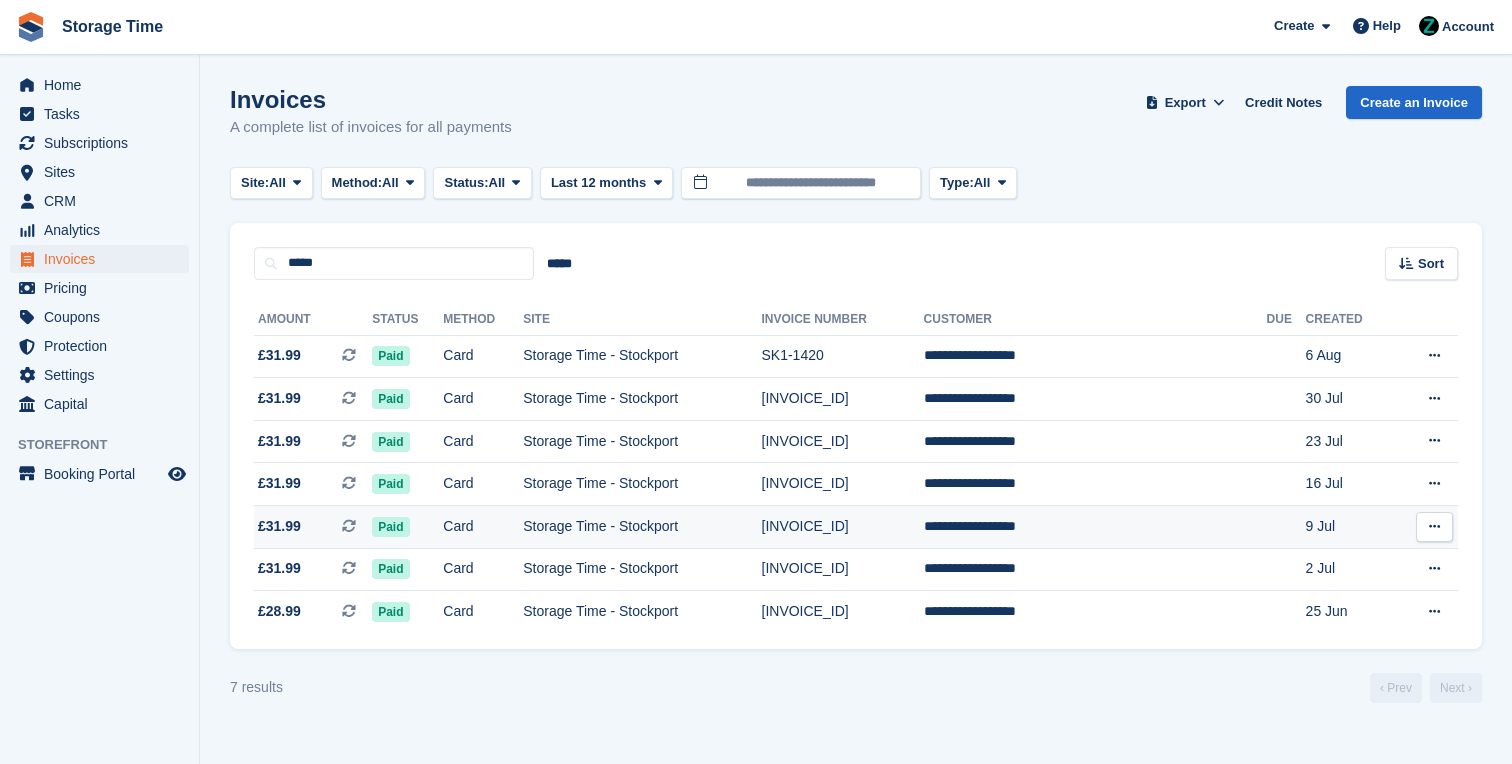 scroll, scrollTop: 0, scrollLeft: 0, axis: both 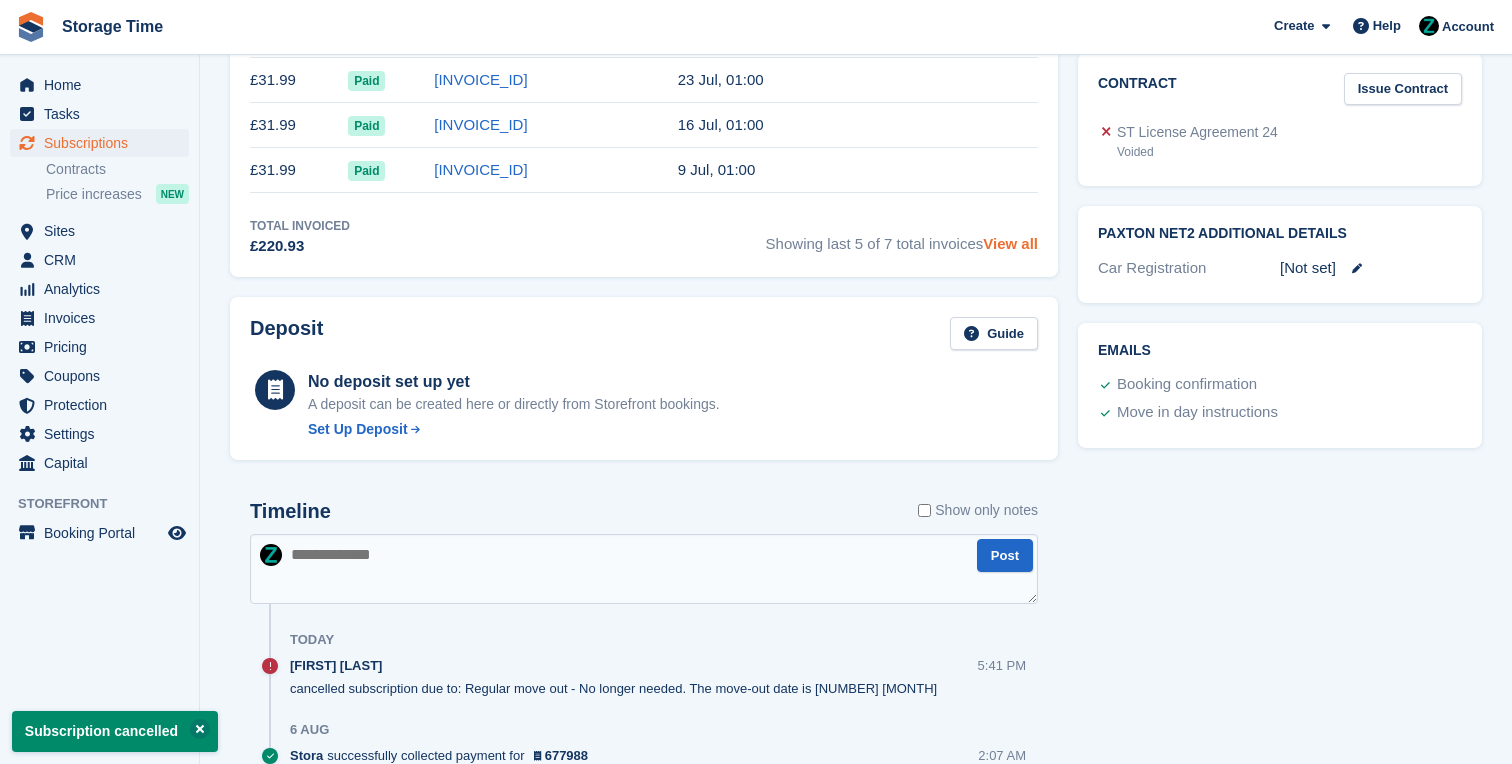 click on "View all" at bounding box center (1010, 243) 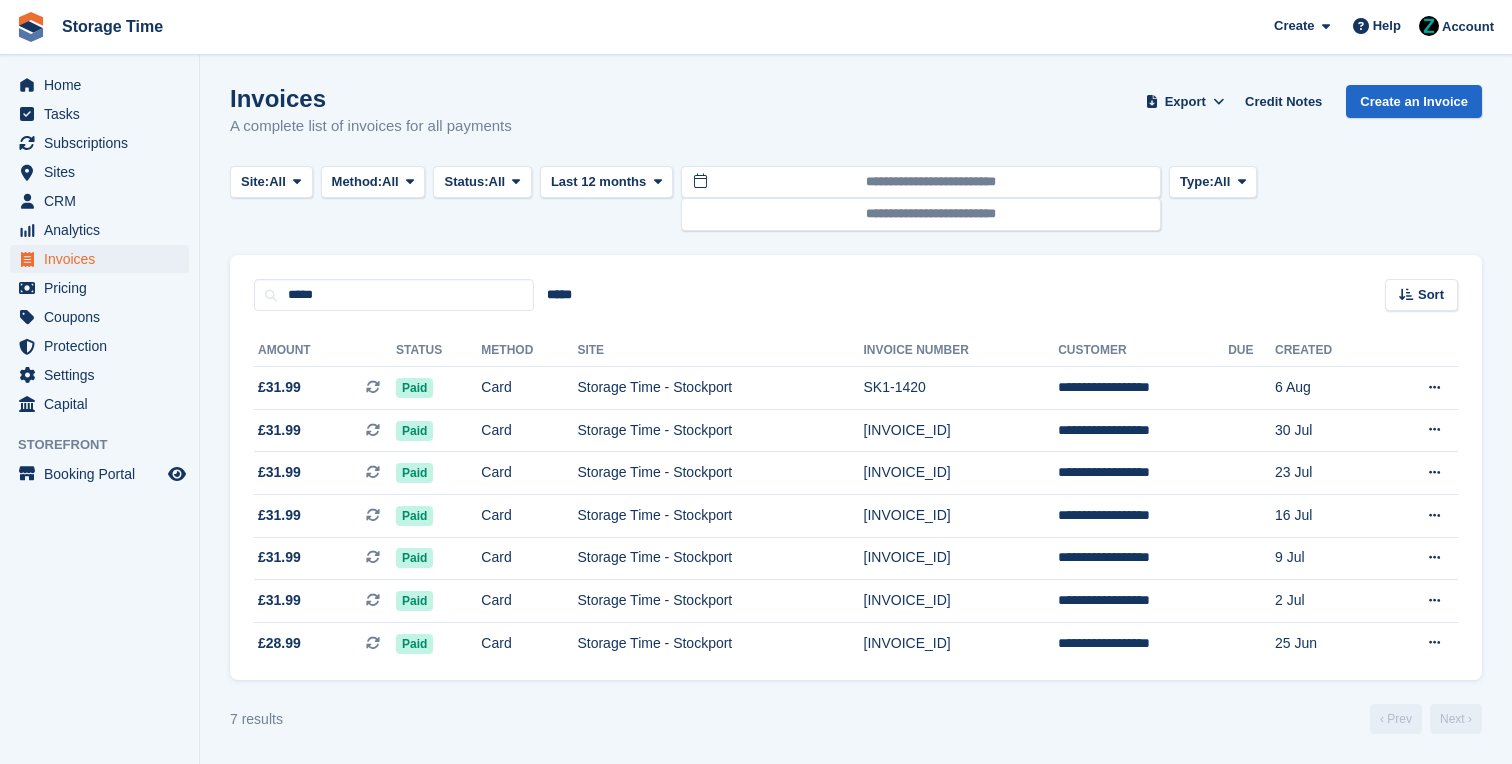 scroll, scrollTop: 0, scrollLeft: 0, axis: both 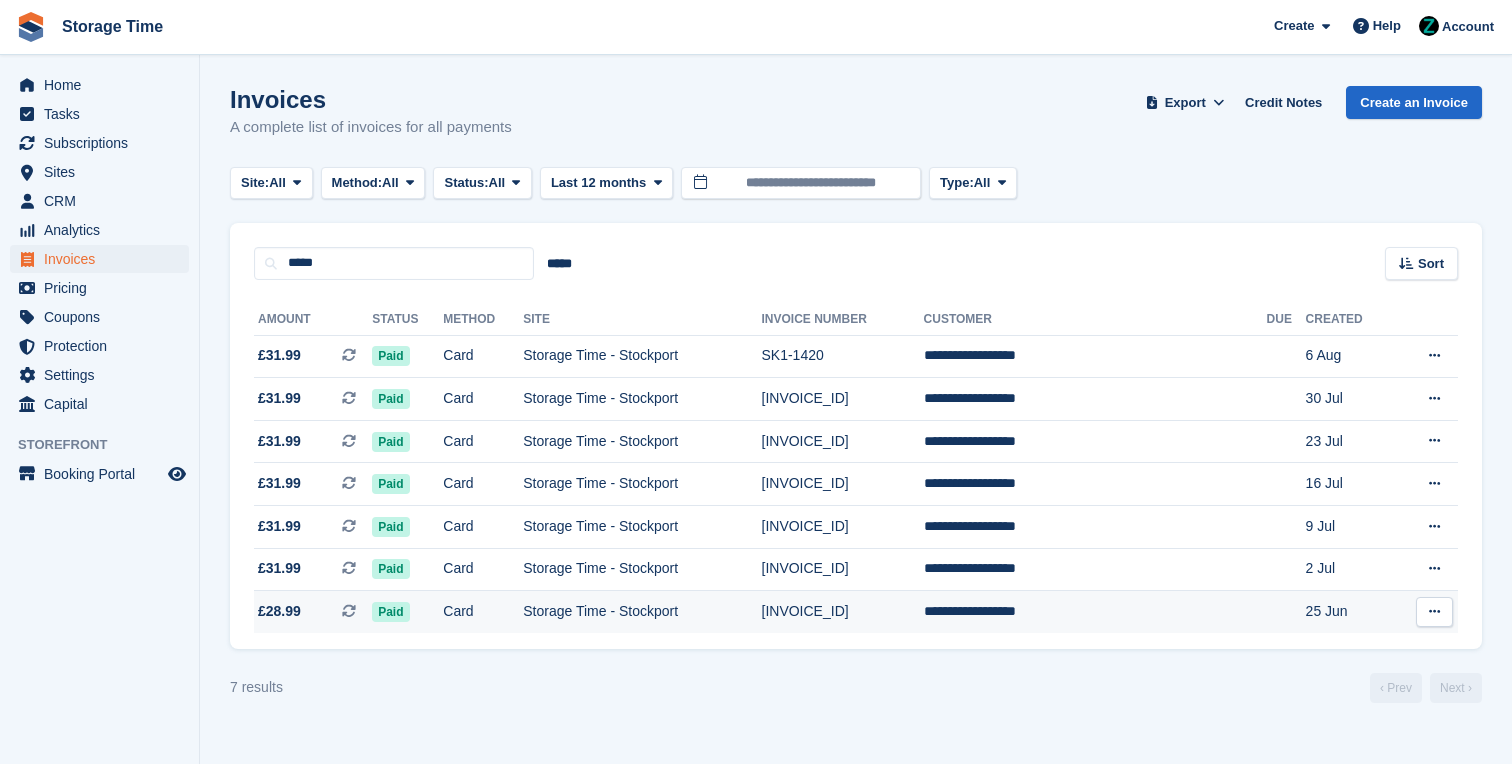 click on "Storage Time - Stockport" at bounding box center (642, 612) 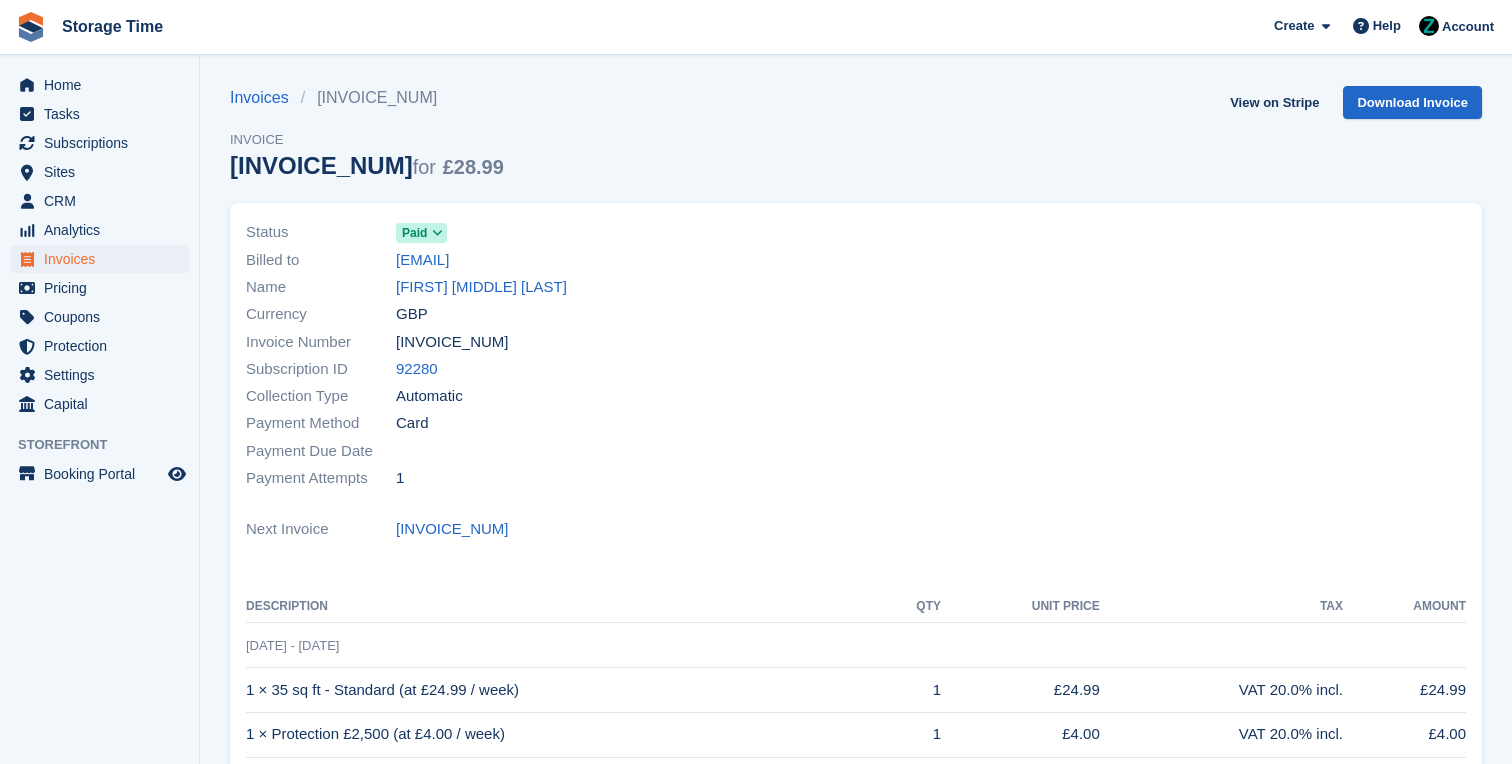 scroll, scrollTop: 0, scrollLeft: 0, axis: both 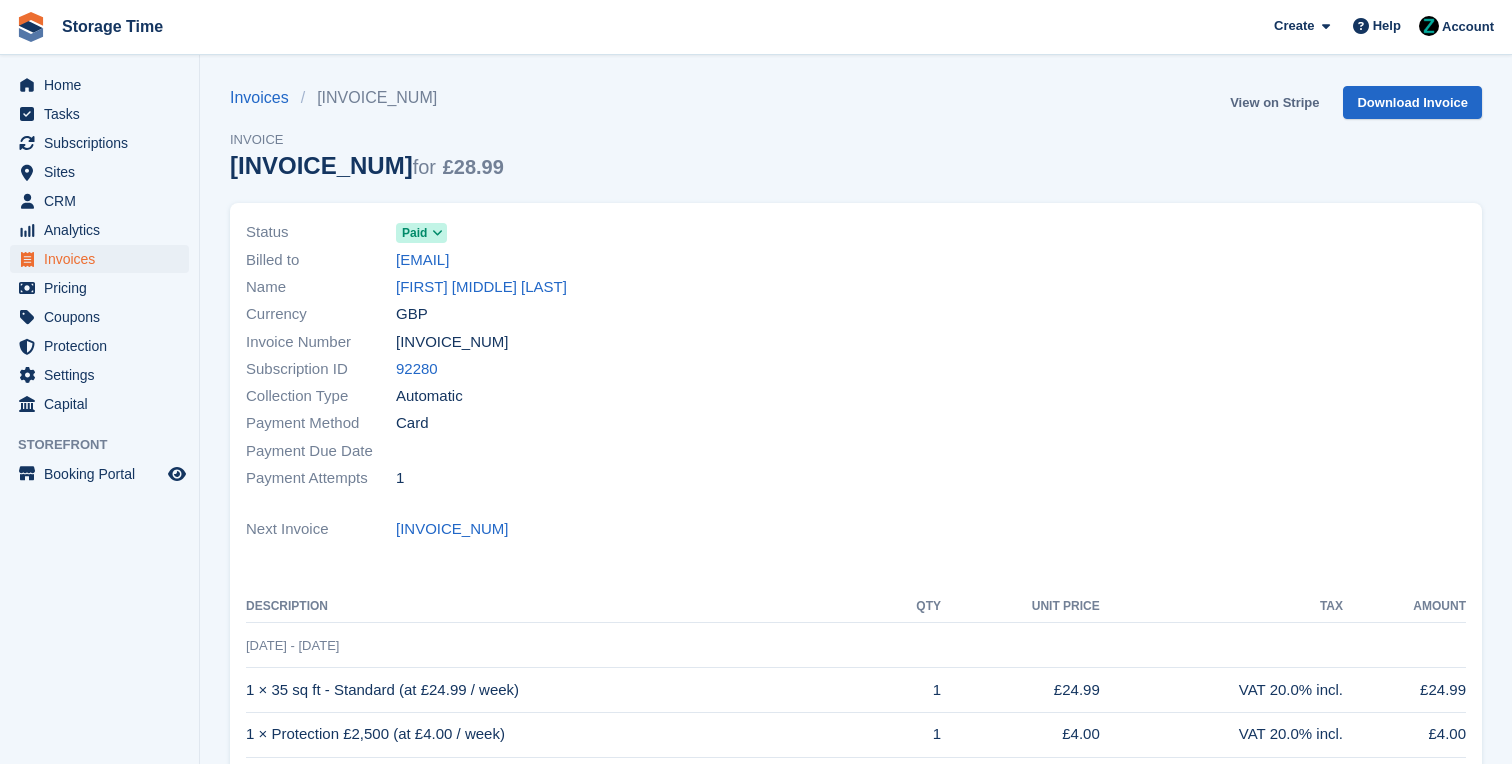 click on "View on Stripe" at bounding box center [1274, 102] 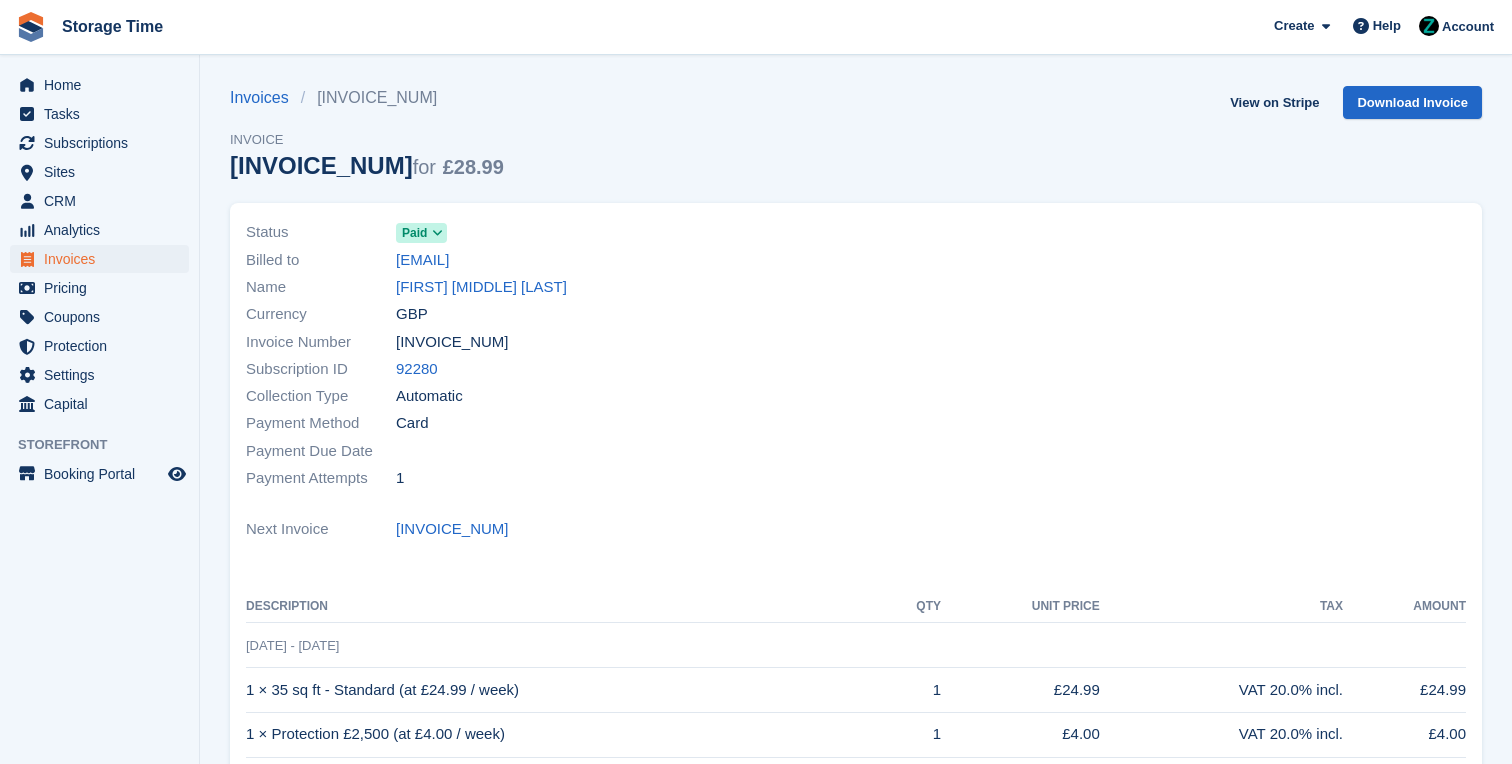click on "Status
Paid
Billed to
[EMAIL]
Name
[FIRST] [MIDDLE] [LAST]
Currency
GBP
Invoice Number
[INVOICE_NUM]
Subscription ID
[NUMBER]
Collection Type" at bounding box center [856, 567] 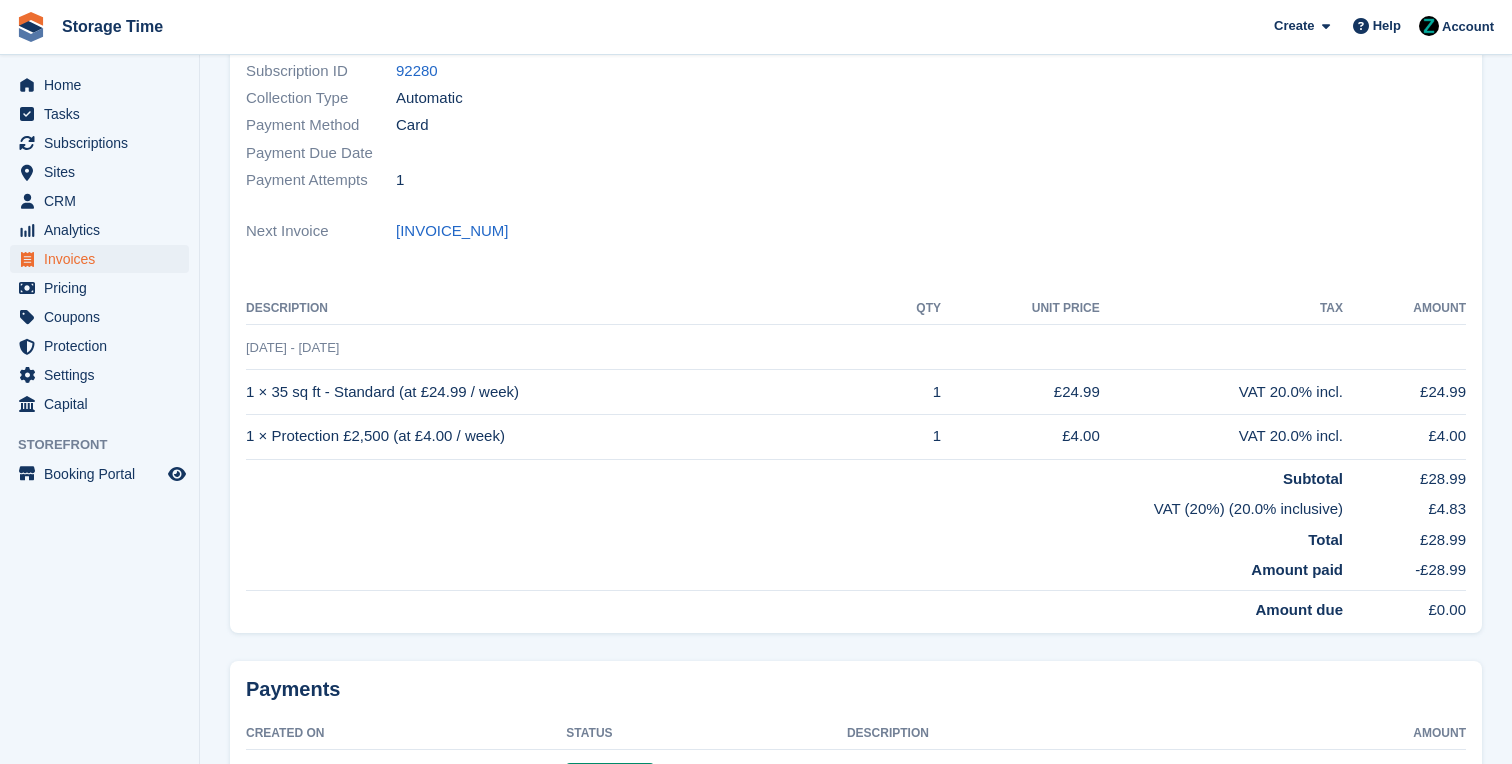 scroll, scrollTop: 299, scrollLeft: 0, axis: vertical 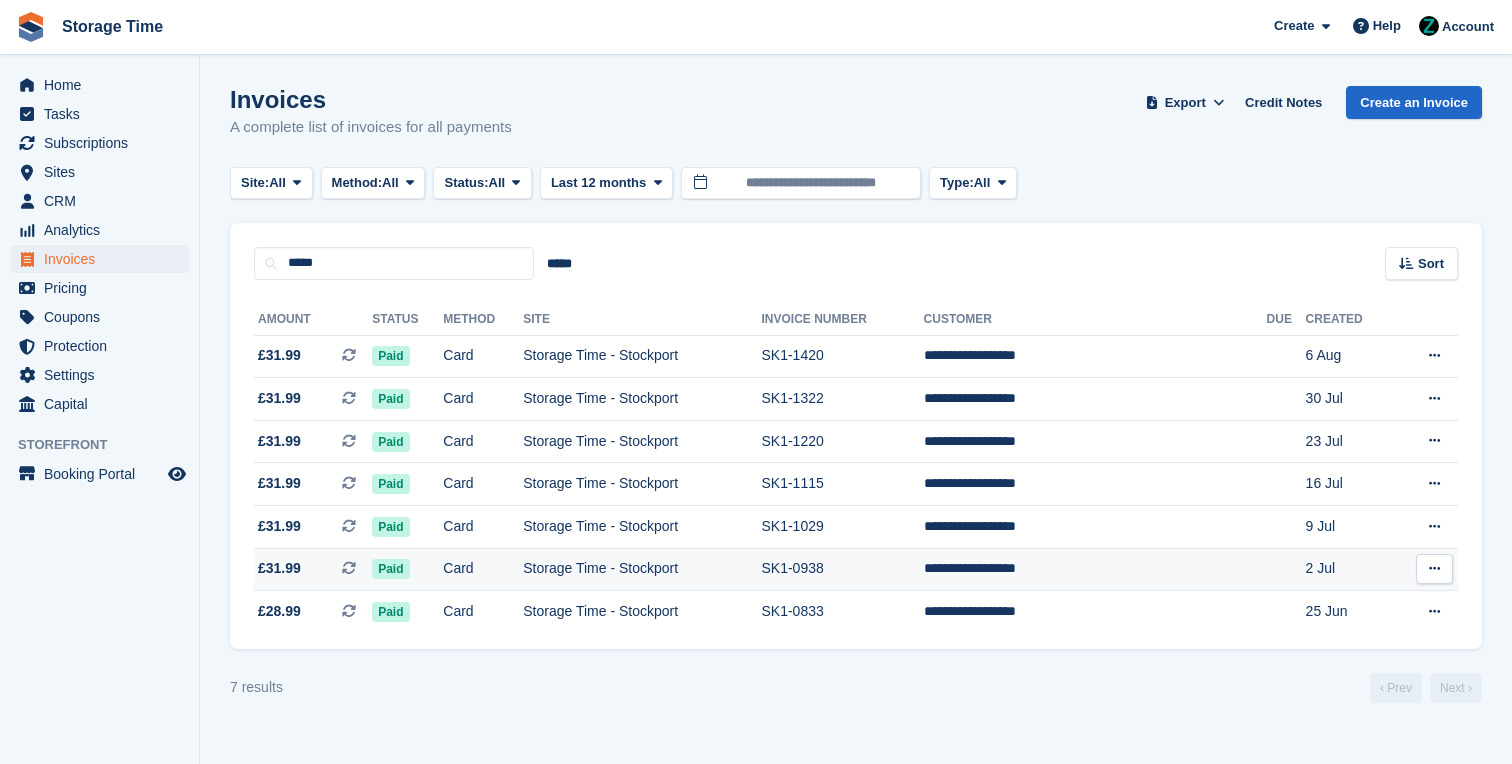 click on "Card" at bounding box center (483, 569) 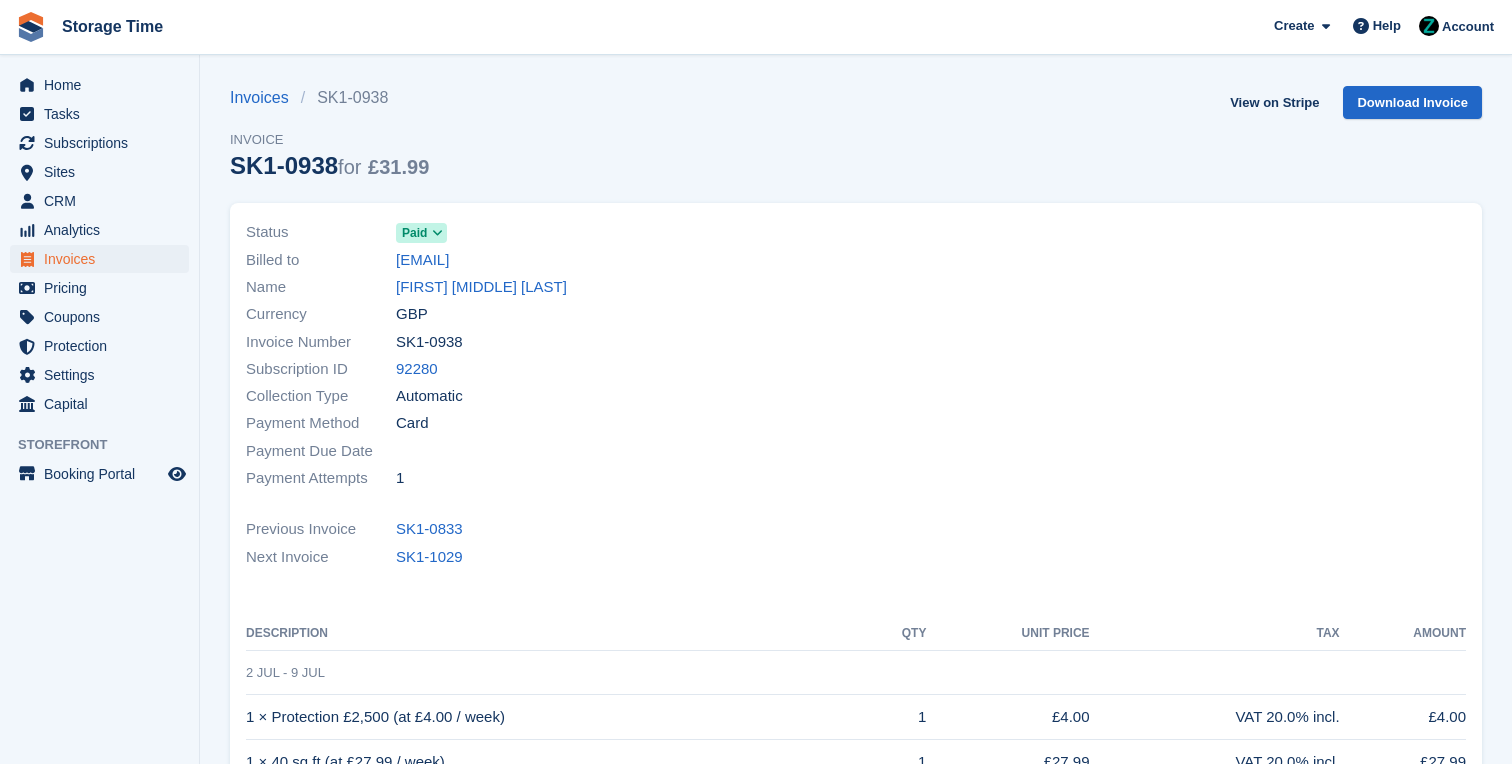 scroll, scrollTop: 0, scrollLeft: 0, axis: both 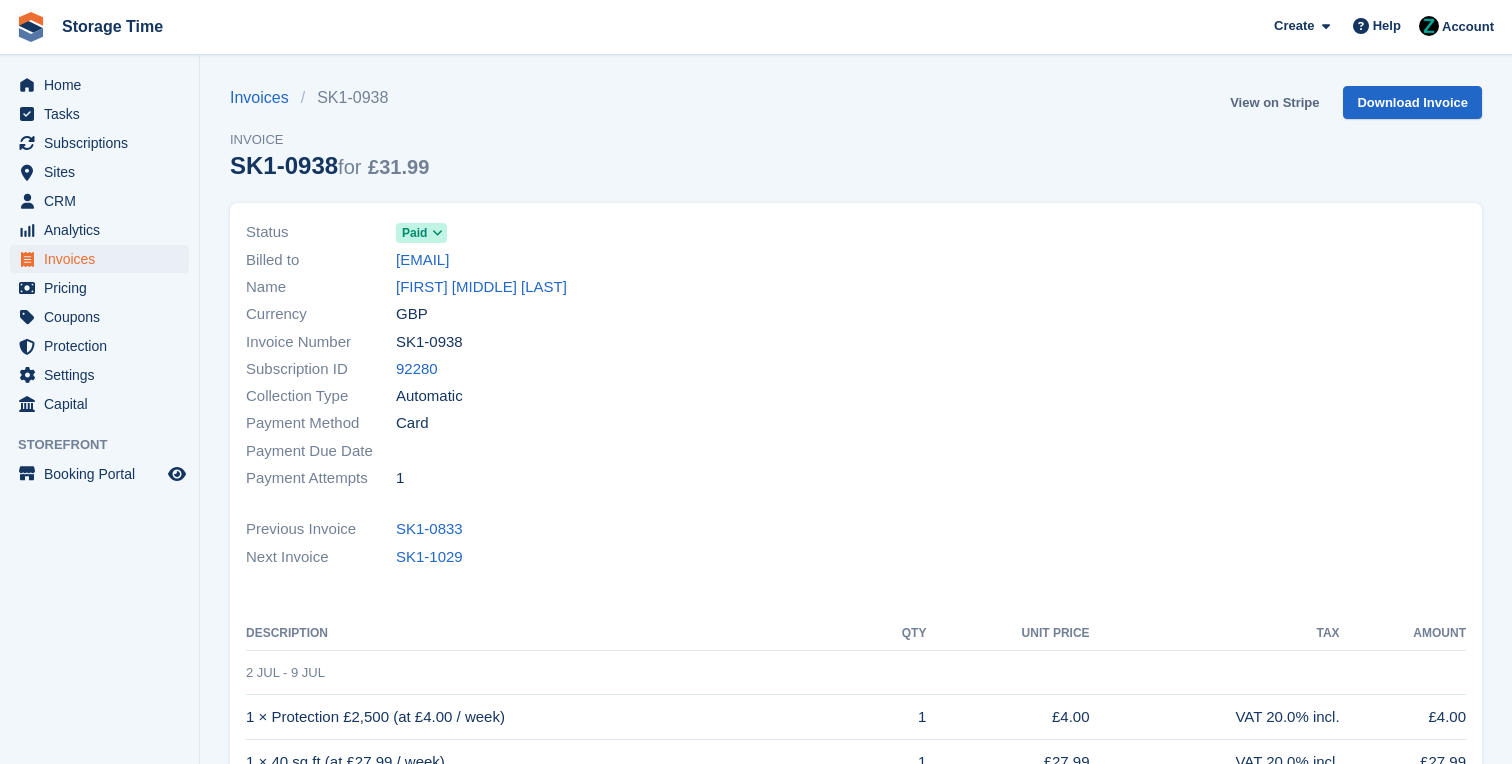 click on "View on Stripe" at bounding box center [1274, 102] 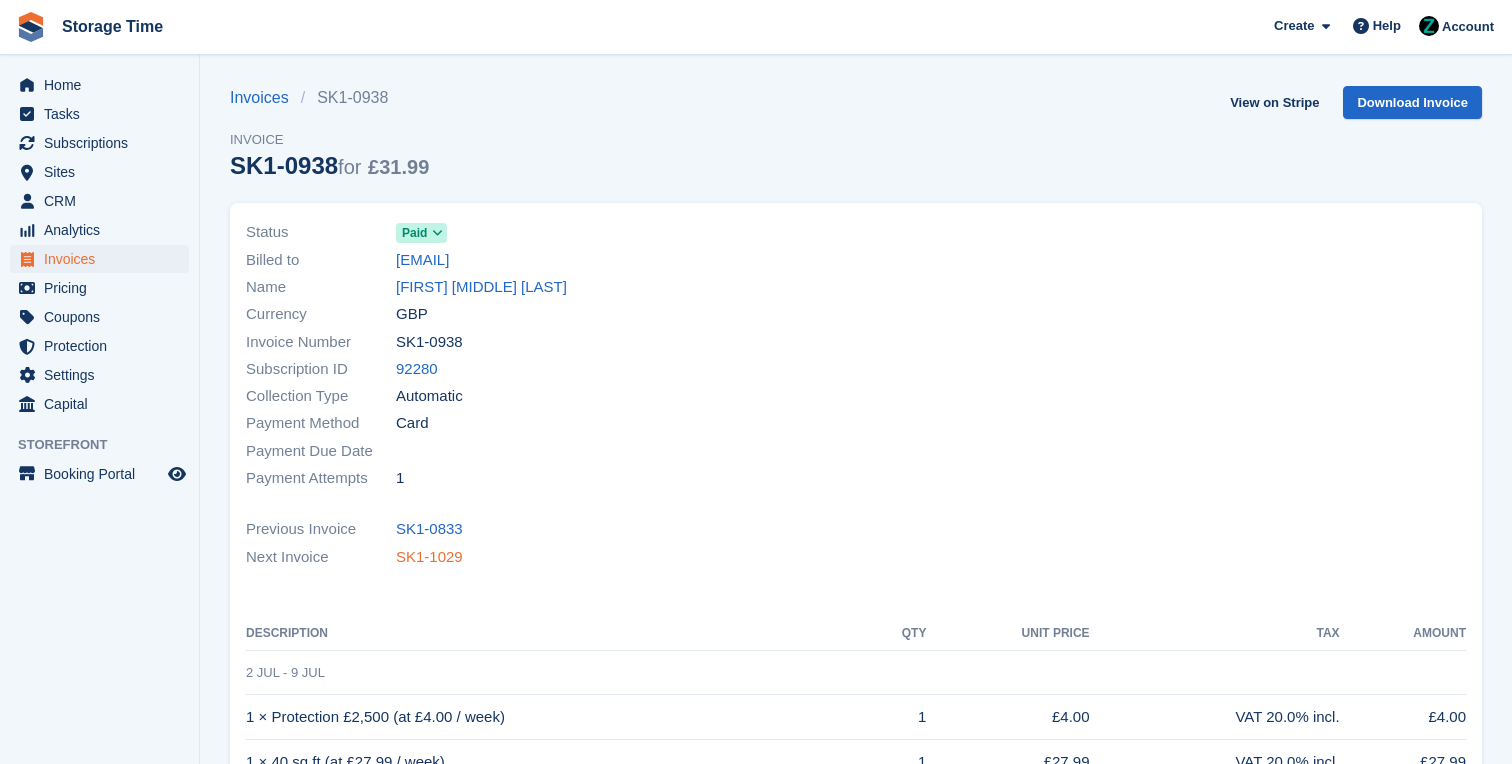 click on "SK1-1029" at bounding box center (429, 557) 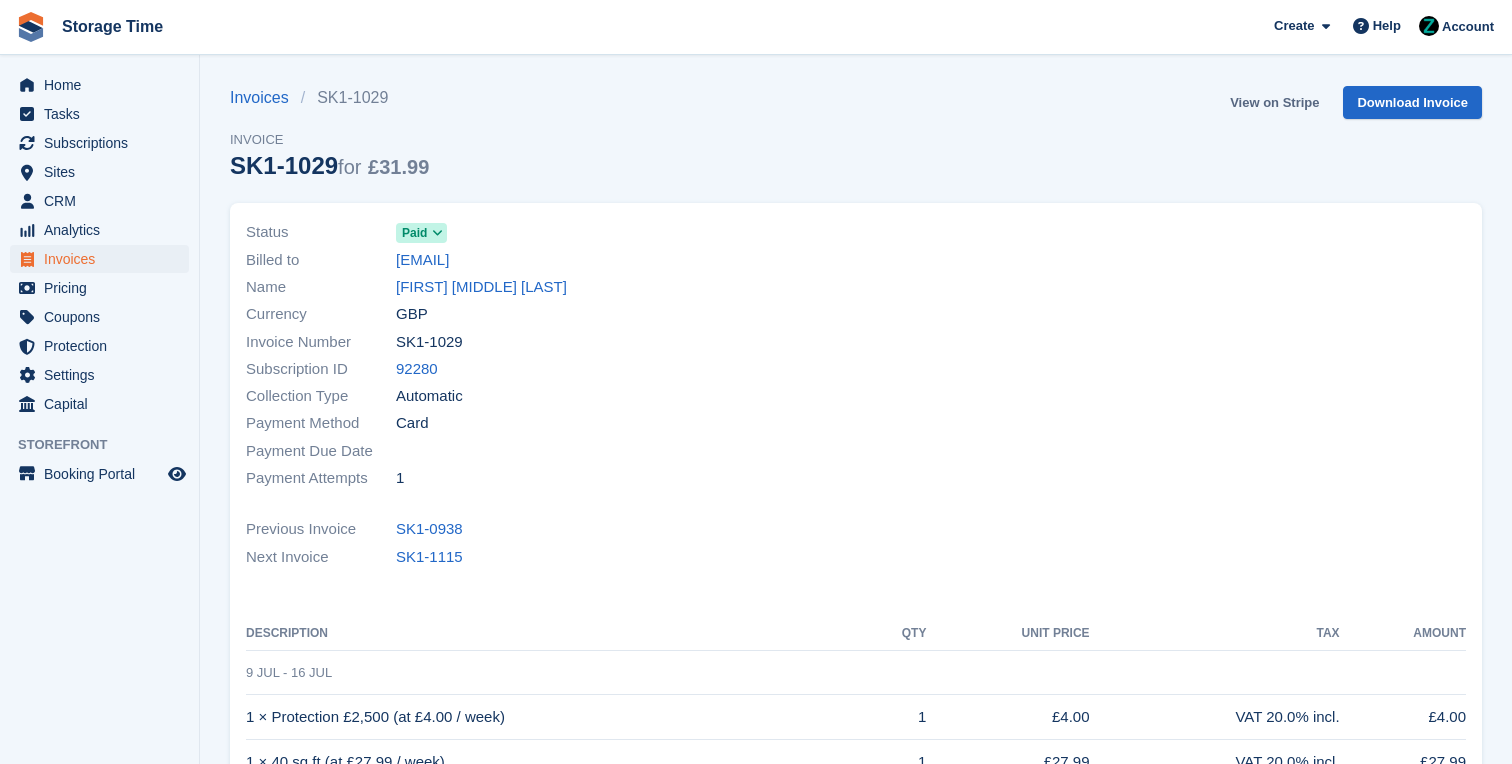 click on "View on Stripe" at bounding box center (1274, 102) 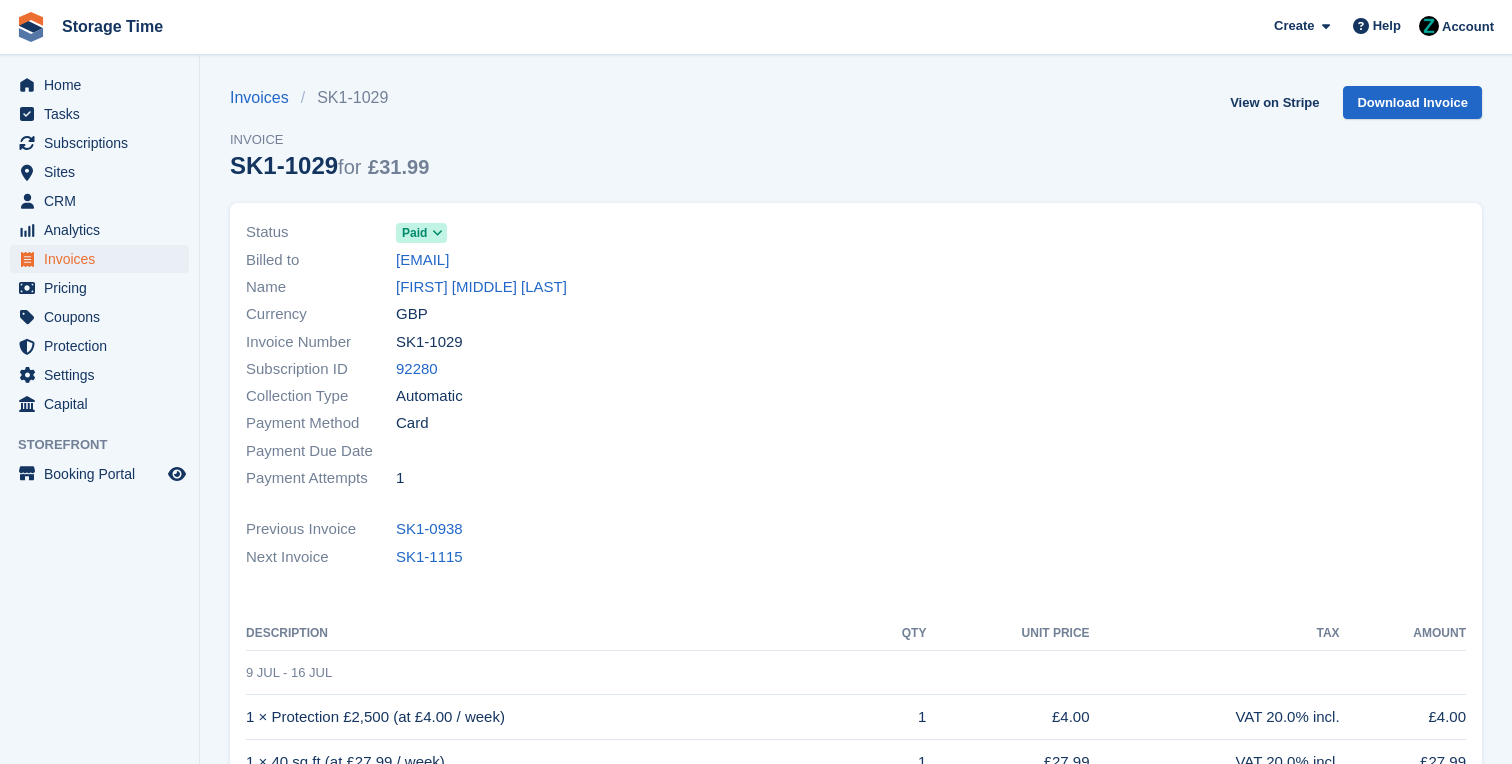 click on "Next Invoice
SK1-1115" at bounding box center (856, 556) 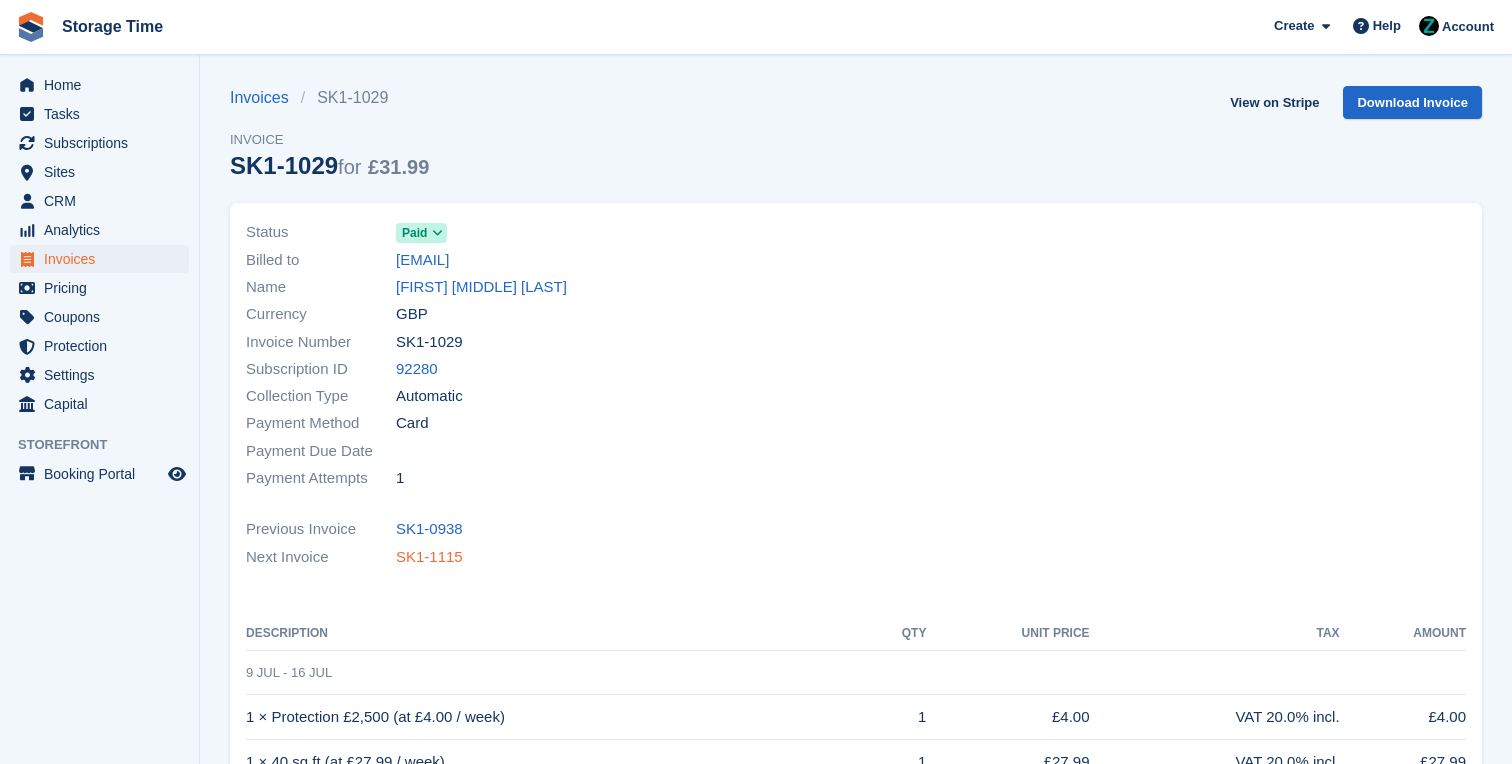 click on "SK1-1115" at bounding box center [429, 557] 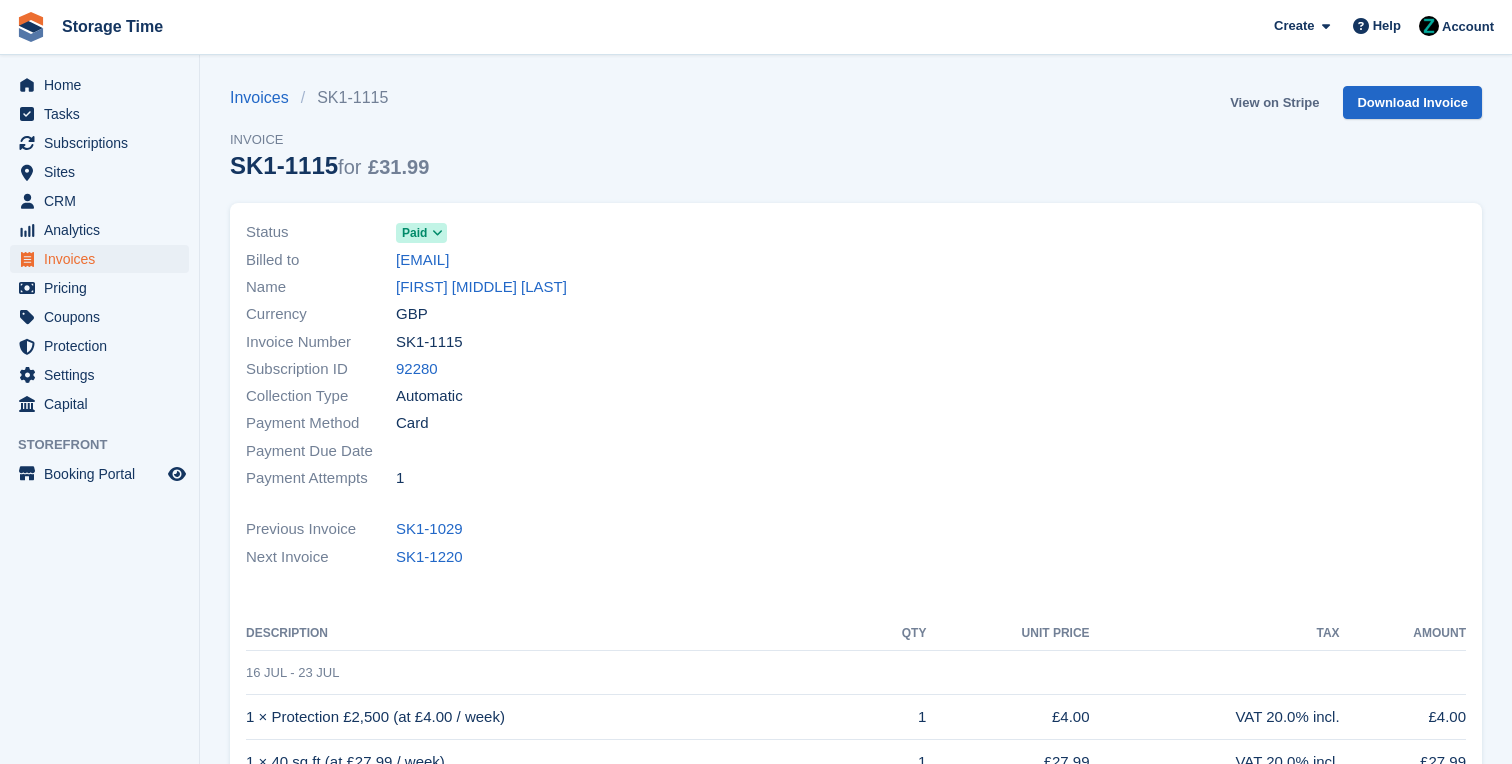 click on "View on Stripe" at bounding box center [1274, 102] 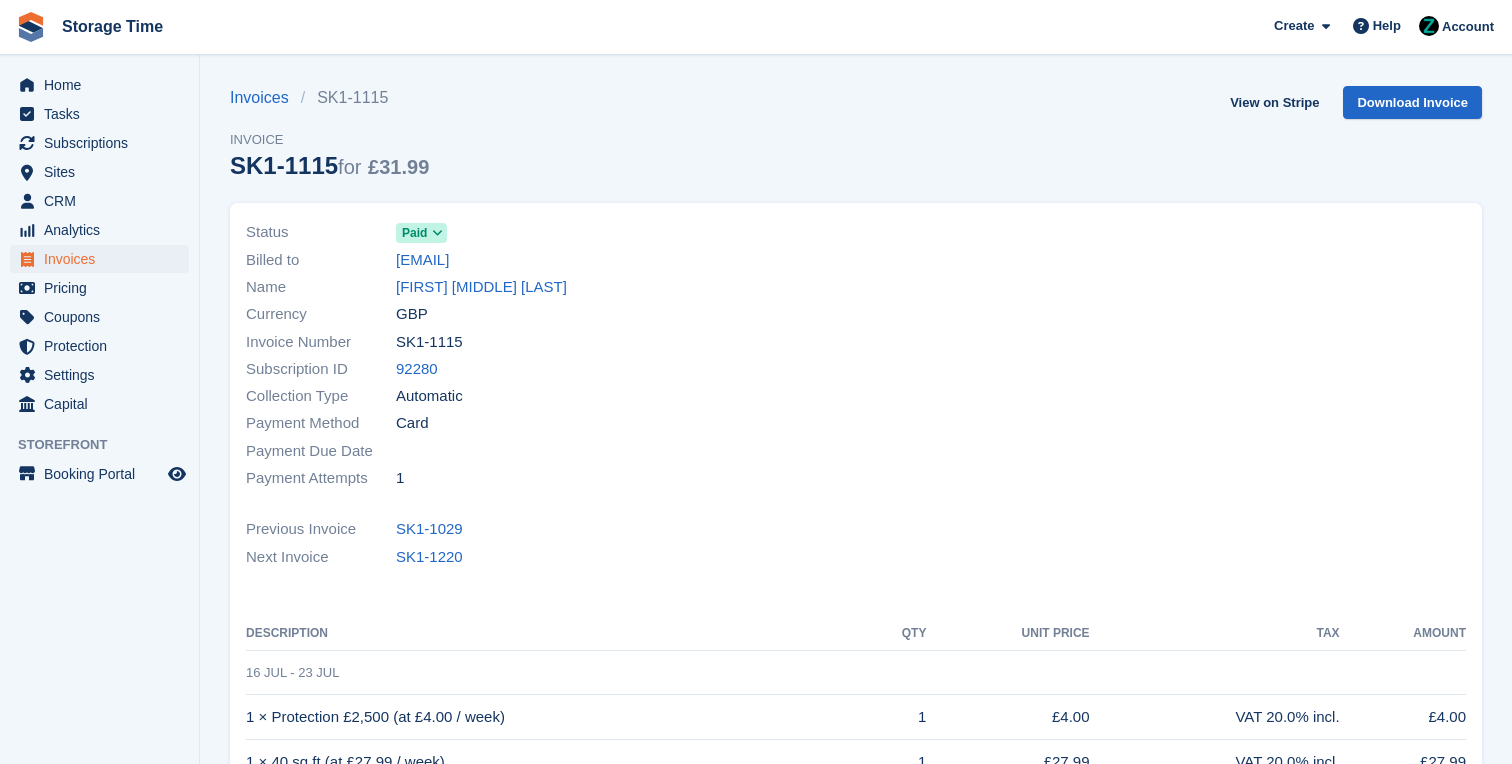 click on "Status
Paid
Billed to
mslyndon@btinternet.com
Name
Mark Steven Lyndon
Currency
GBP
Invoice Number
SK1-1115
Subscription ID
92280
Collection Type" at bounding box center [545, 355] 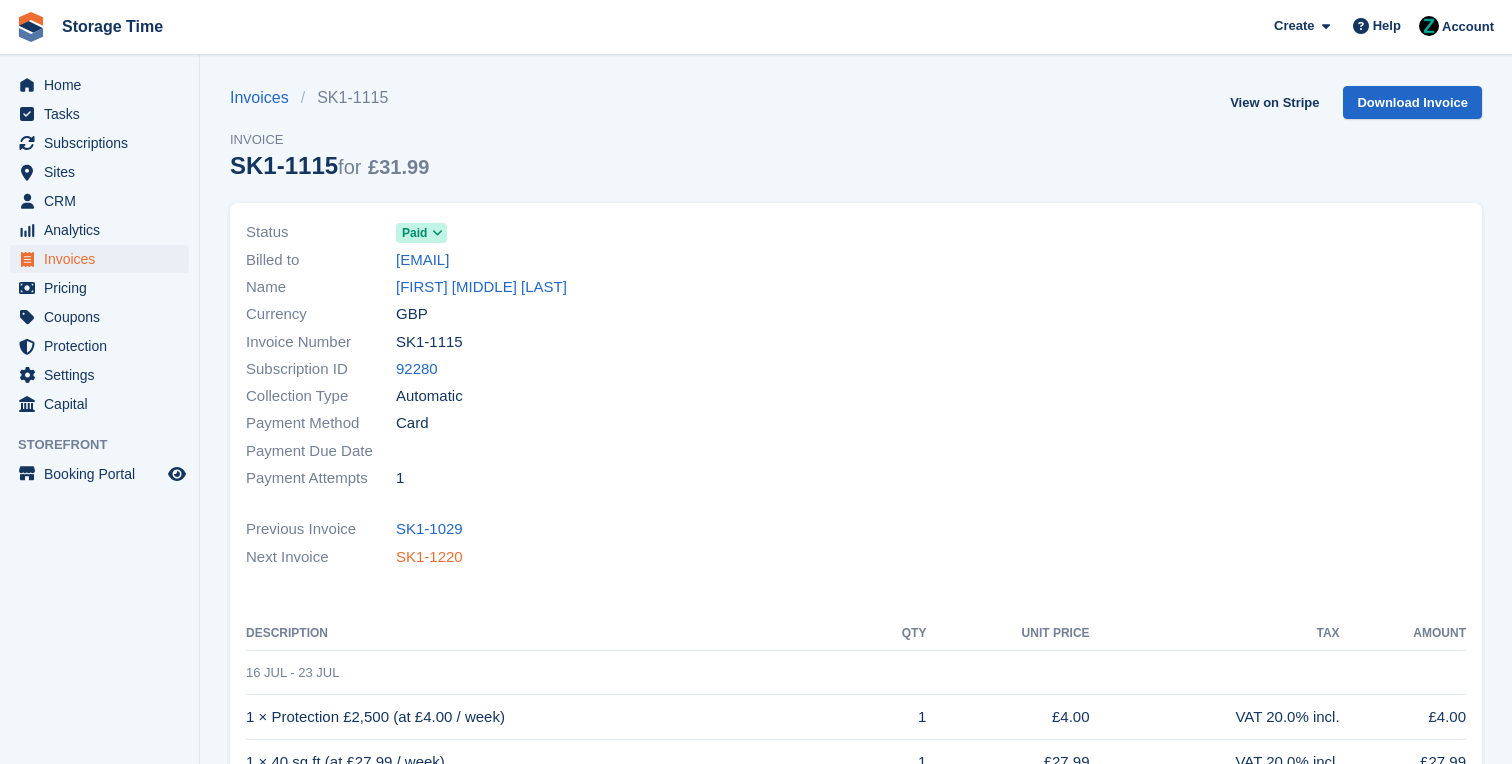 click on "SK1-1220" at bounding box center (429, 557) 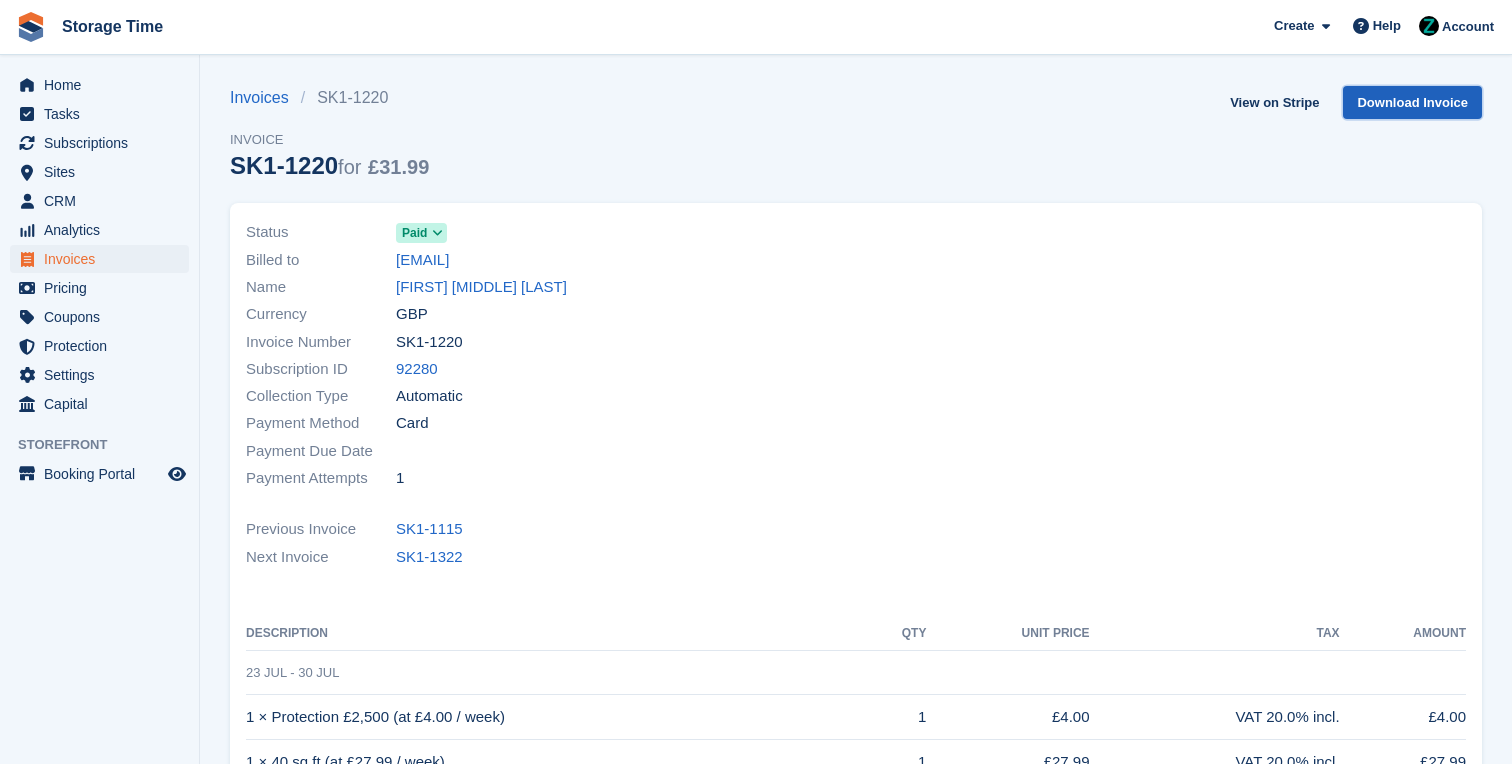 click on "Download Invoice" at bounding box center [1412, 102] 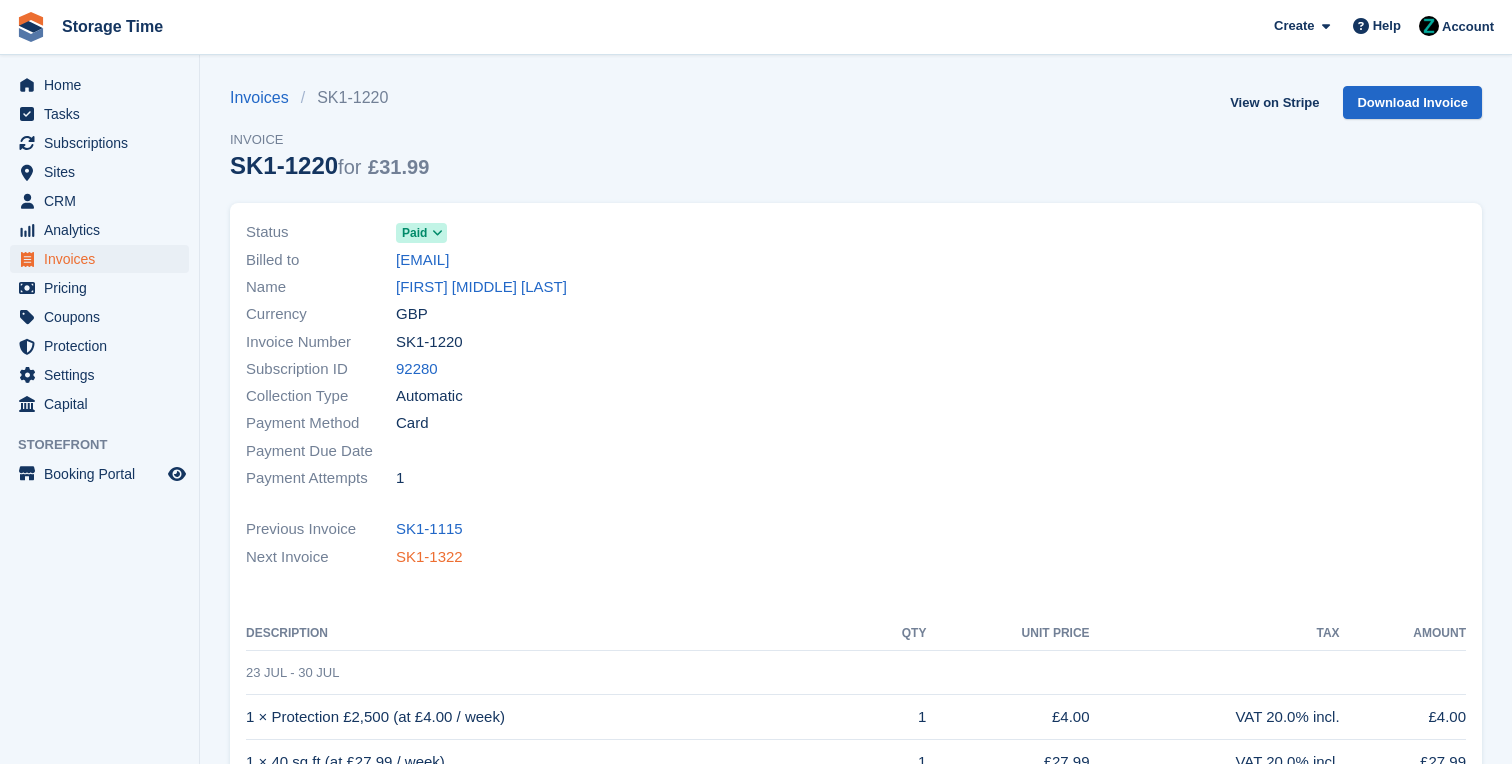 click on "SK1-1322" at bounding box center (429, 557) 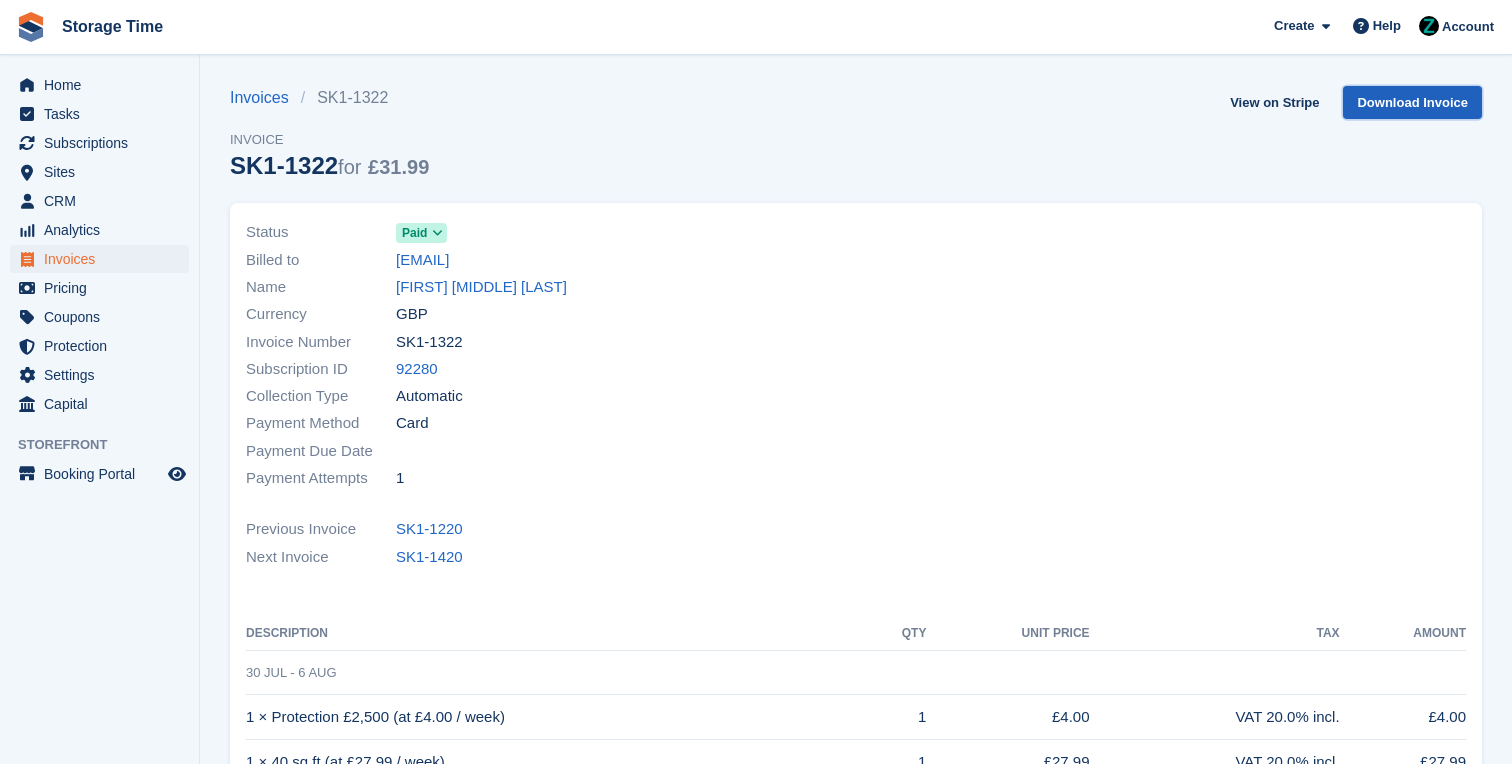 click on "Download Invoice" at bounding box center (1412, 102) 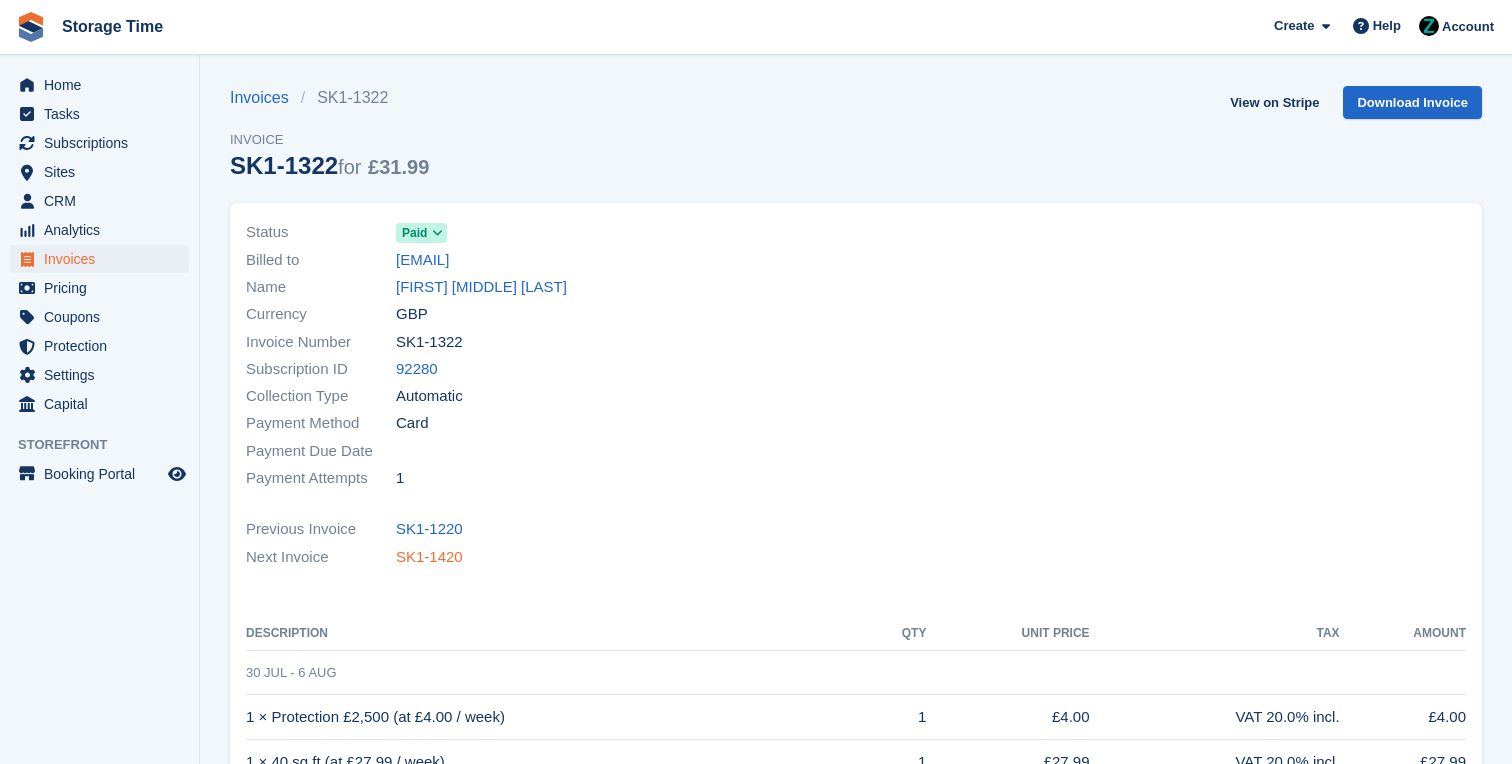 click on "SK1-1420" at bounding box center (429, 557) 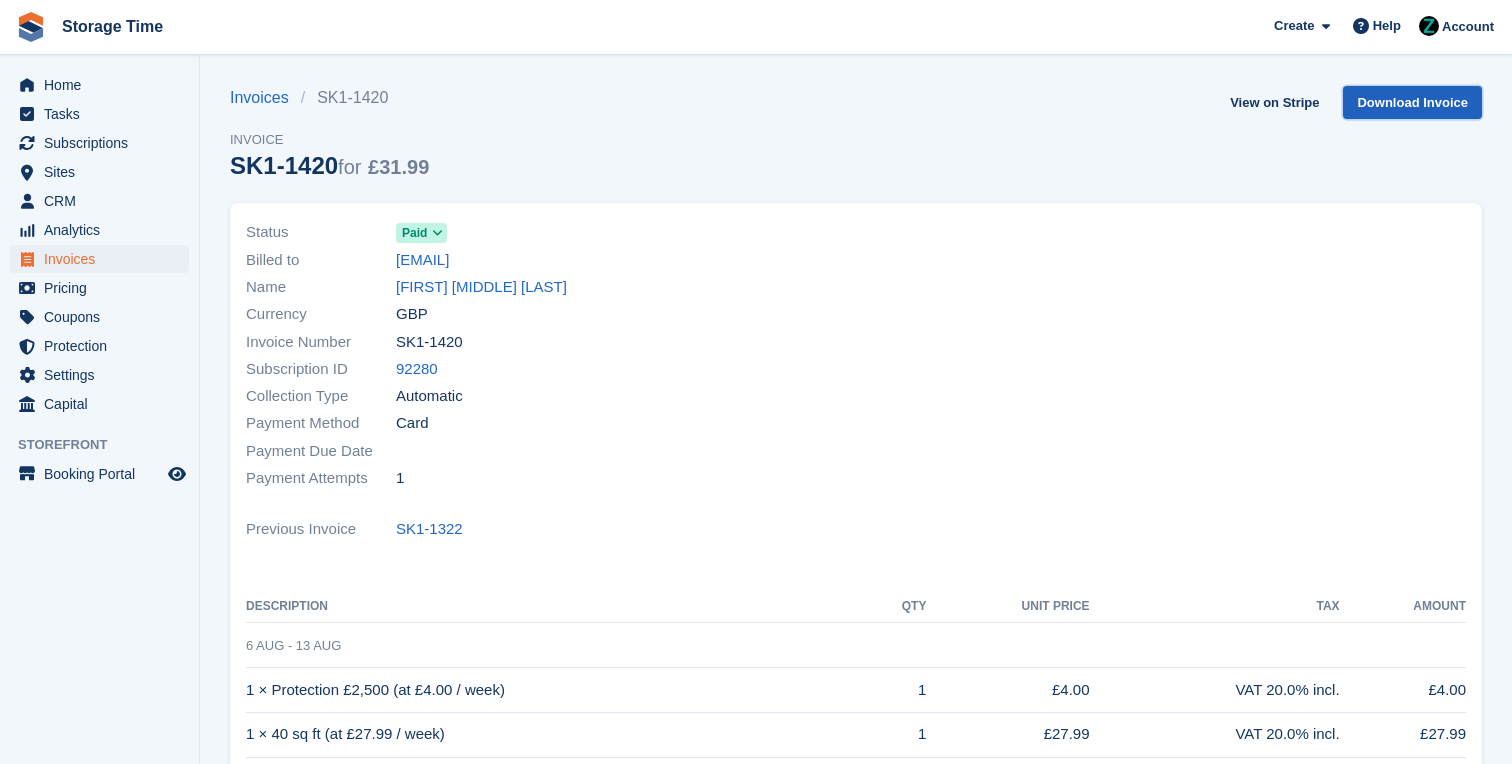 click on "Download Invoice" at bounding box center [1412, 102] 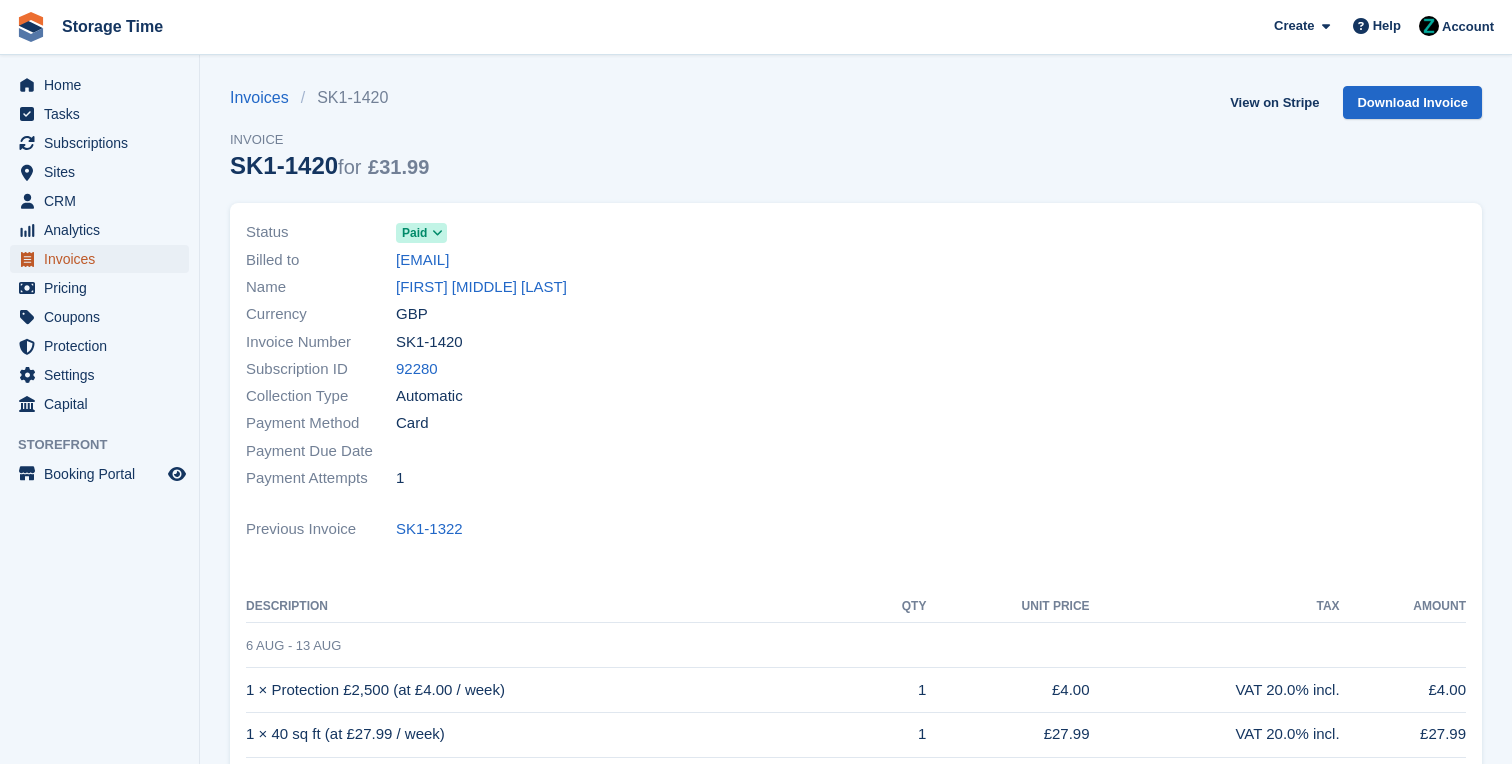 click on "Invoices" at bounding box center [104, 259] 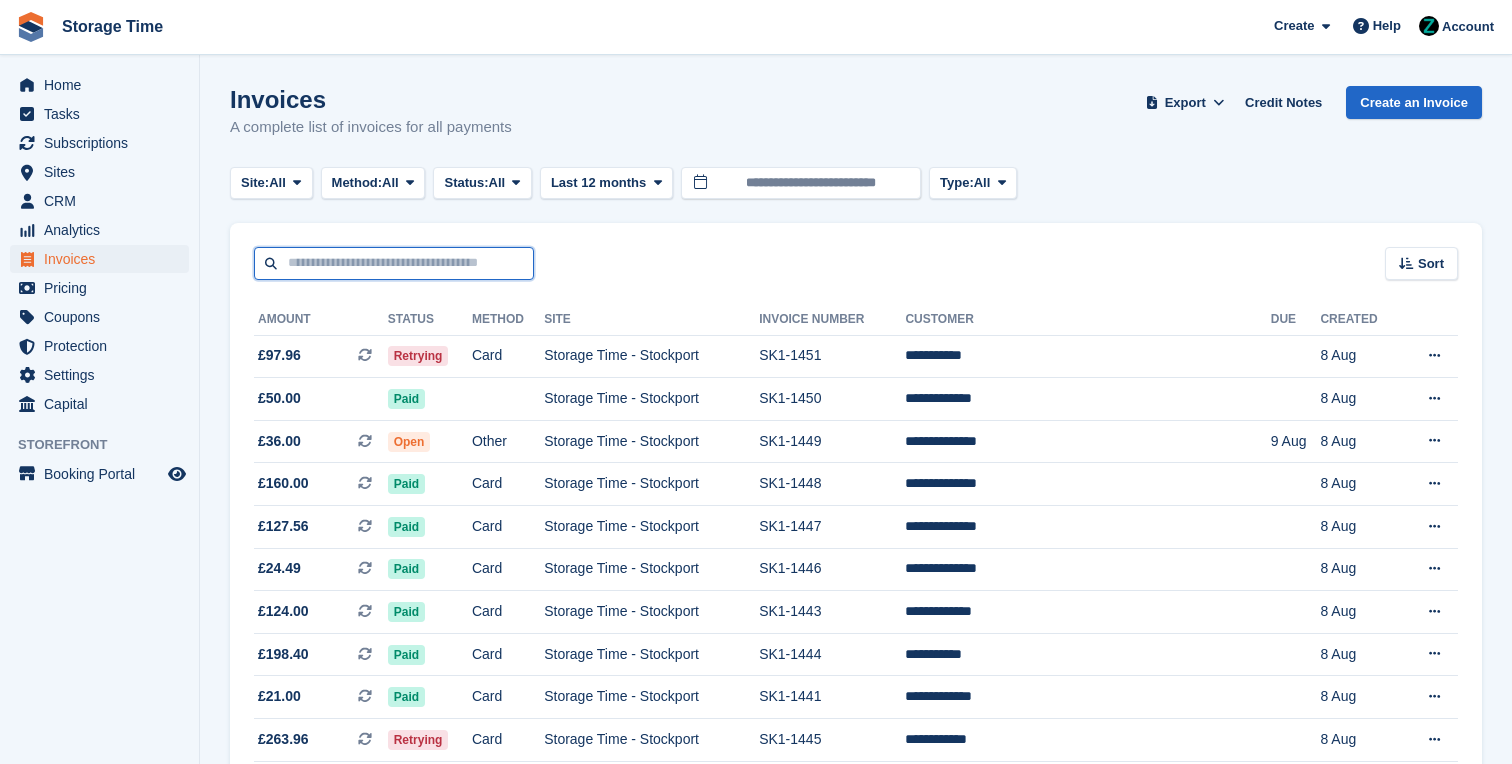 click at bounding box center (394, 263) 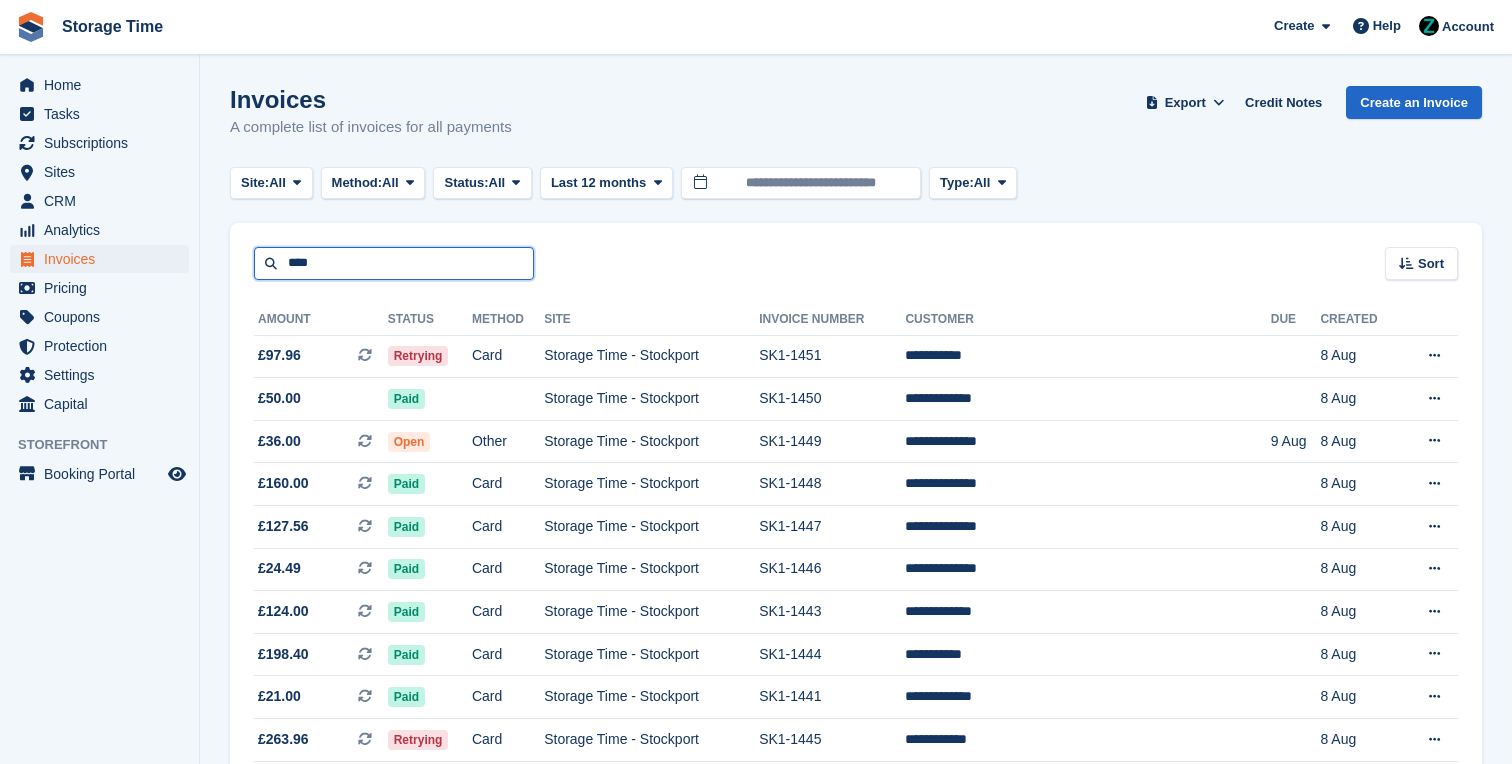 type on "****" 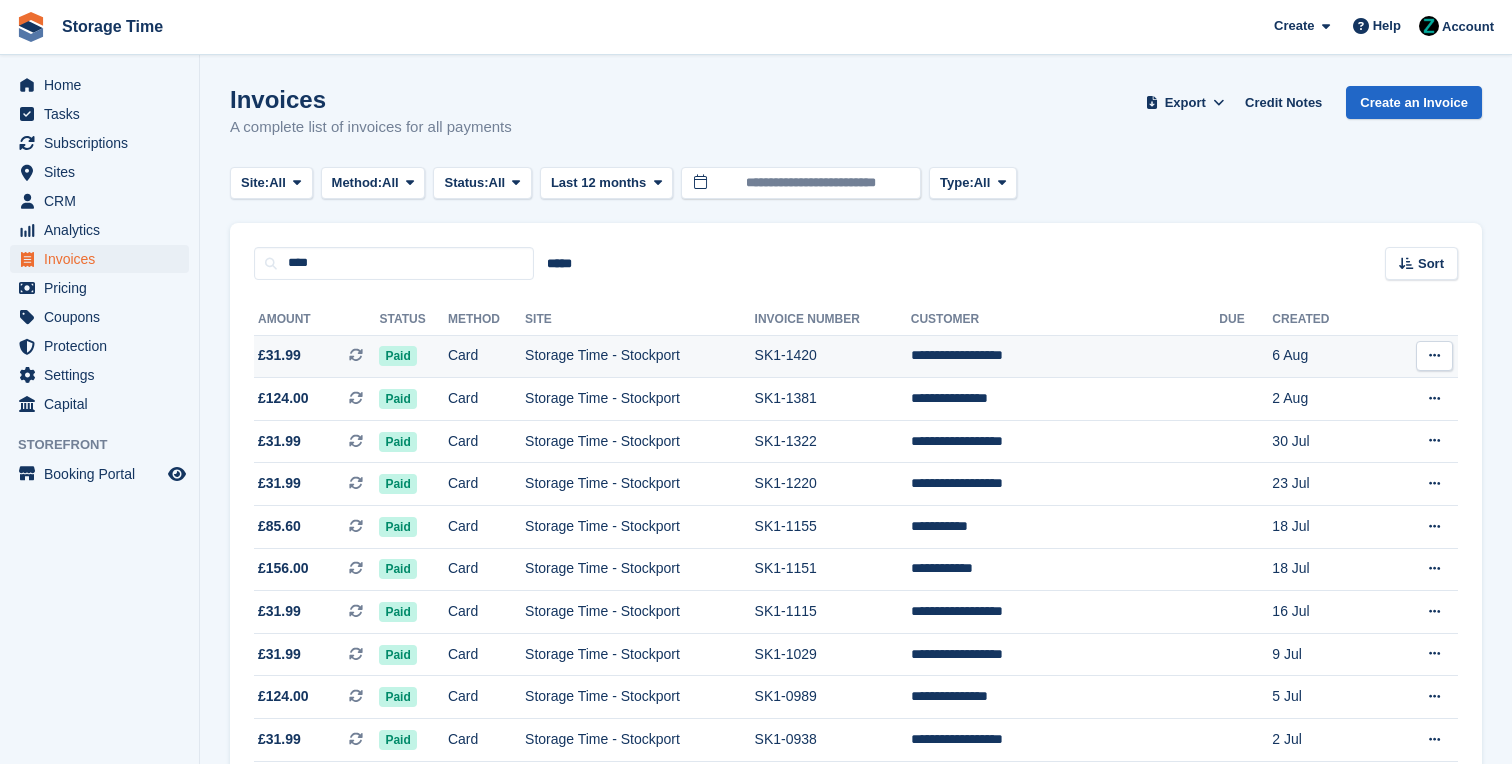 click on "SK1-1420" at bounding box center [833, 356] 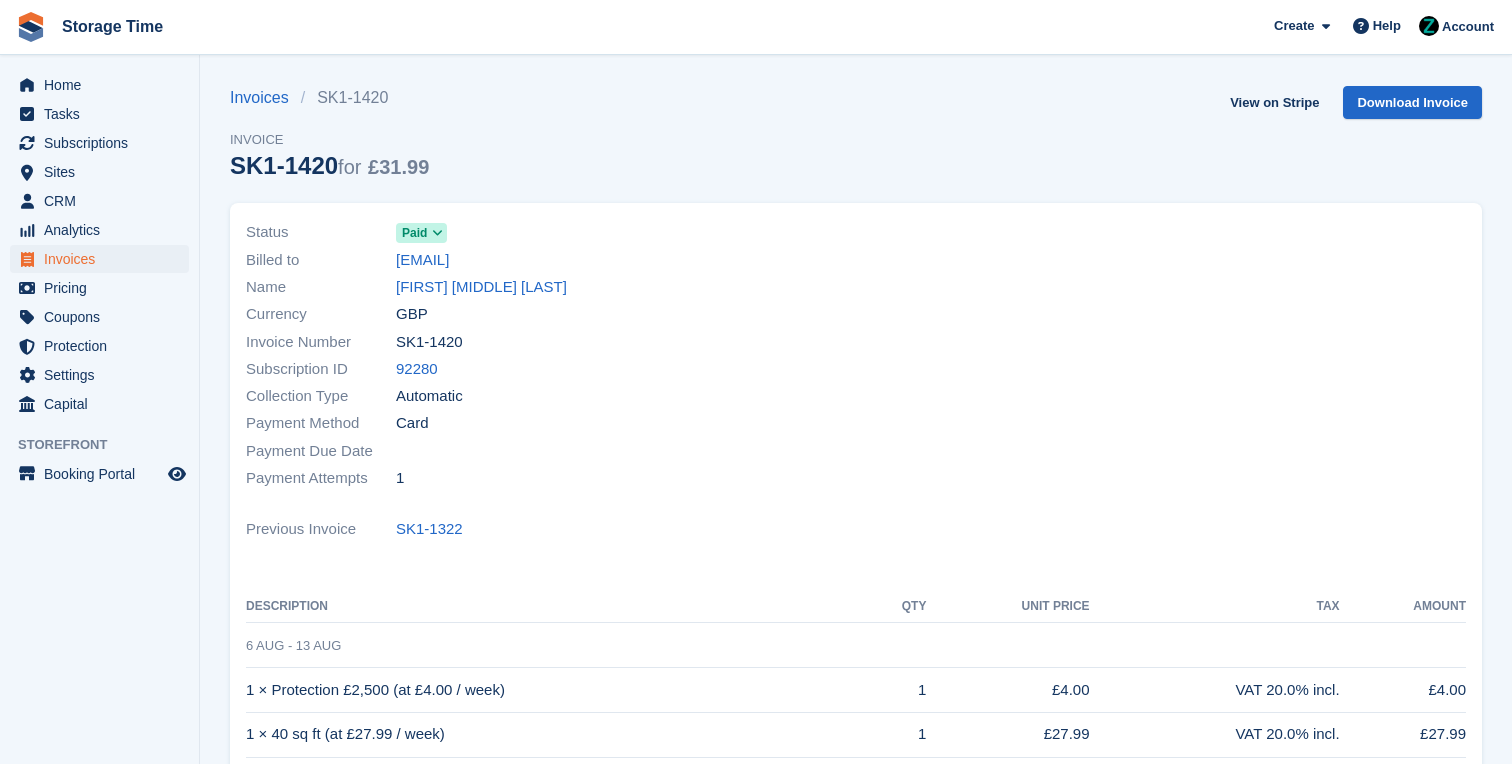 scroll, scrollTop: 0, scrollLeft: 0, axis: both 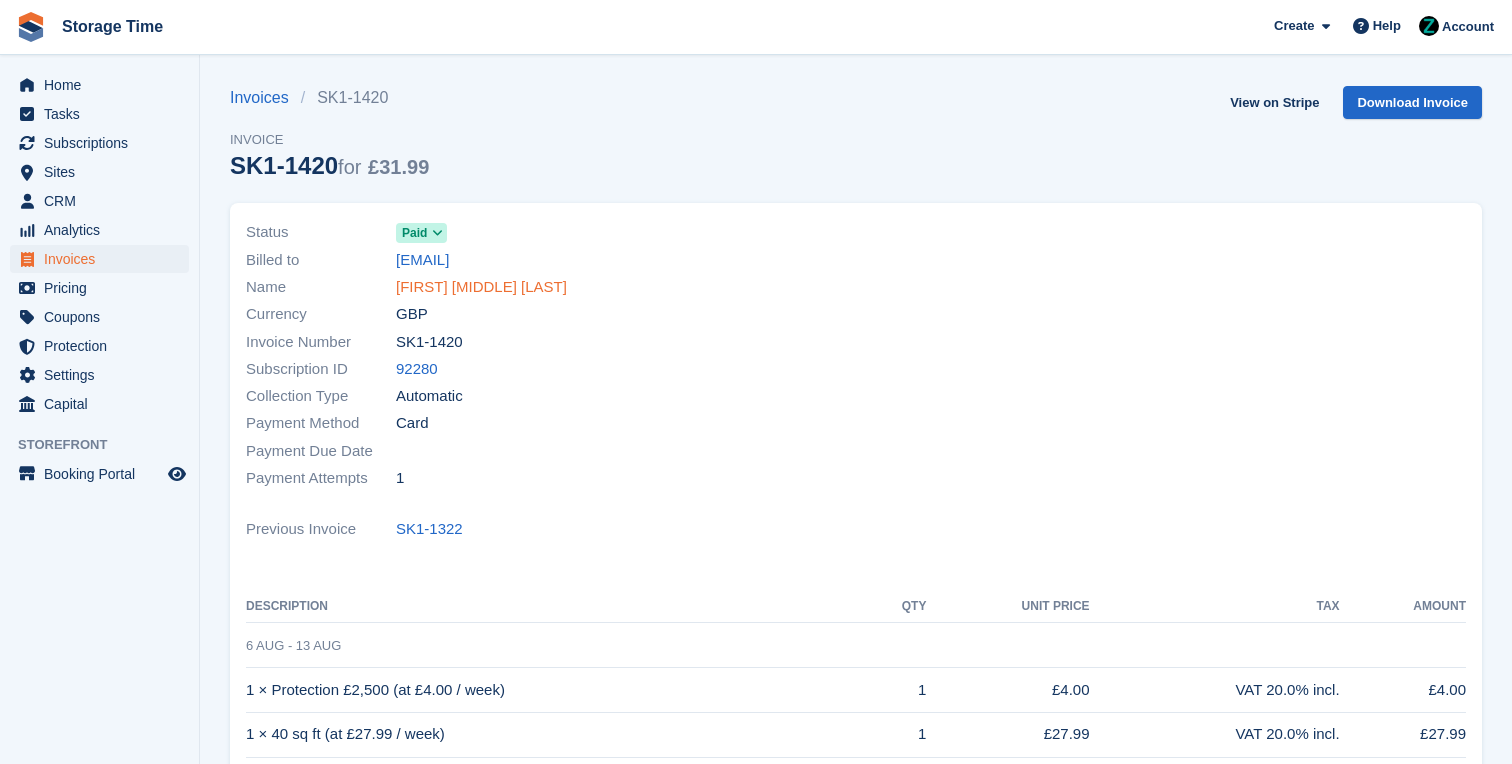 click on "[FIRST] [MIDDLE] [LAST]" at bounding box center [481, 287] 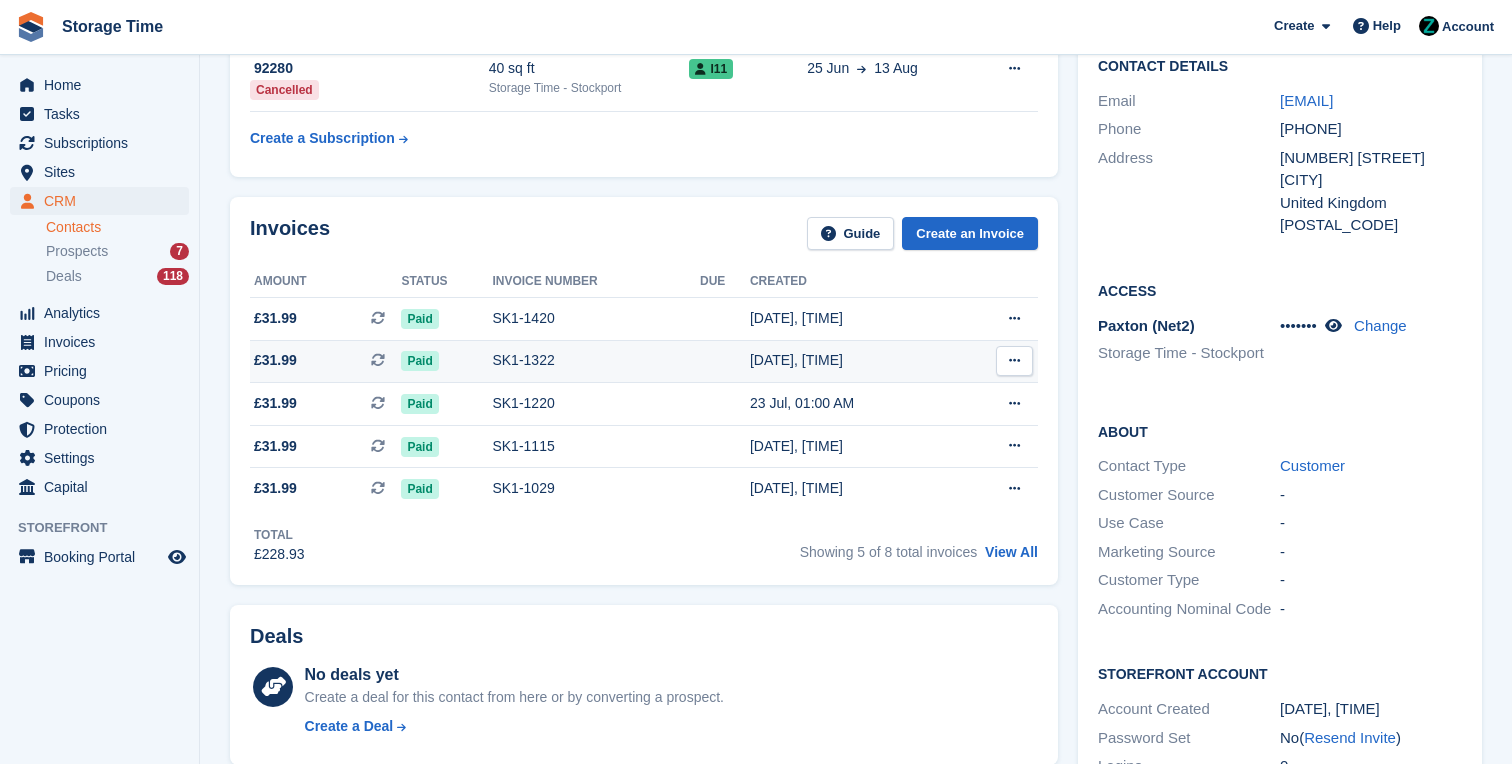scroll, scrollTop: 185, scrollLeft: 0, axis: vertical 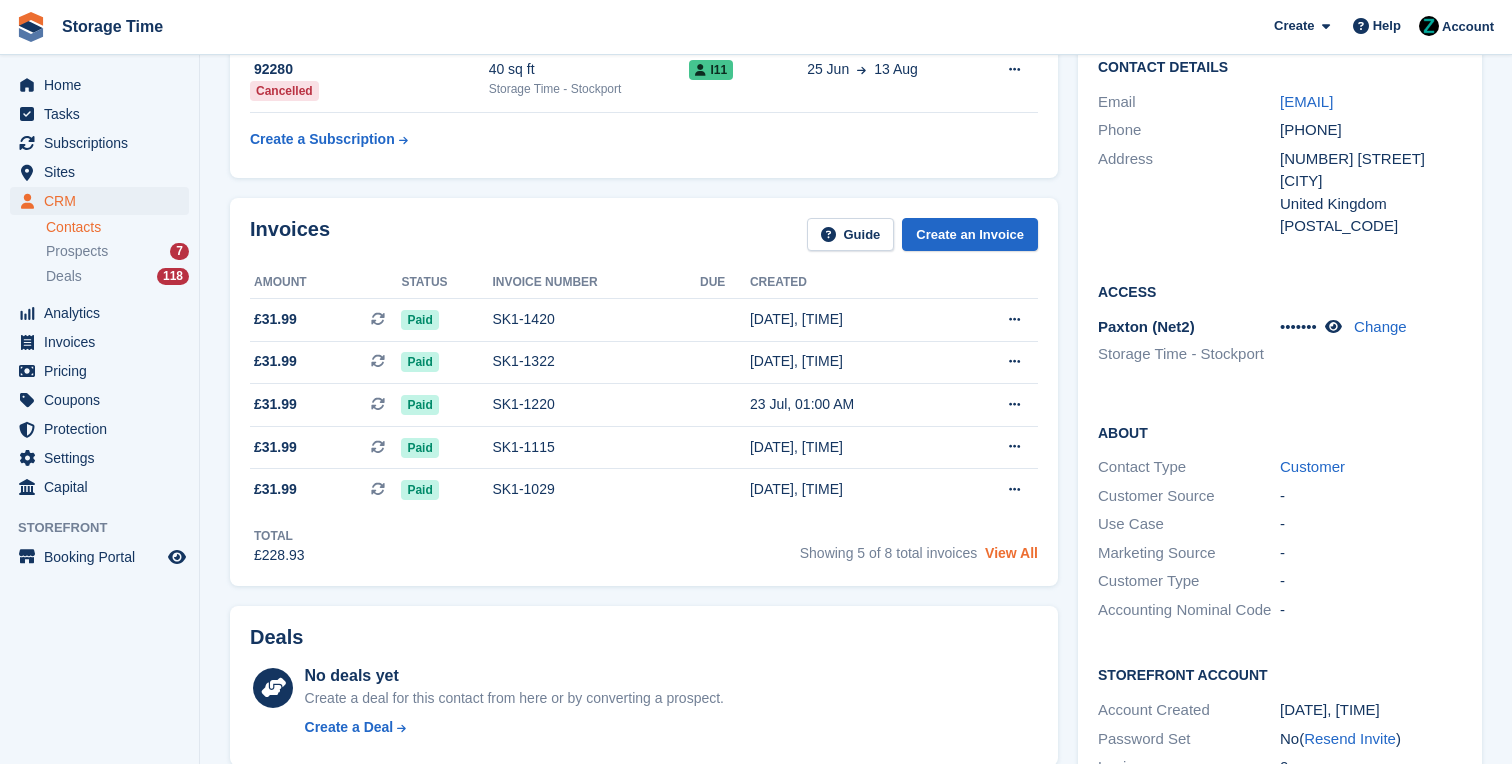 click on "View All" at bounding box center (1011, 553) 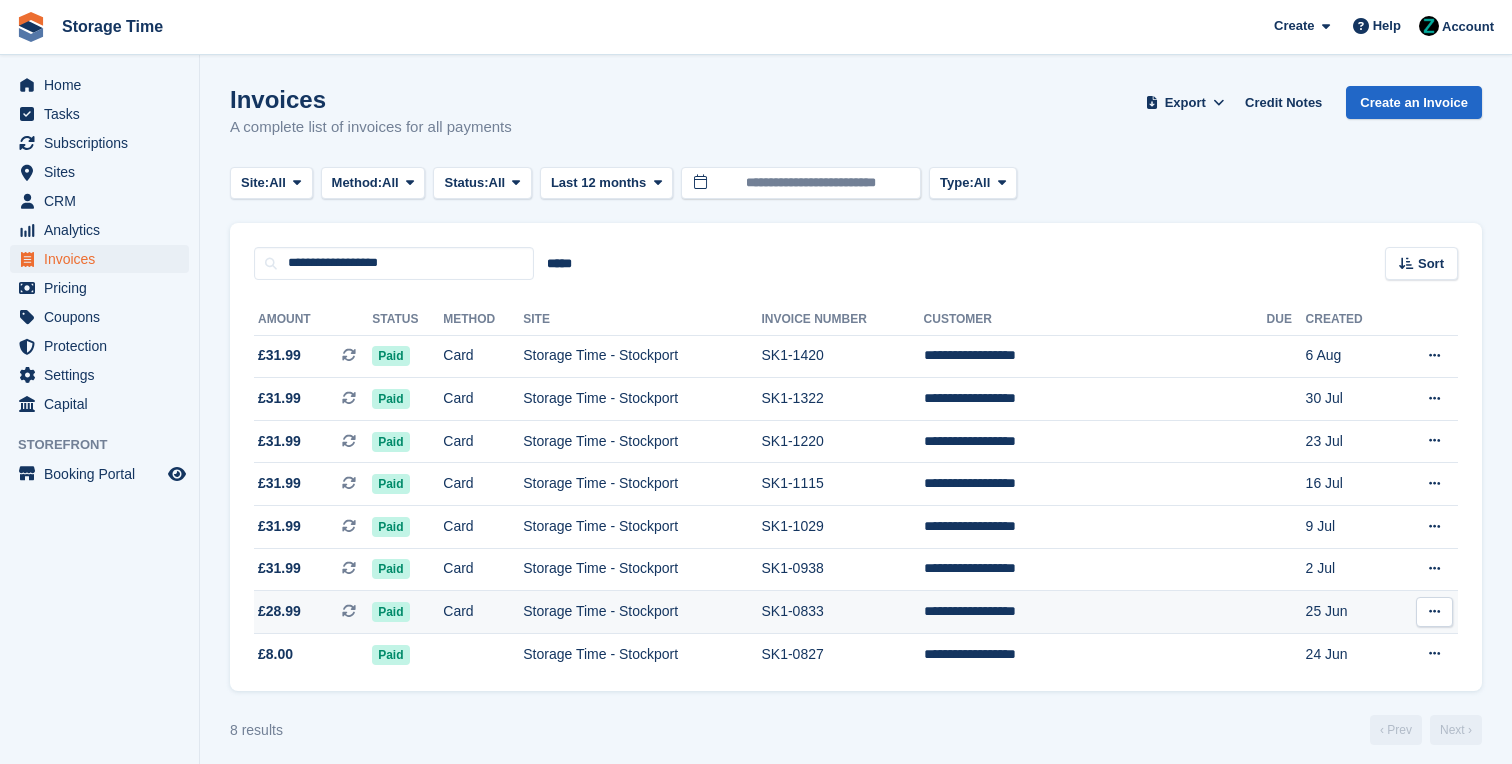 scroll, scrollTop: 11, scrollLeft: 0, axis: vertical 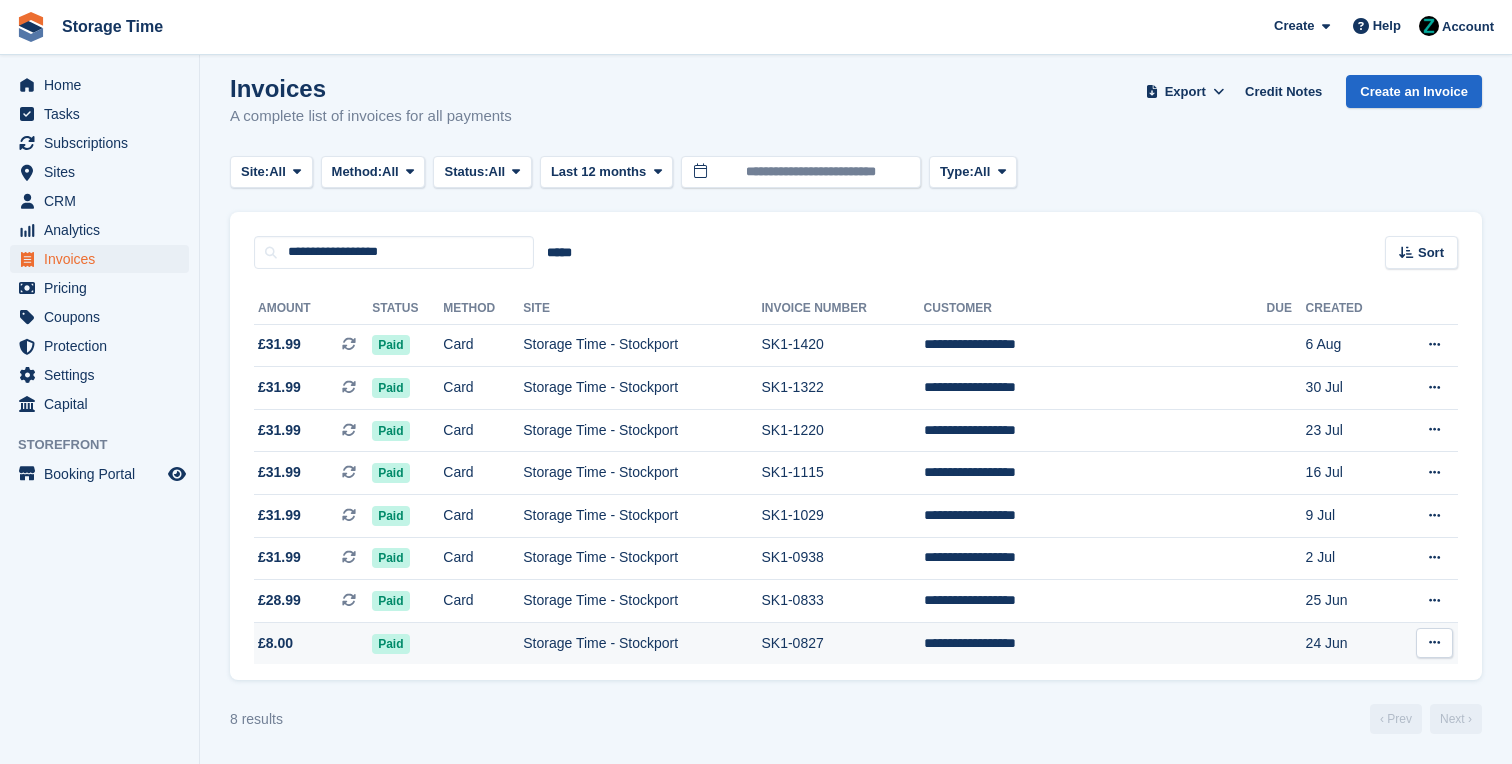 click on "Storage Time - Stockport" at bounding box center [642, 643] 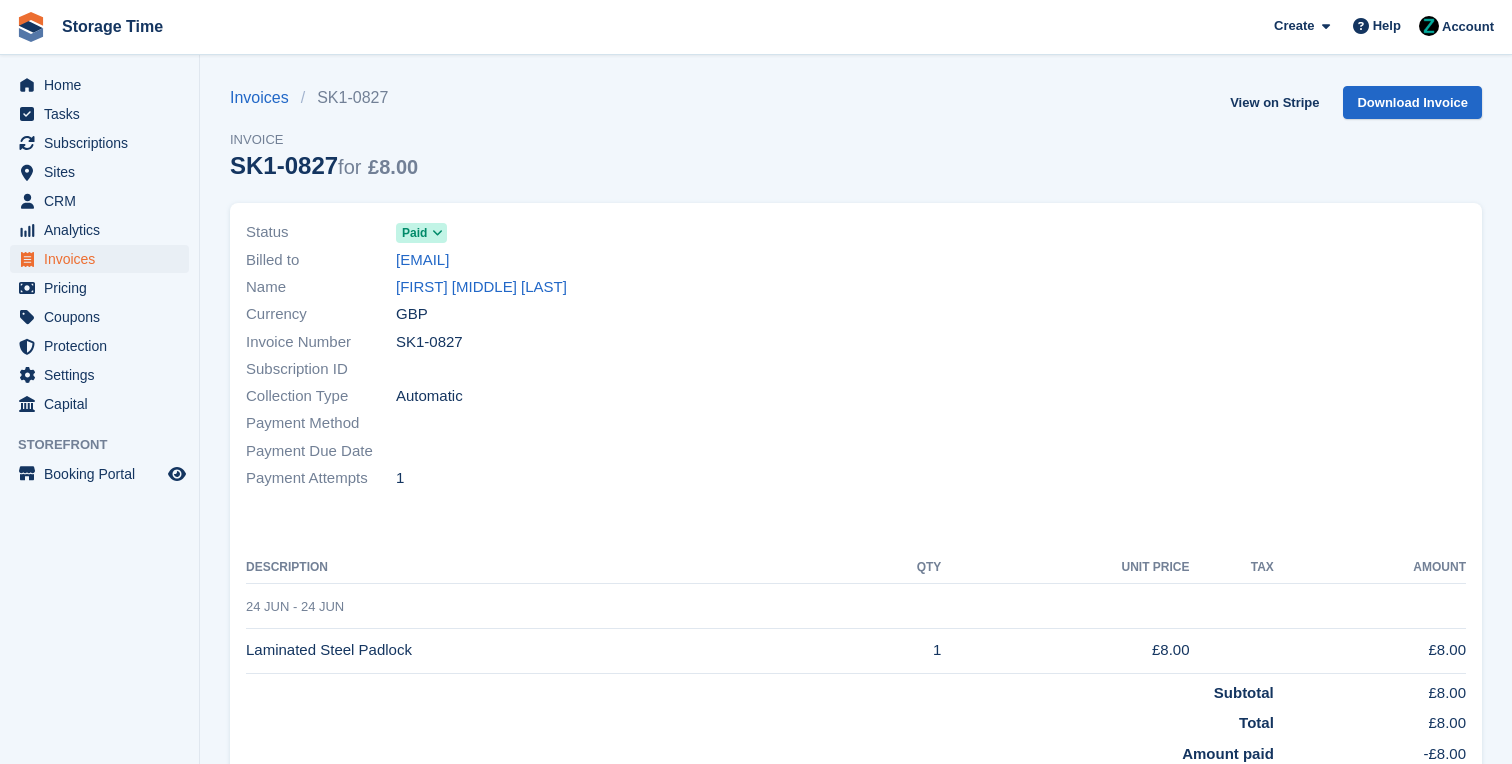 scroll, scrollTop: 0, scrollLeft: 0, axis: both 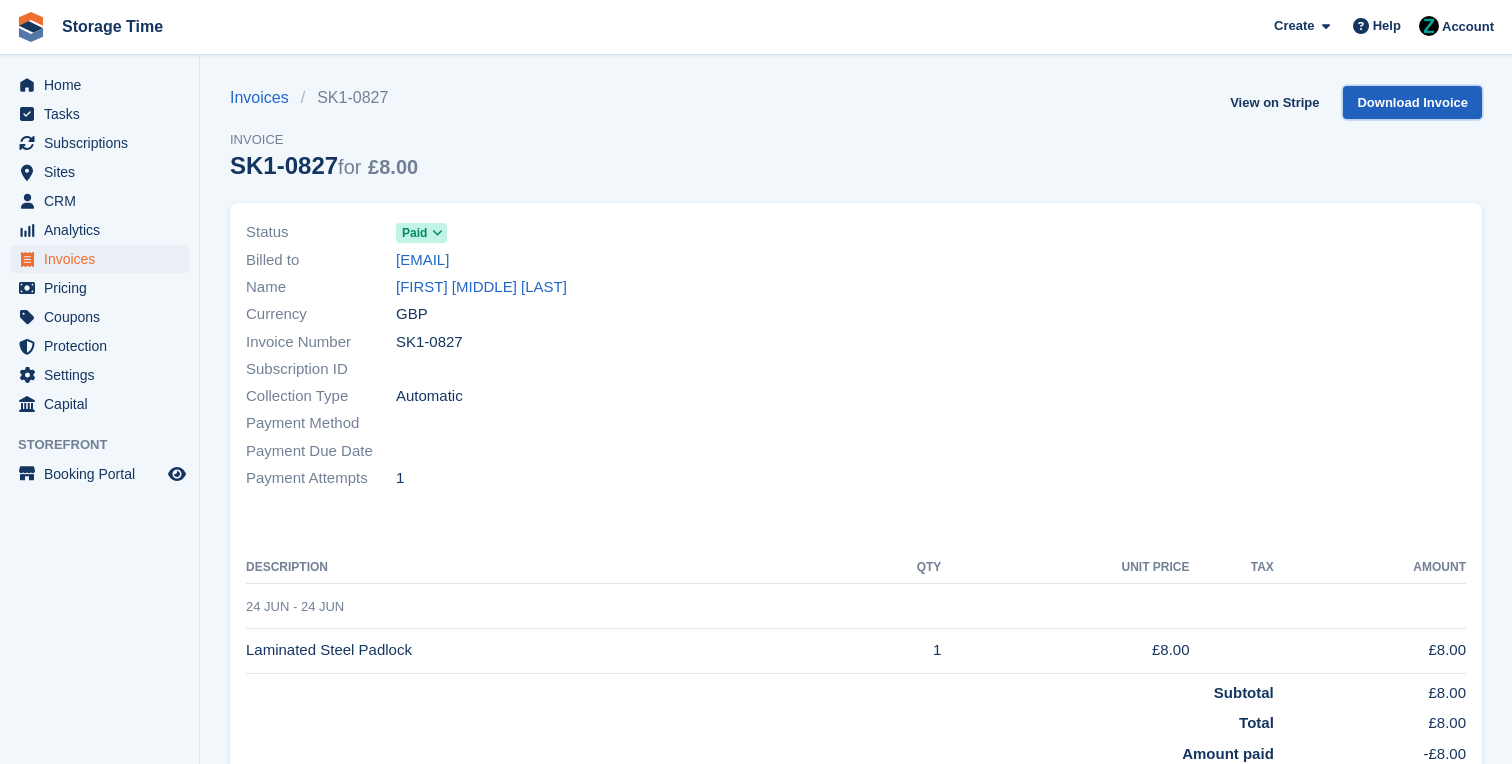 click on "Download Invoice" at bounding box center (1412, 102) 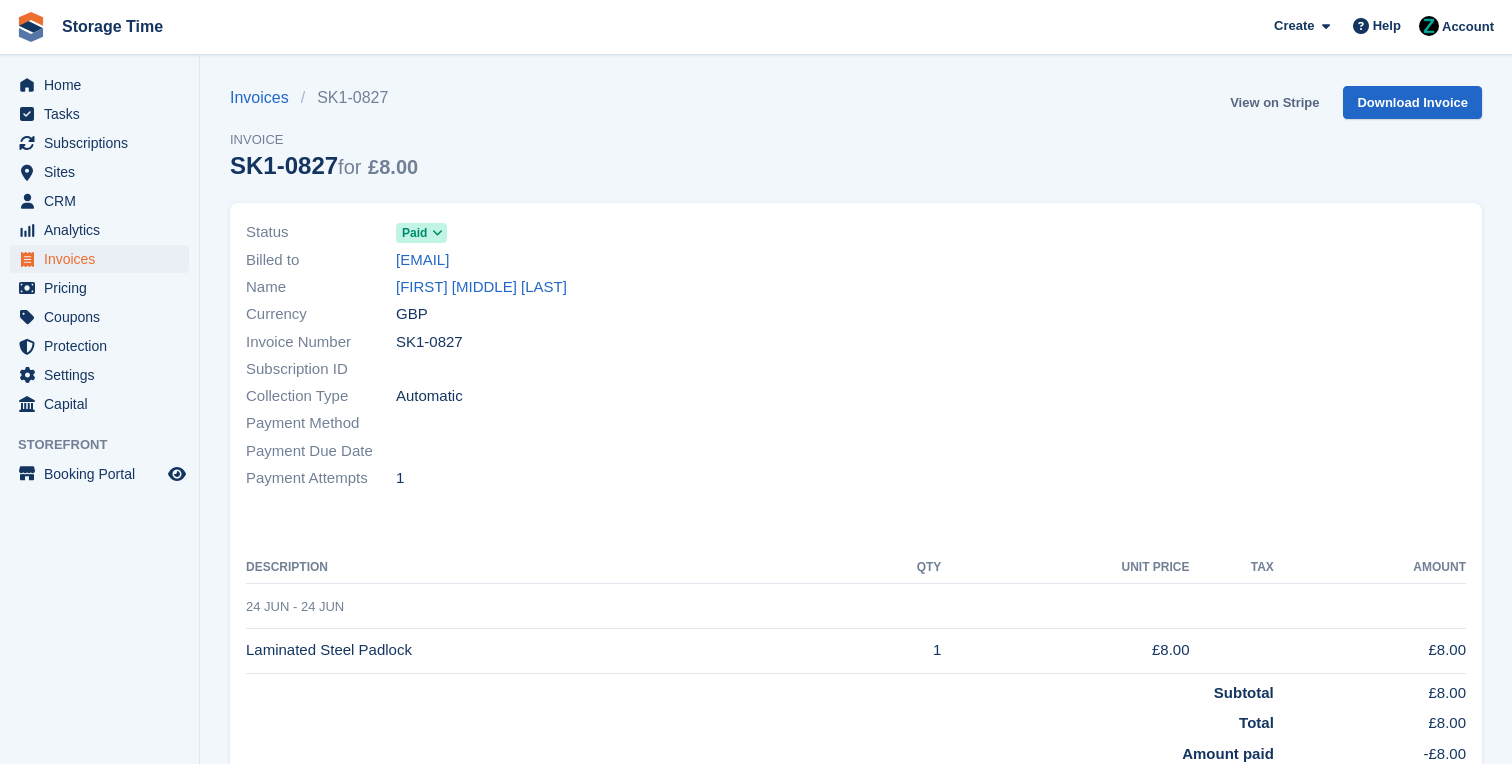 click on "View on Stripe" at bounding box center (1274, 102) 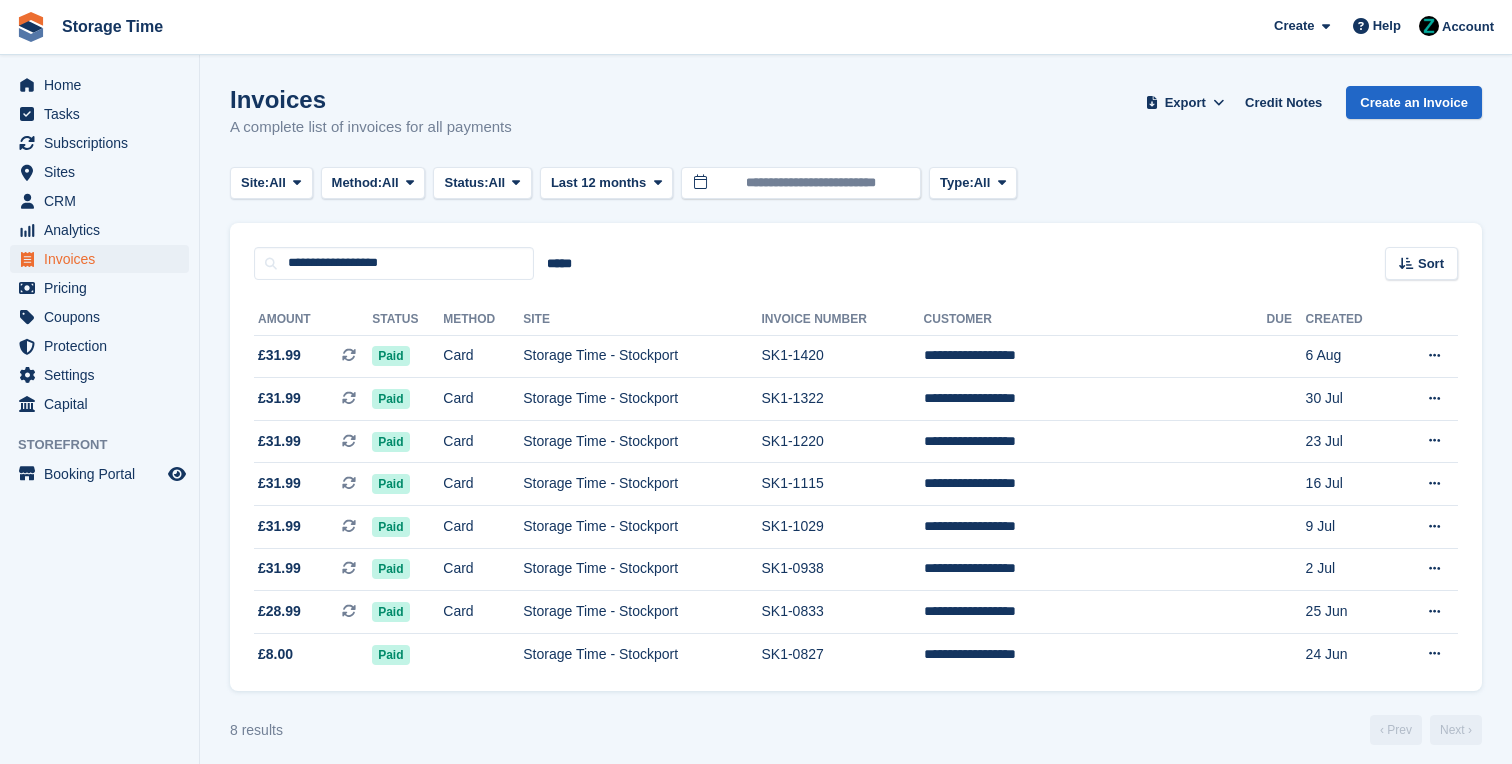 scroll, scrollTop: 11, scrollLeft: 0, axis: vertical 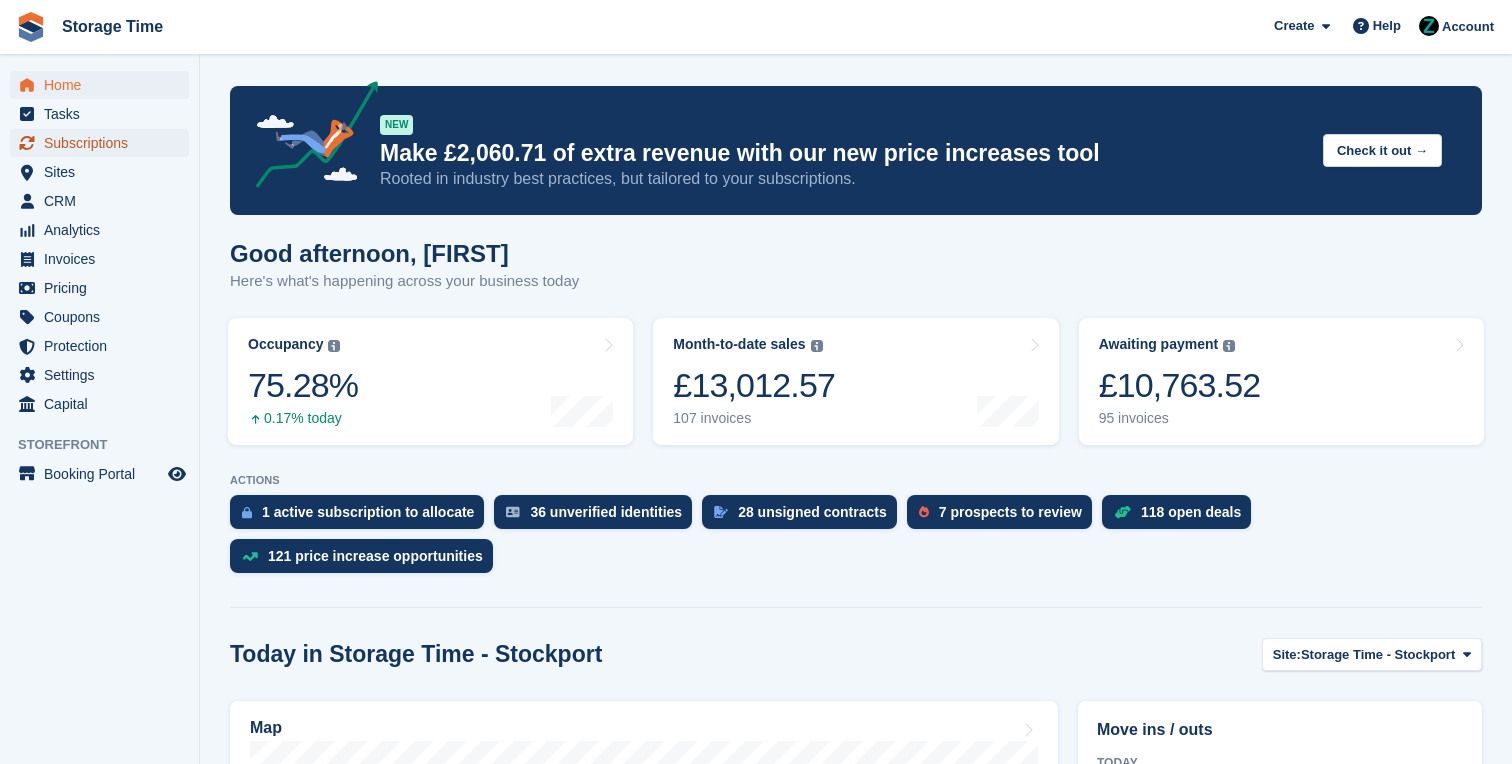 click on "Subscriptions" at bounding box center (99, 143) 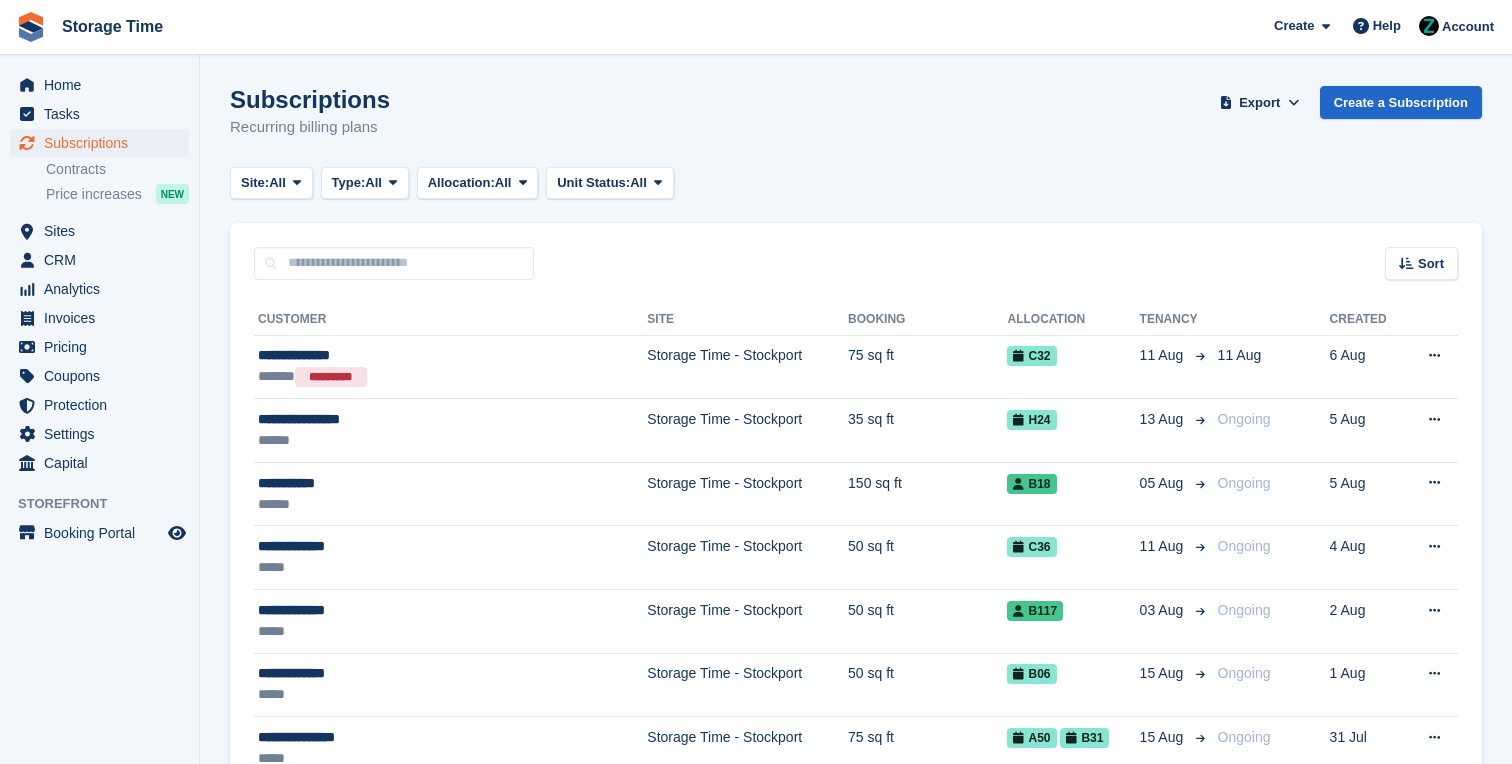 scroll, scrollTop: 0, scrollLeft: 0, axis: both 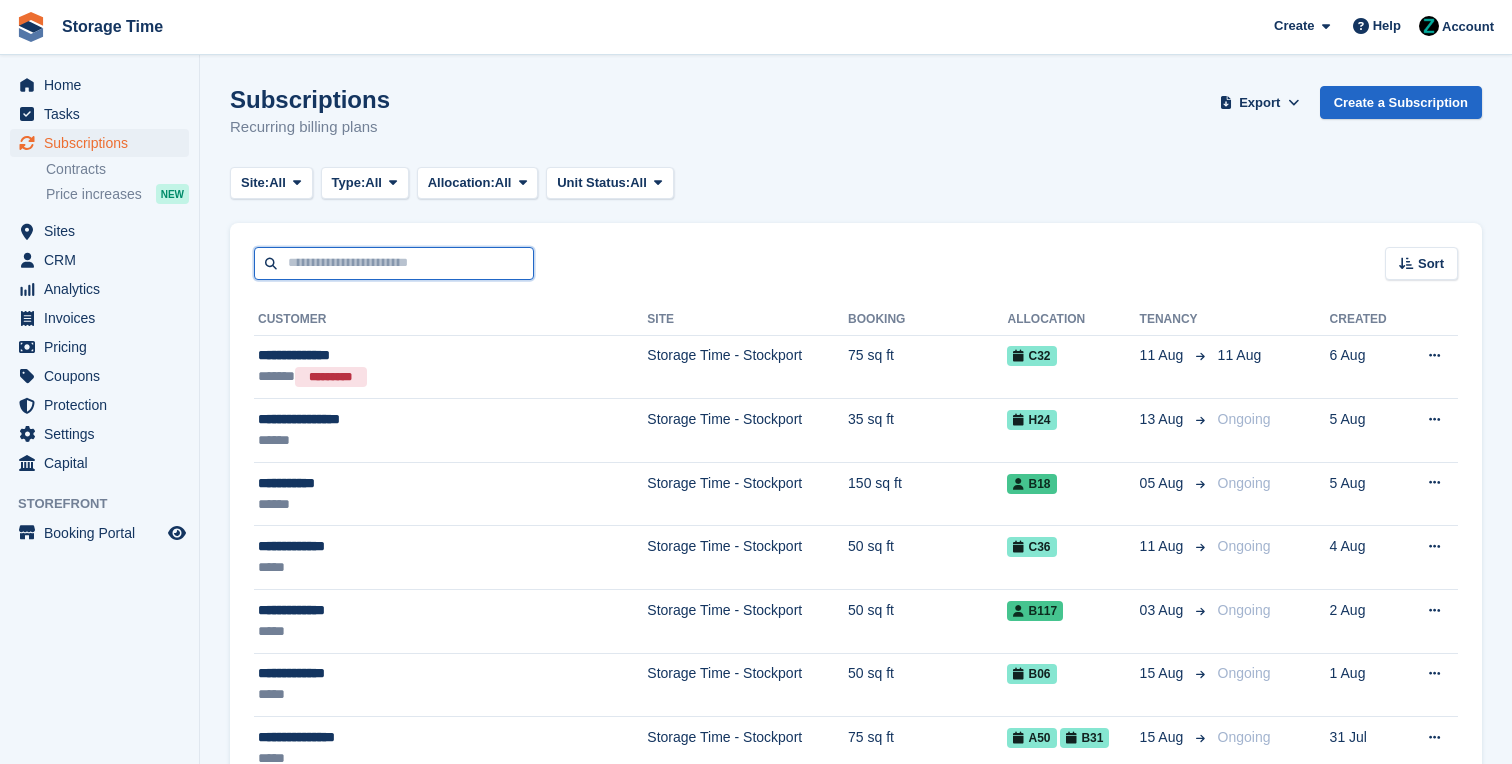 click at bounding box center (394, 263) 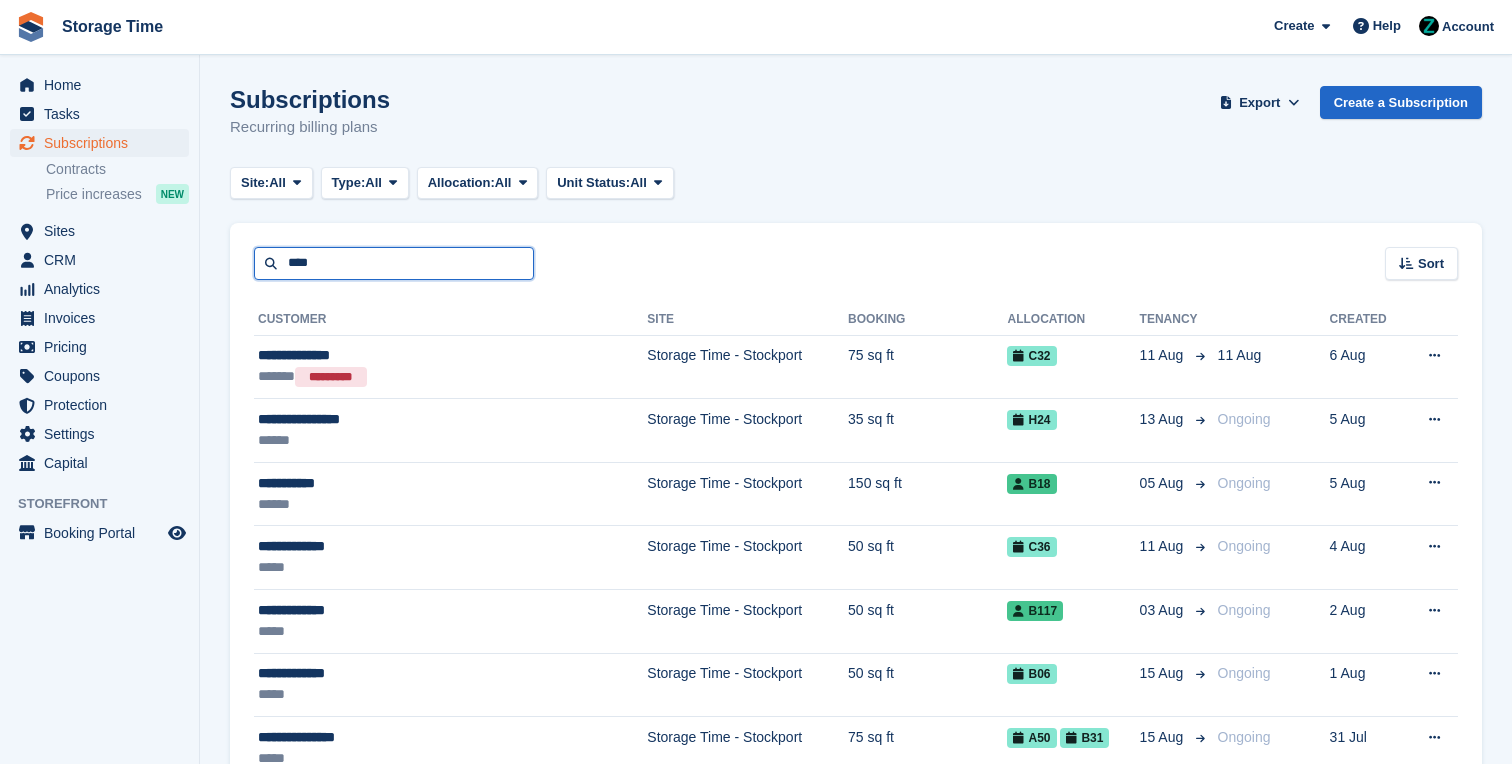 type on "****" 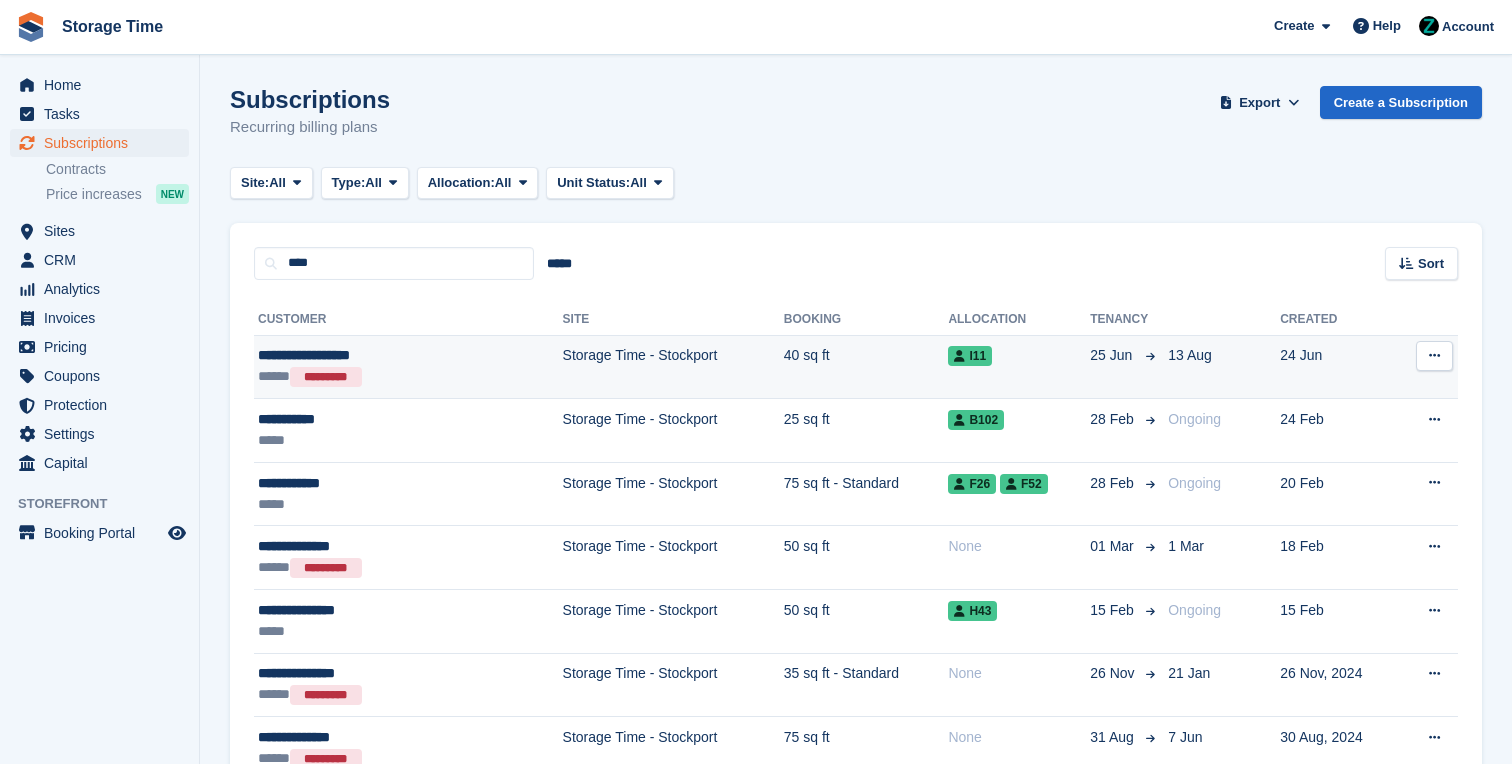click on "Storage Time - Stockport" at bounding box center (673, 367) 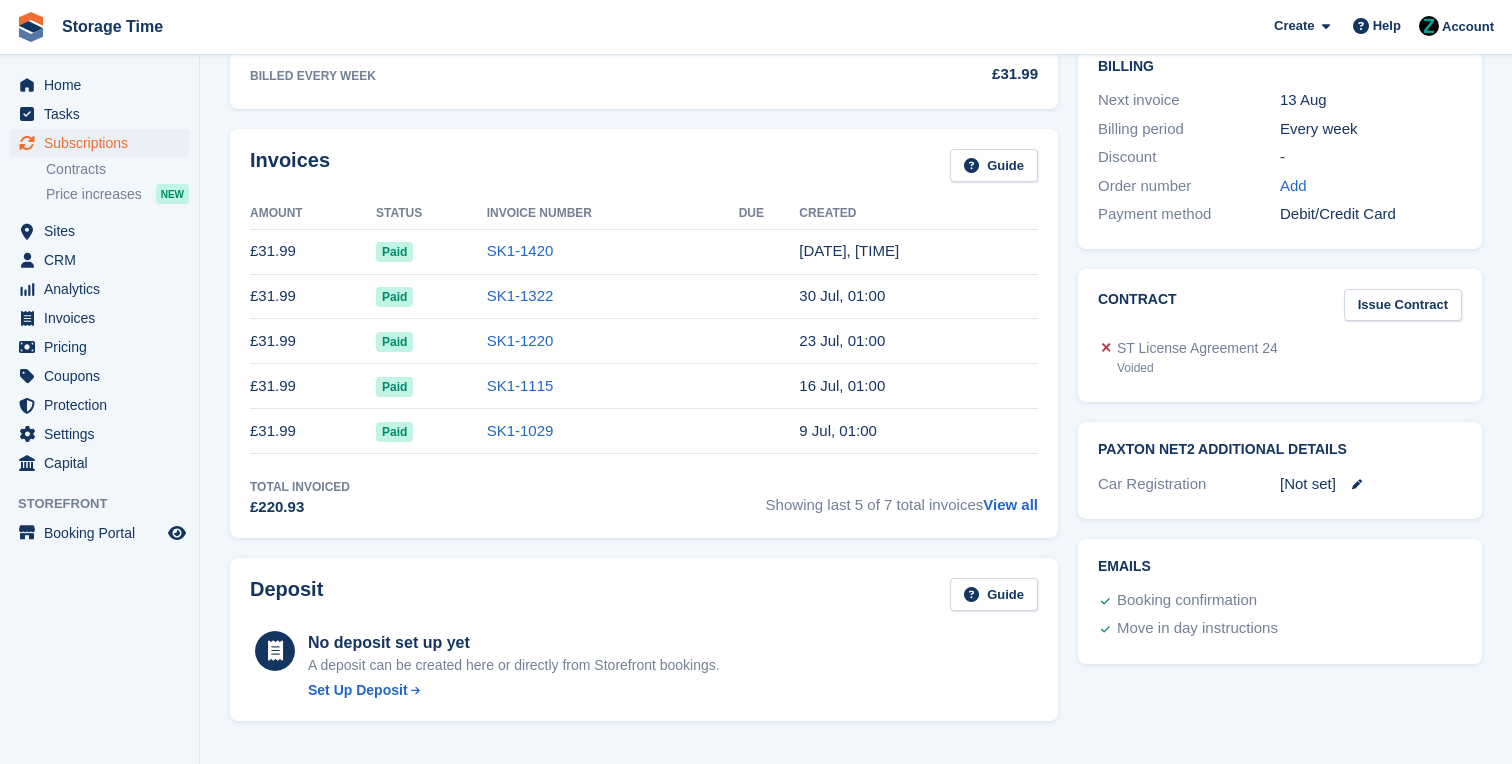 scroll, scrollTop: 611, scrollLeft: 0, axis: vertical 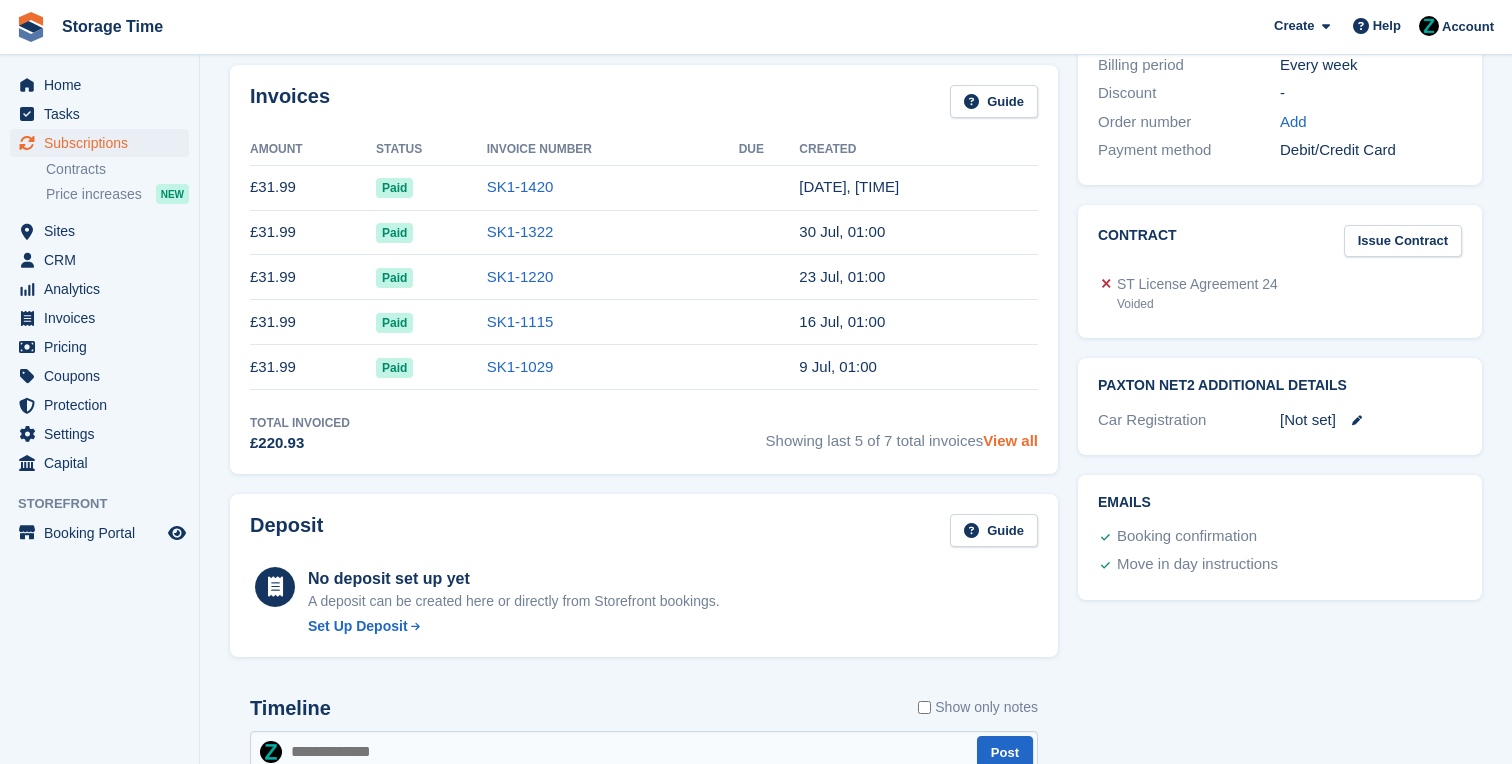 click on "View all" at bounding box center (1010, 440) 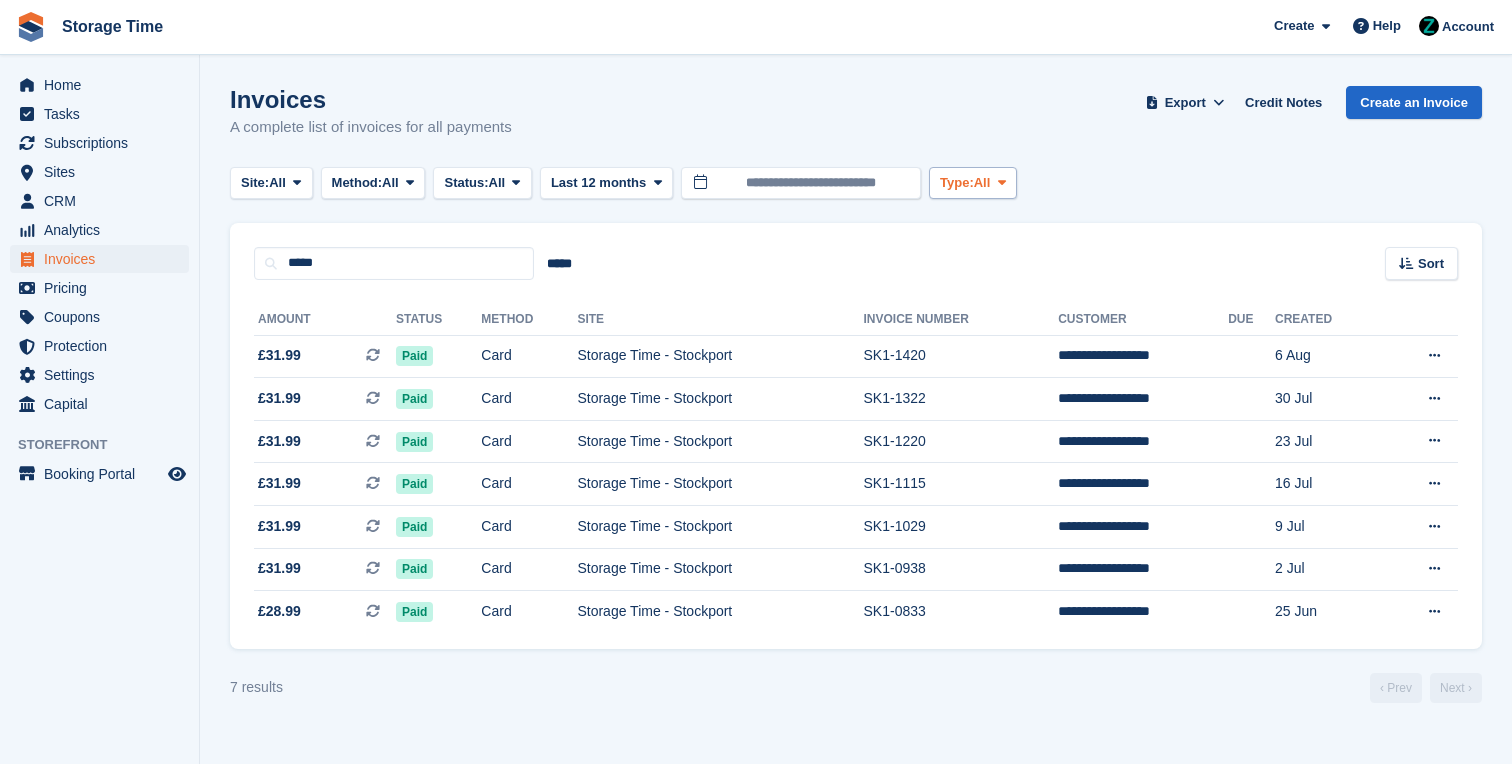 scroll, scrollTop: 0, scrollLeft: 0, axis: both 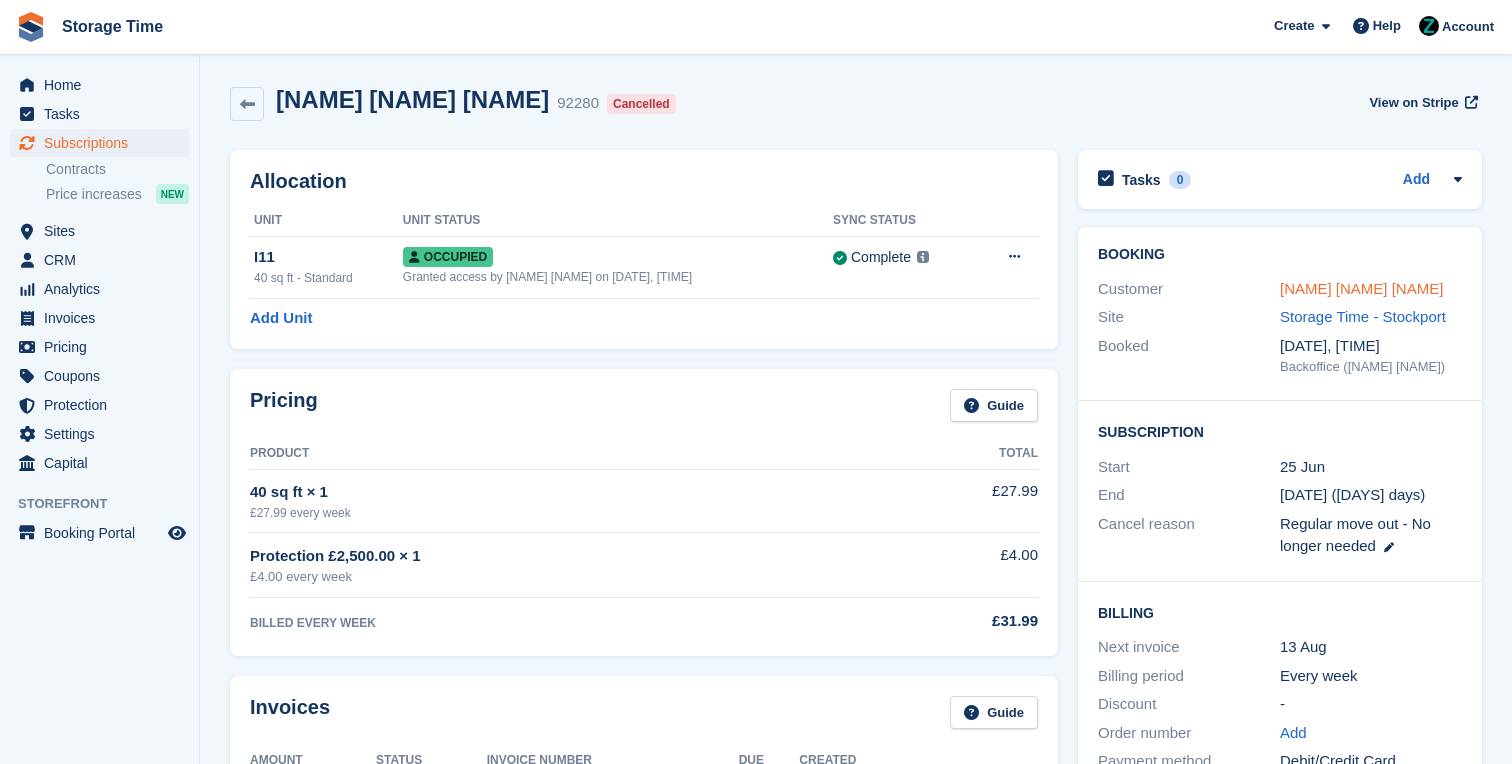 click on "Mark Steven Lyndon" at bounding box center [1361, 288] 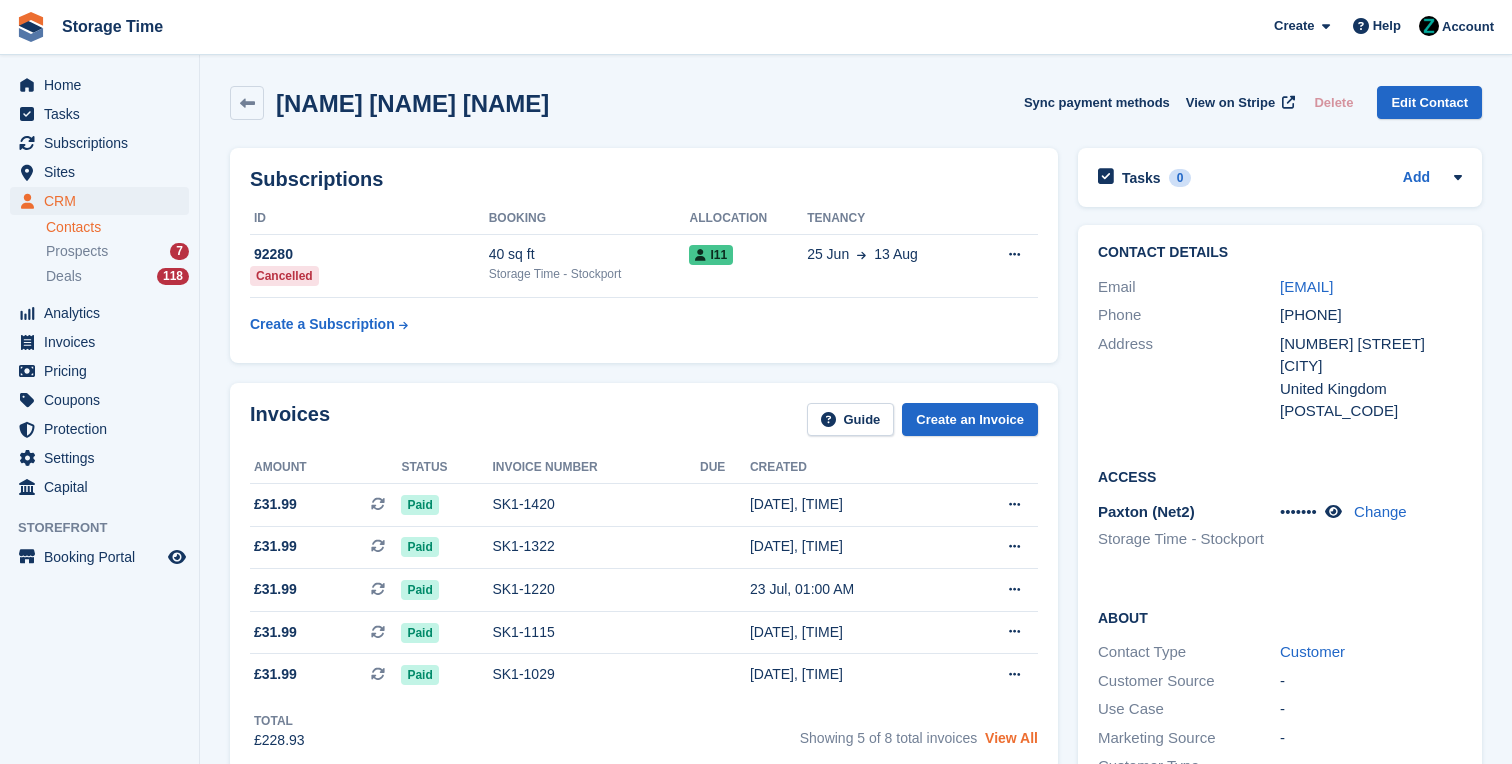 click on "View All" at bounding box center (1011, 738) 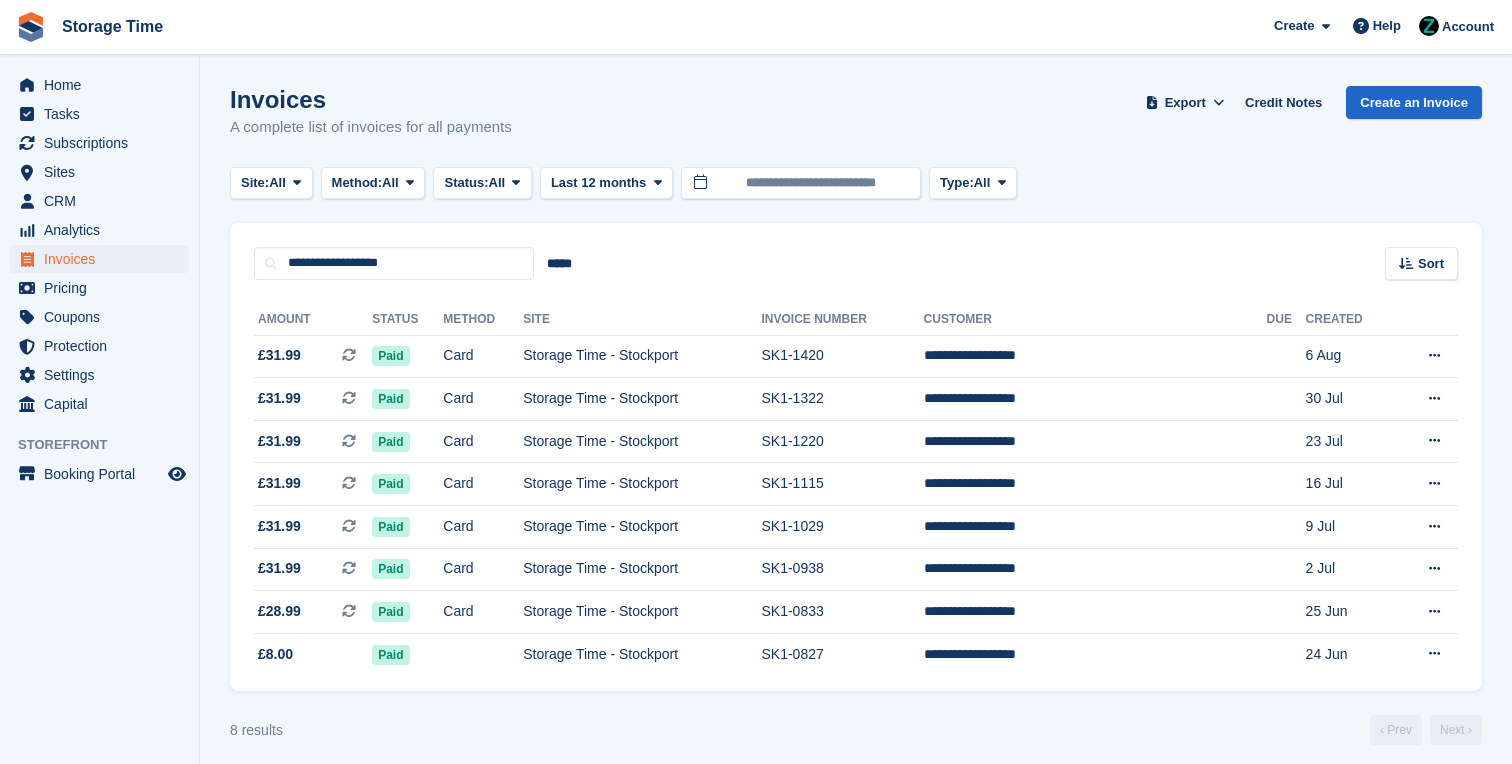 scroll, scrollTop: 11, scrollLeft: 0, axis: vertical 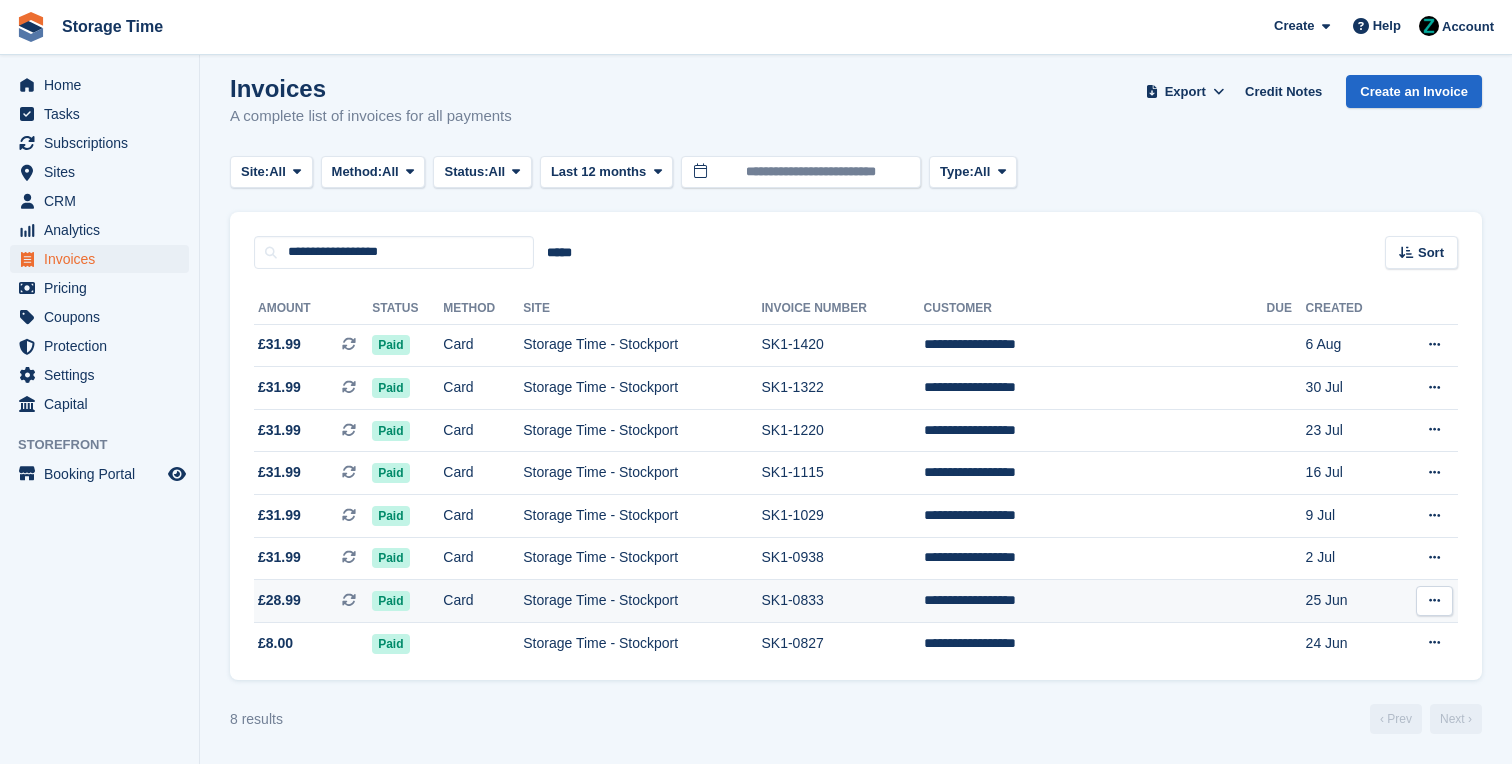 click on "Storage Time - Stockport" at bounding box center (642, 601) 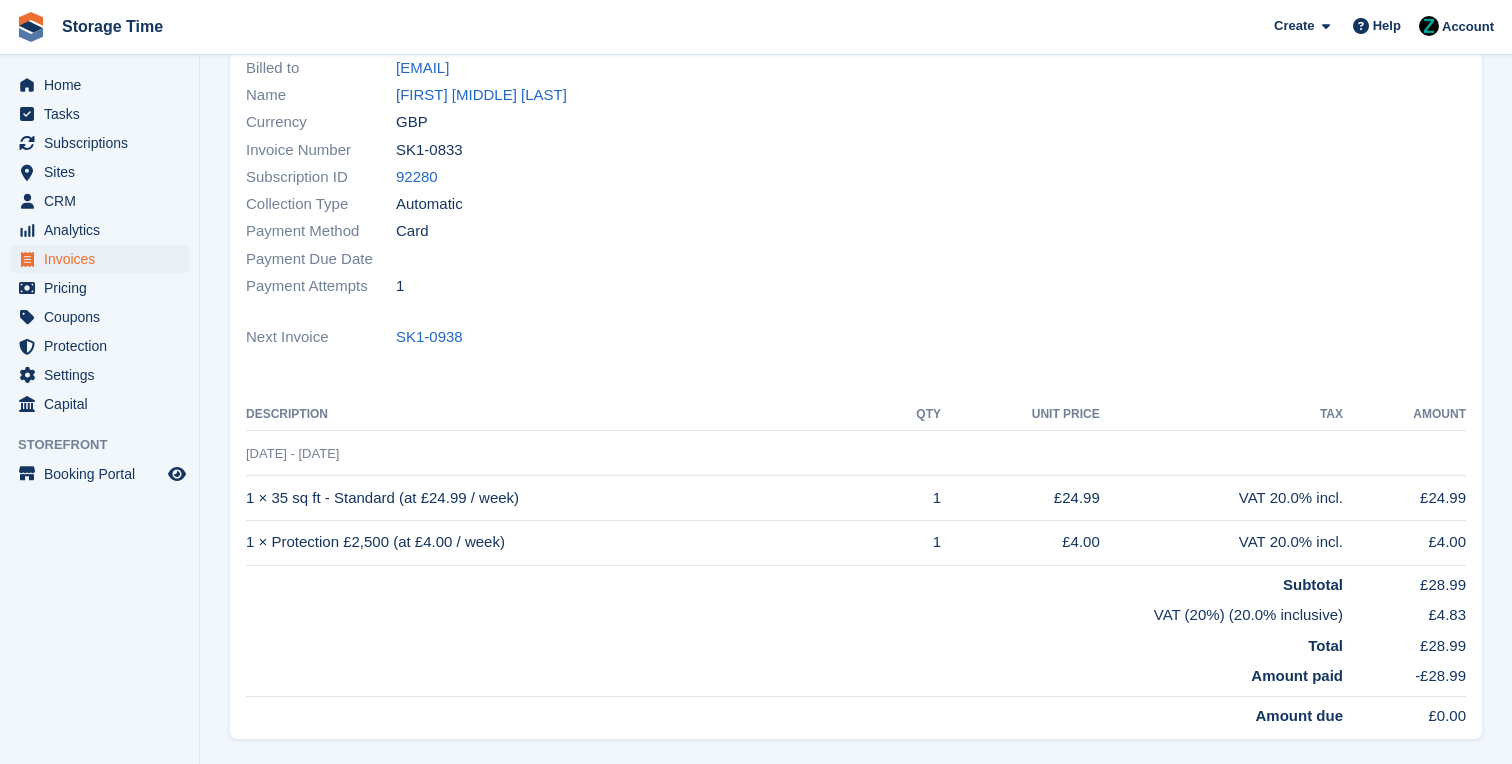 scroll, scrollTop: 199, scrollLeft: 0, axis: vertical 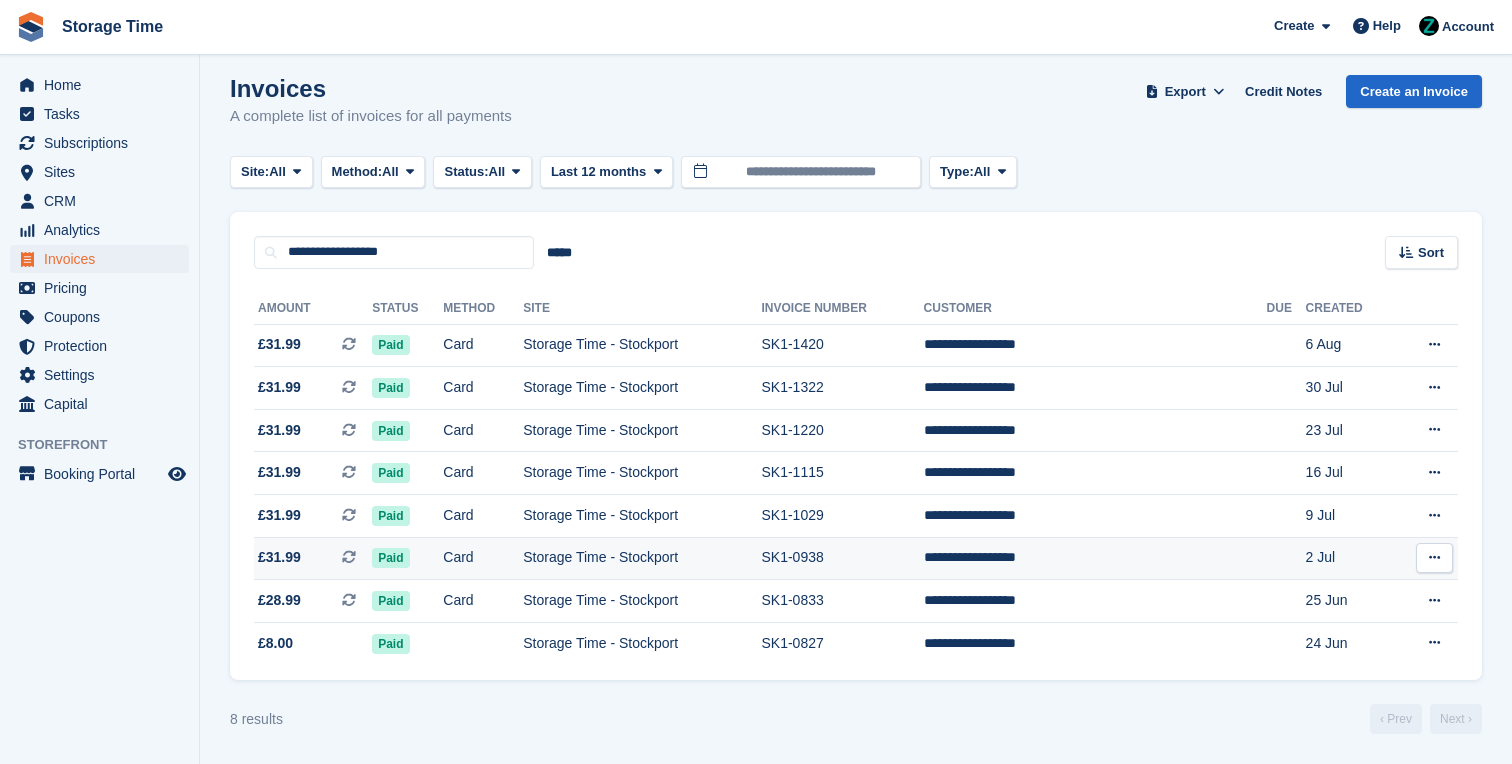 click on "SK1-0938" at bounding box center (843, 558) 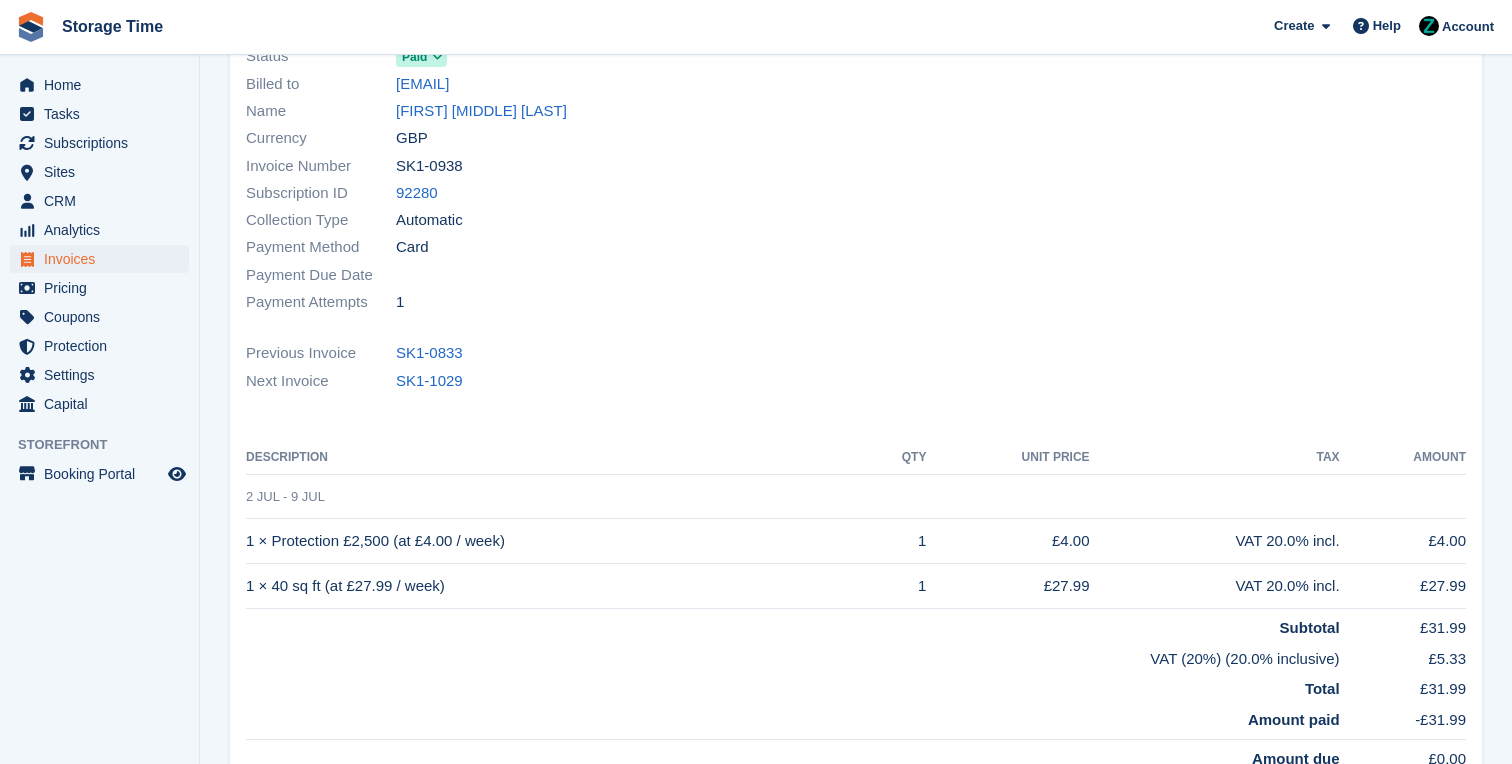 scroll, scrollTop: 174, scrollLeft: 0, axis: vertical 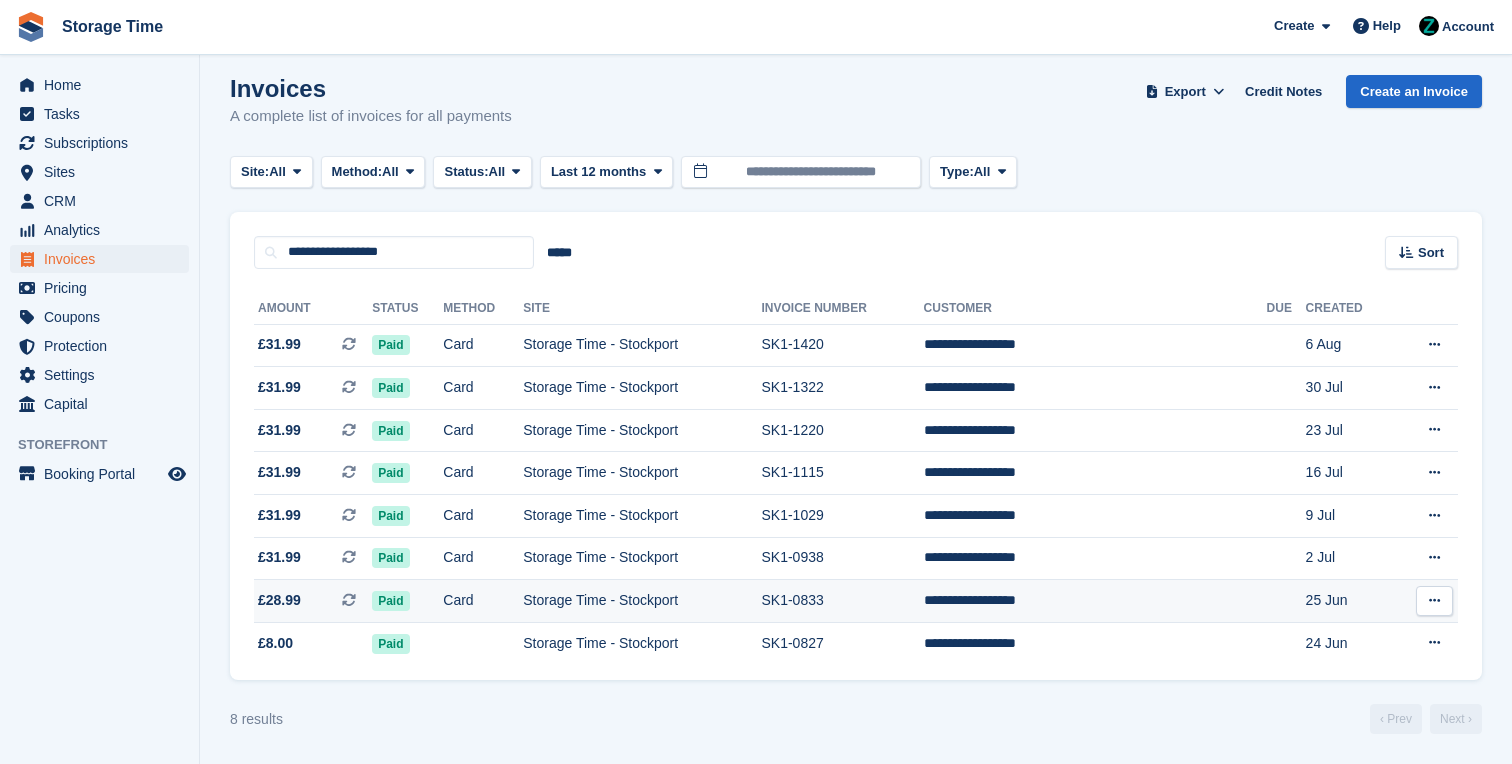 click on "Storage Time - Stockport" at bounding box center (642, 601) 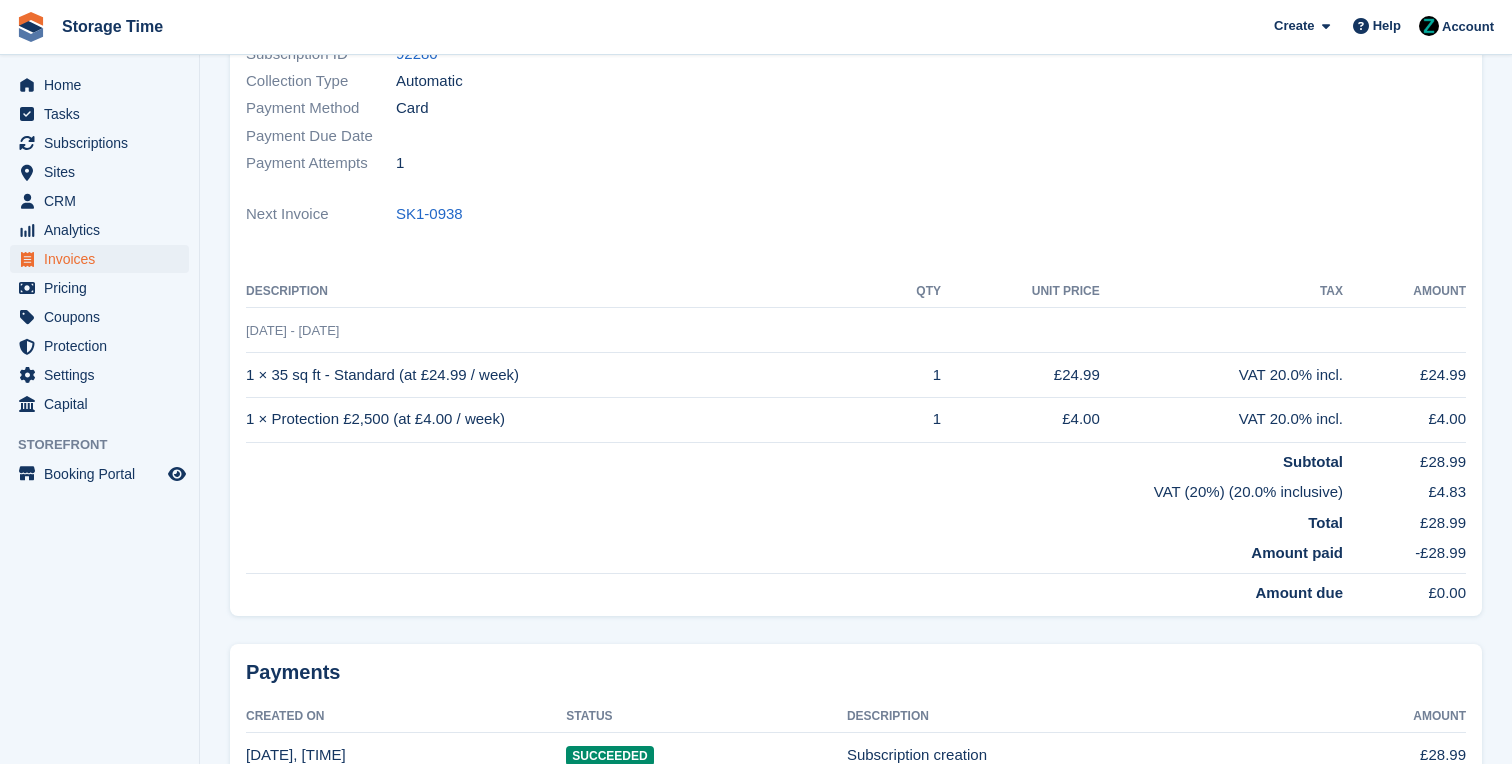 scroll, scrollTop: 316, scrollLeft: 0, axis: vertical 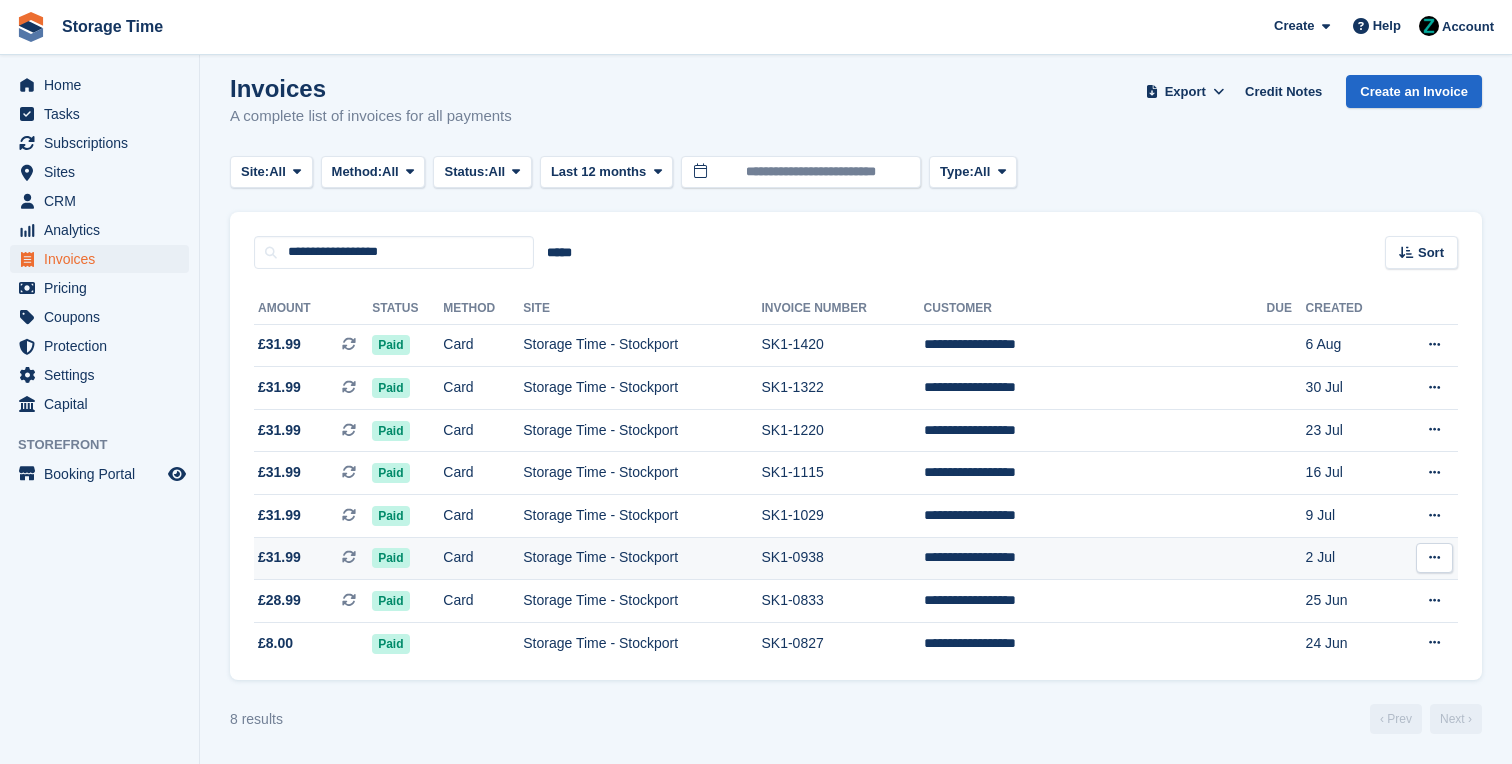 click on "Storage Time - Stockport" at bounding box center (642, 558) 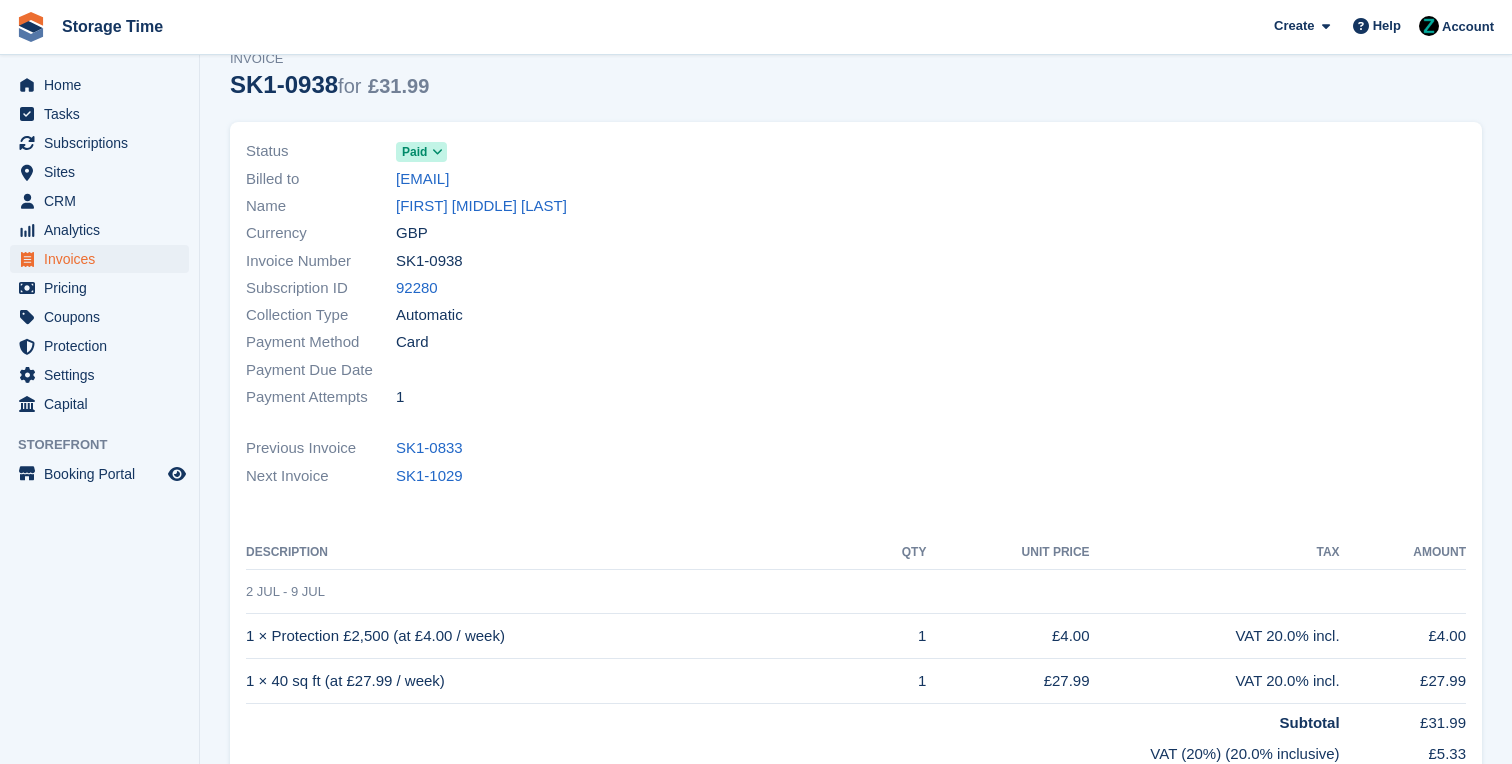 scroll, scrollTop: 103, scrollLeft: 0, axis: vertical 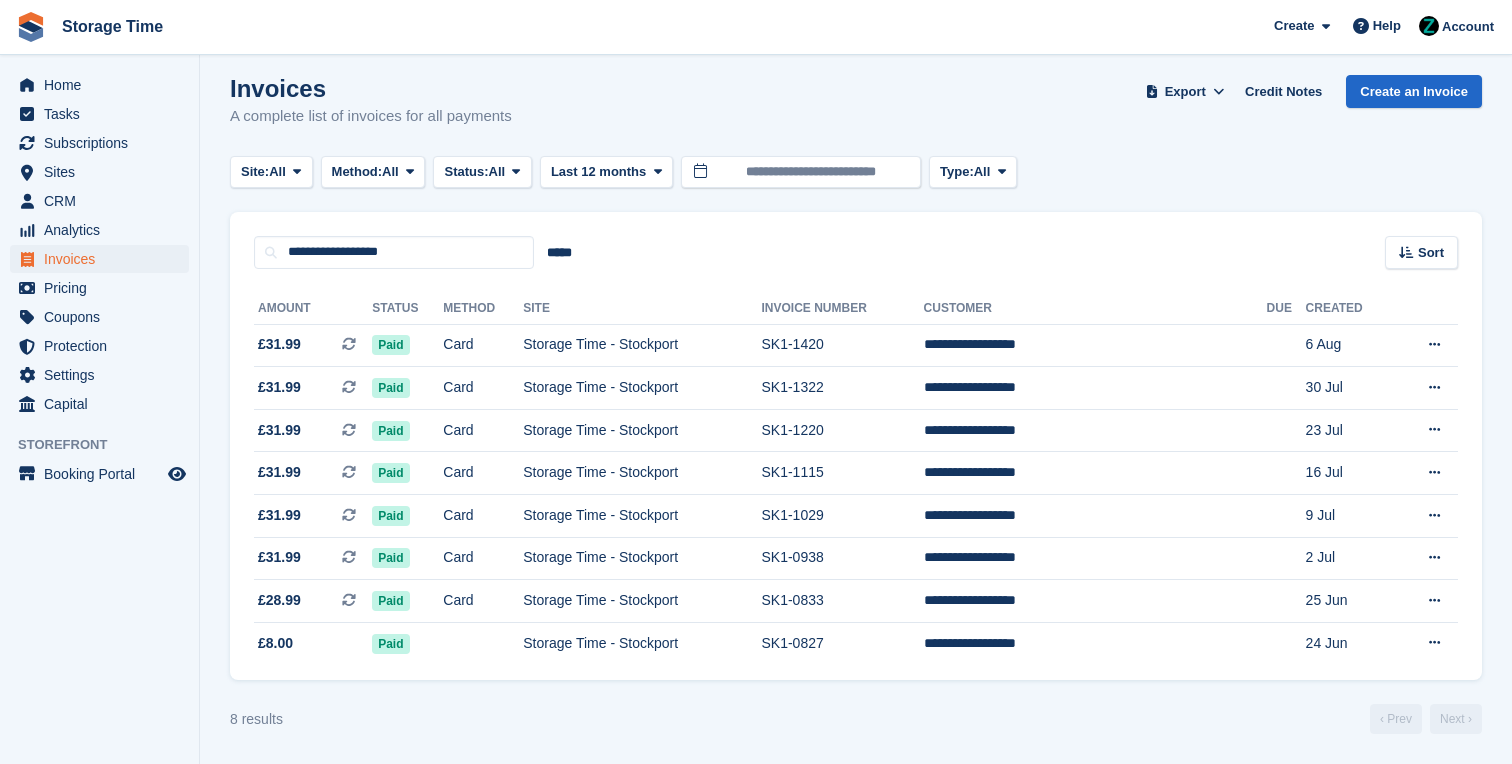 click on "**********" at bounding box center (856, 240) 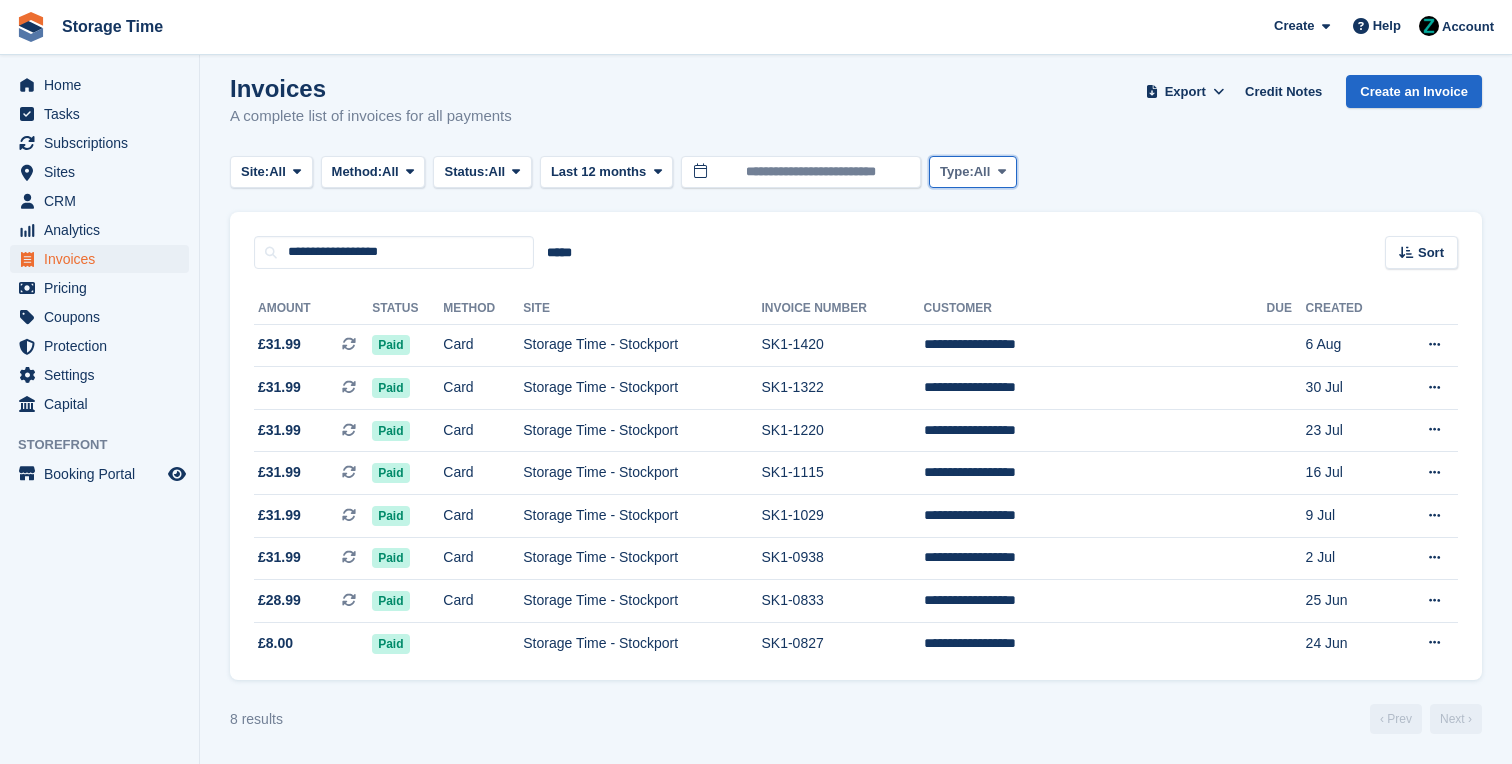 click at bounding box center (1002, 172) 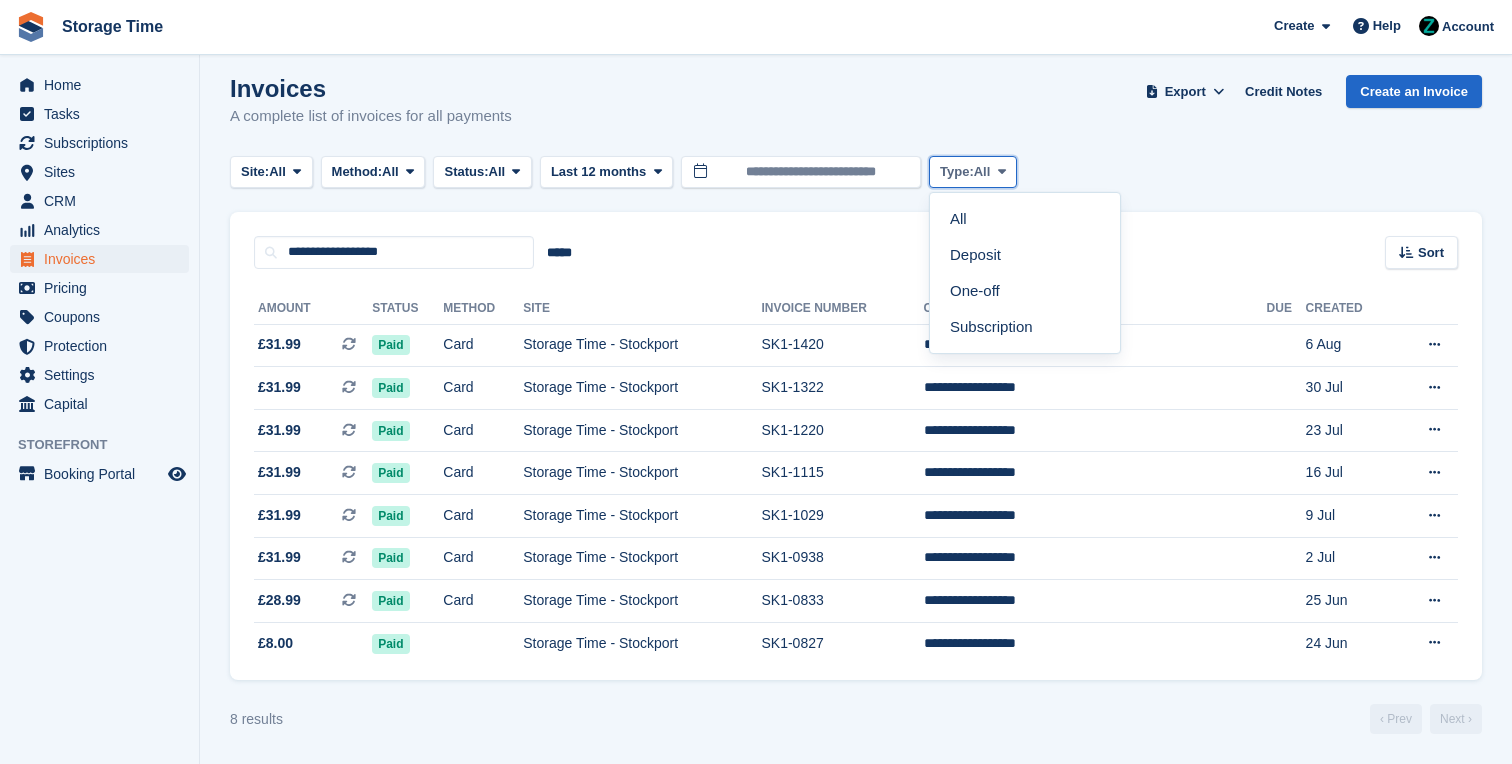 click on "Type:
All" at bounding box center [973, 172] 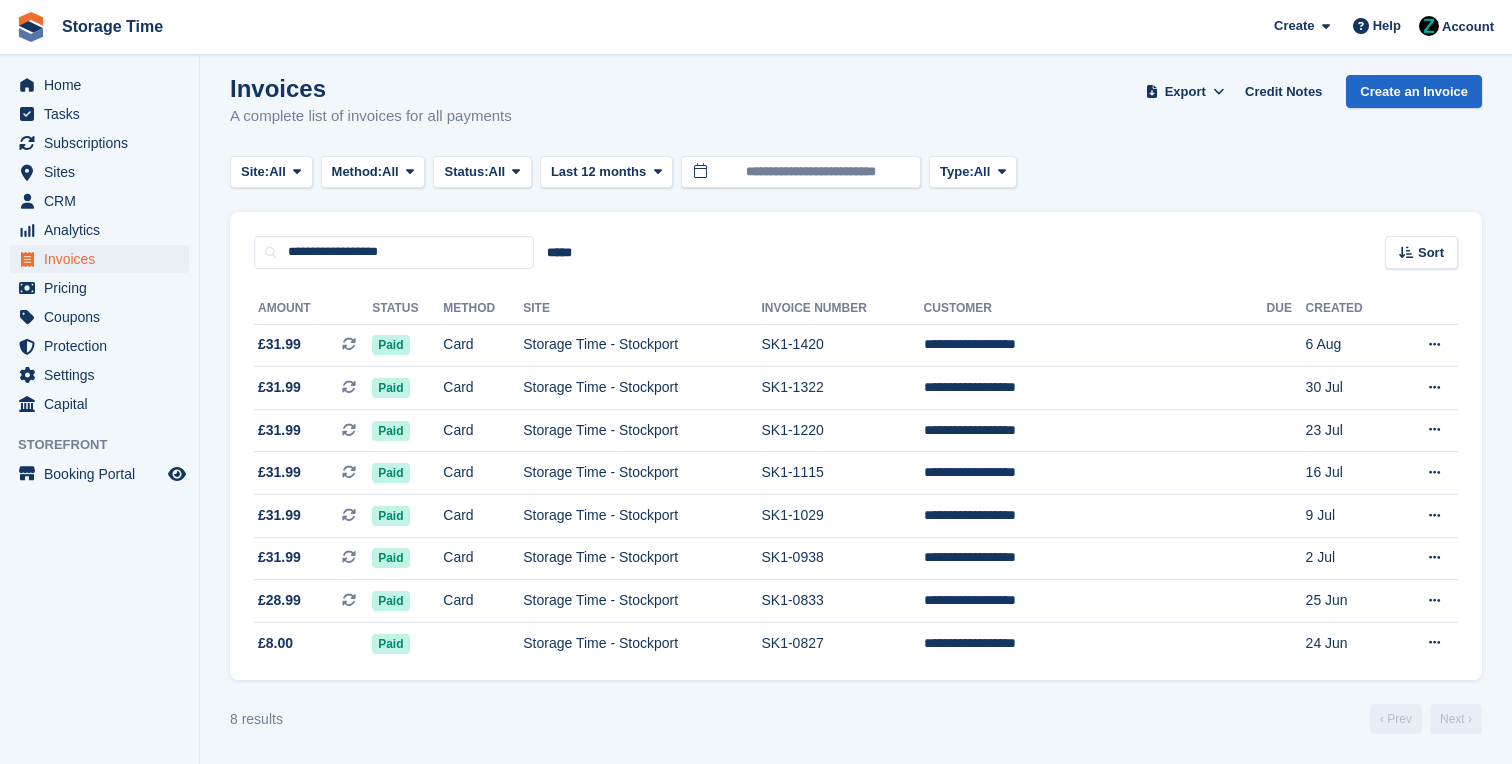 click on "**********" at bounding box center (856, 240) 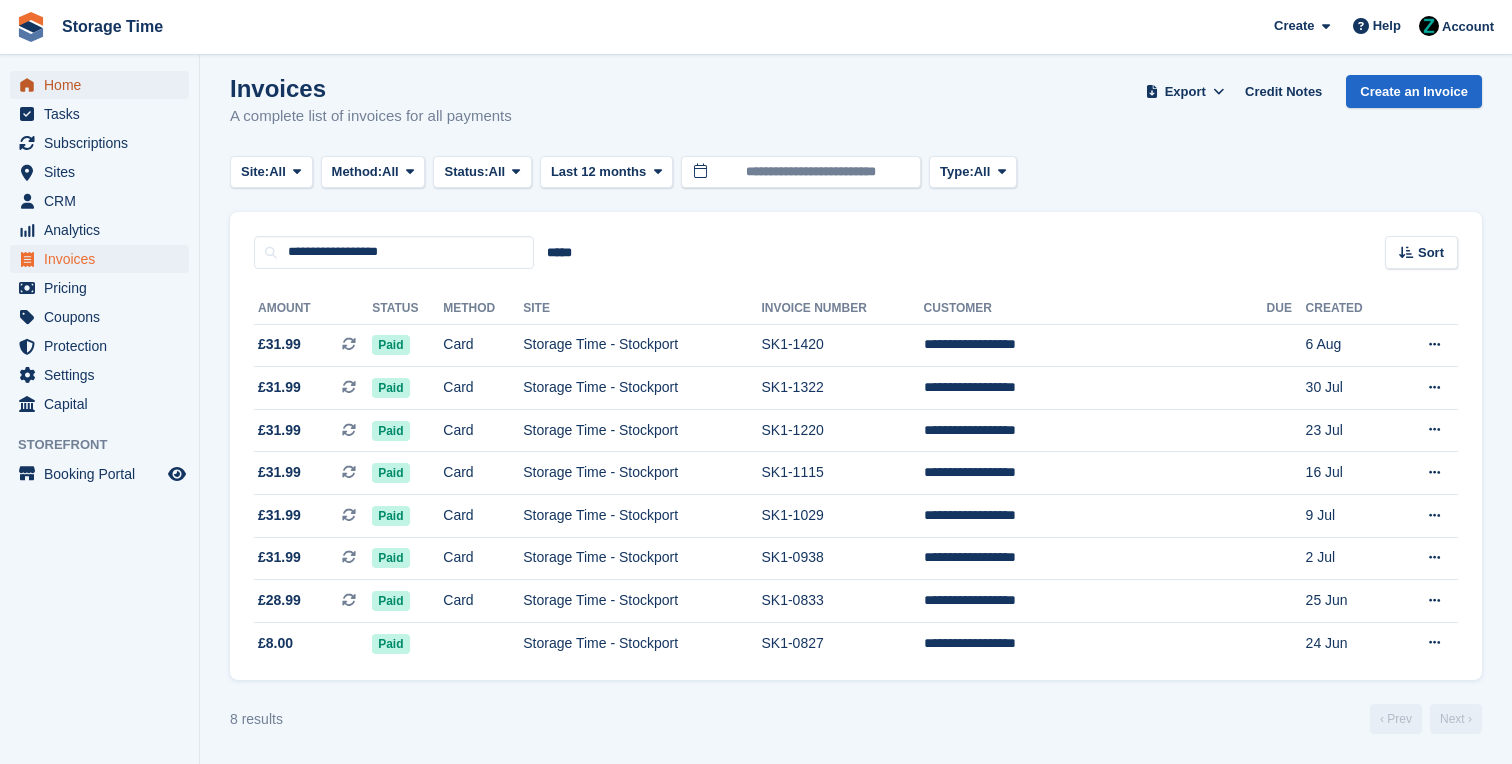 click on "Home" at bounding box center [104, 85] 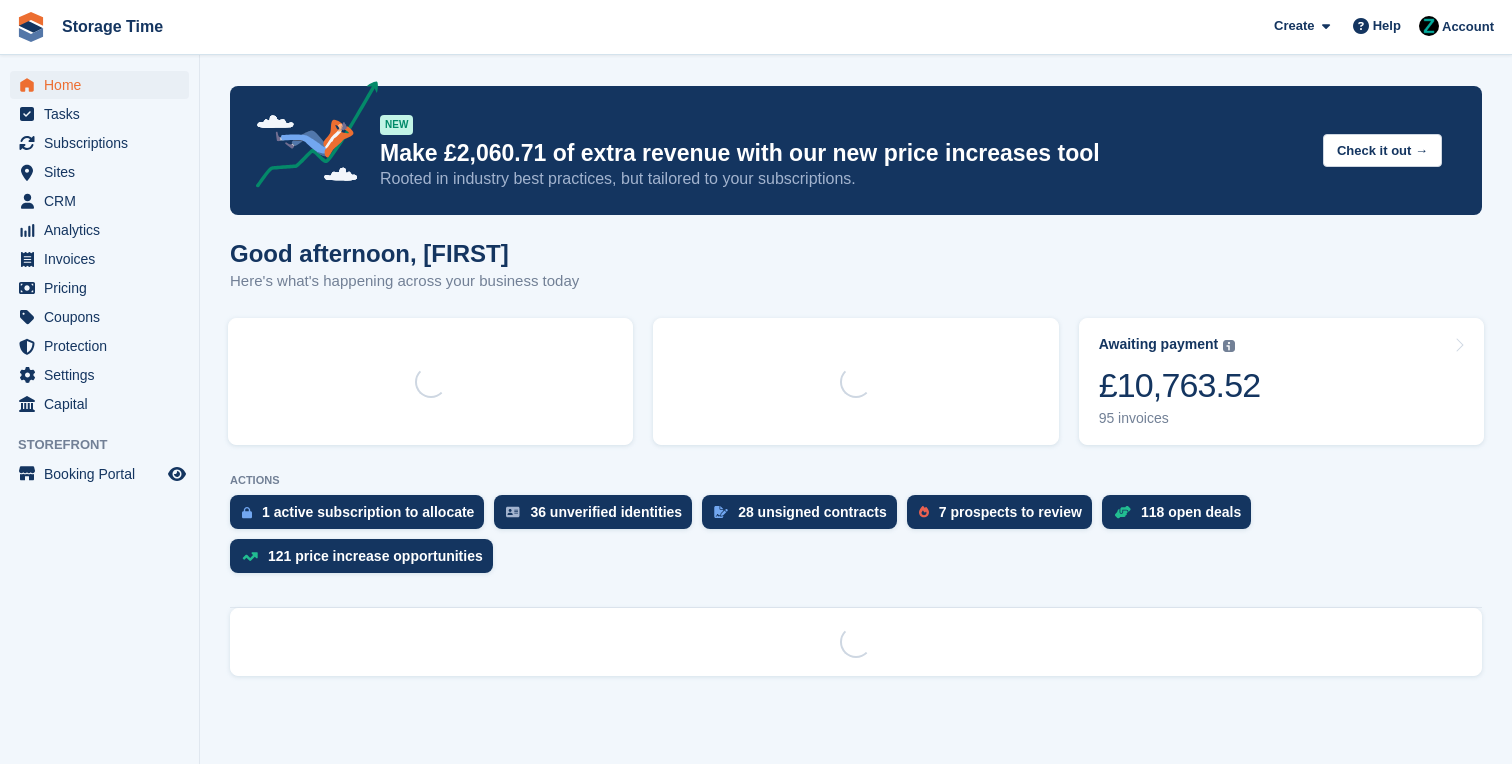 scroll, scrollTop: 0, scrollLeft: 0, axis: both 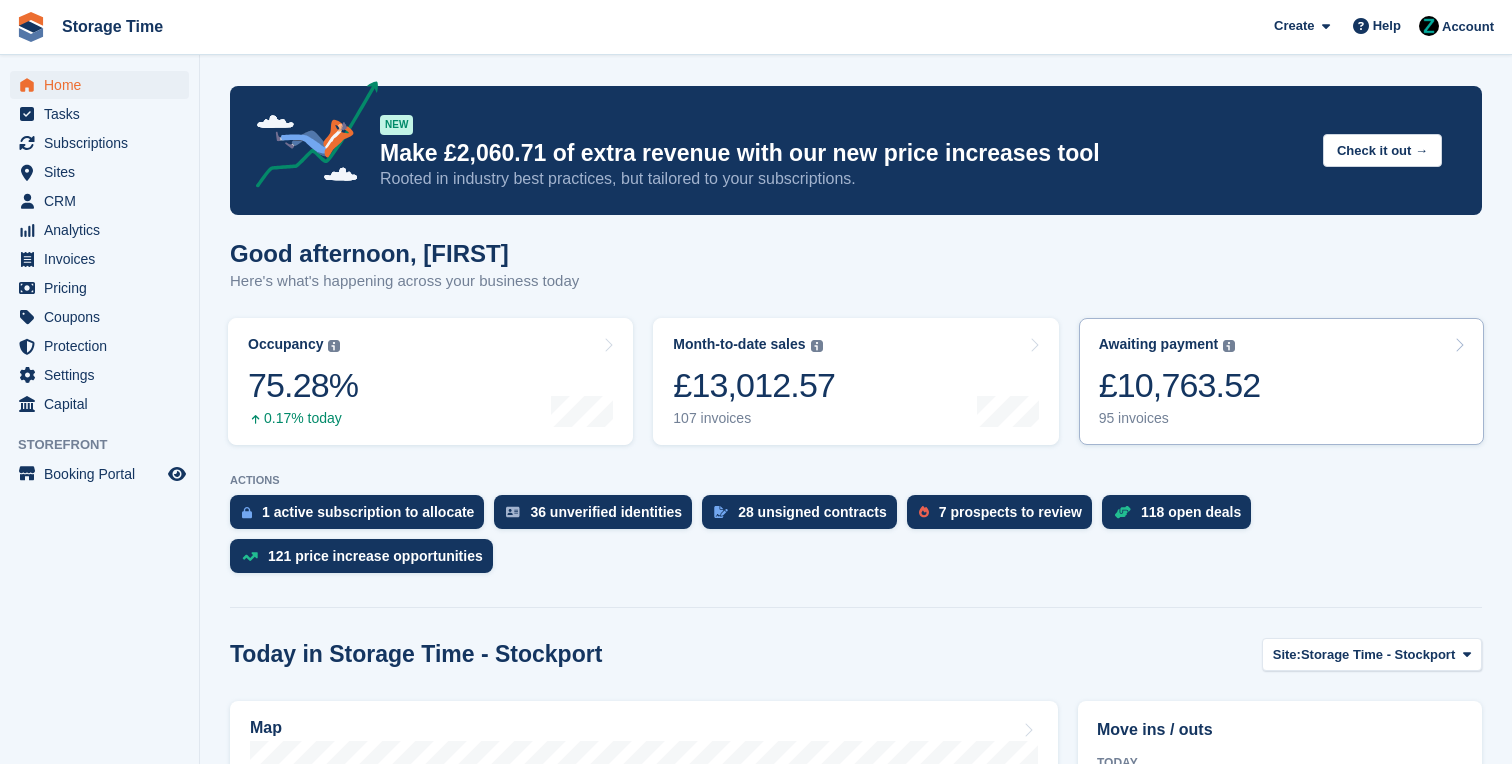 click on "Awaiting payment" at bounding box center (1159, 344) 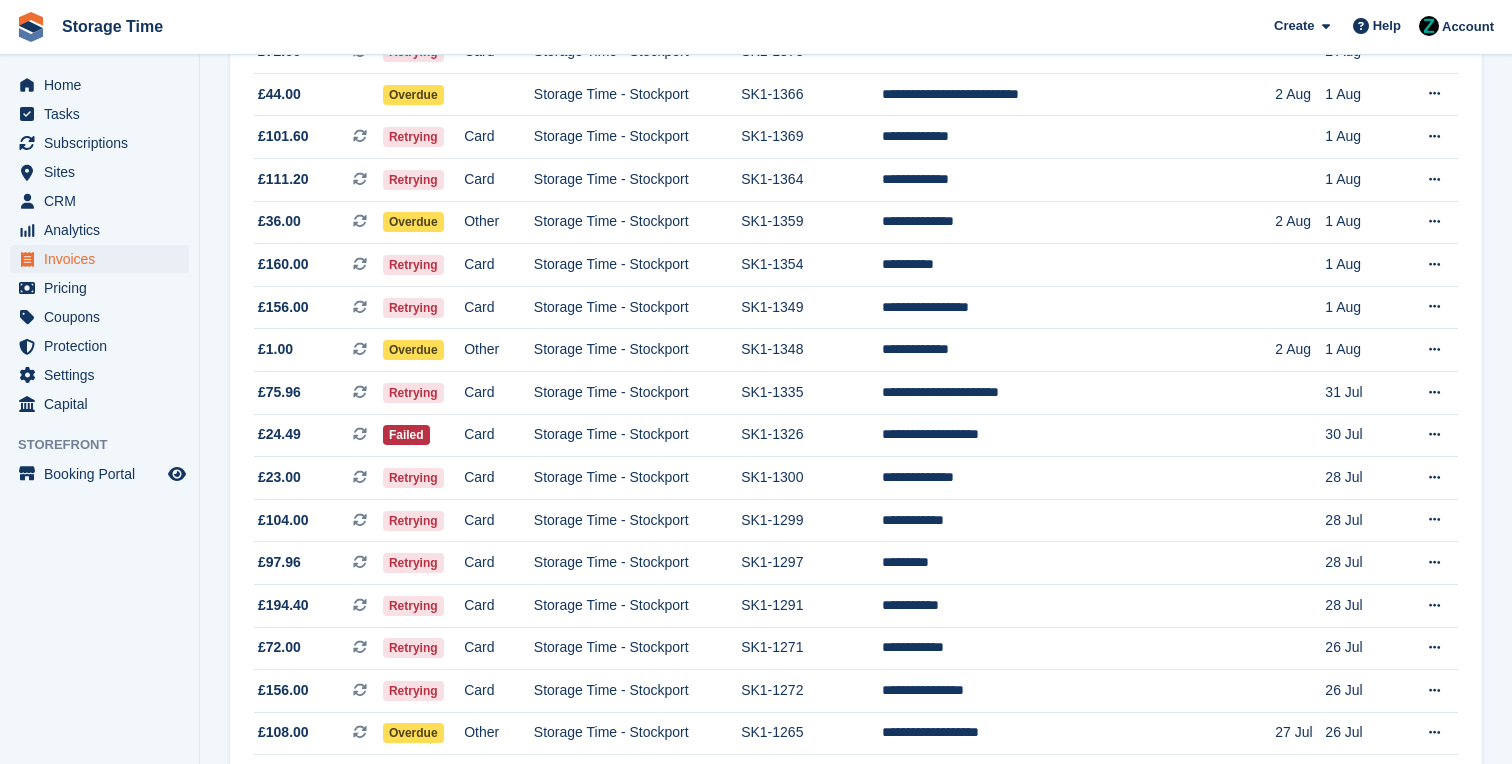 scroll, scrollTop: 1800, scrollLeft: 0, axis: vertical 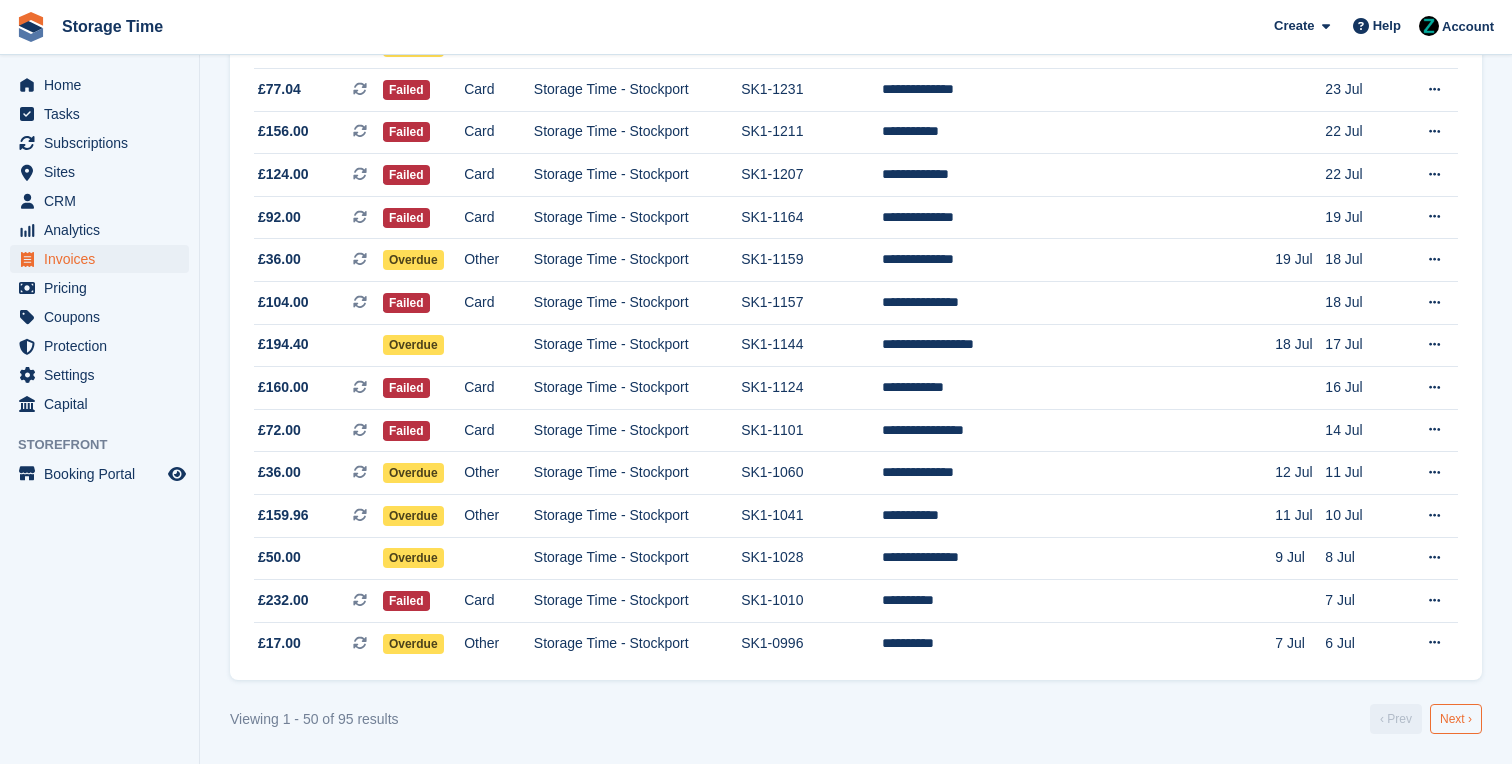 click on "Next ›" at bounding box center [1456, 719] 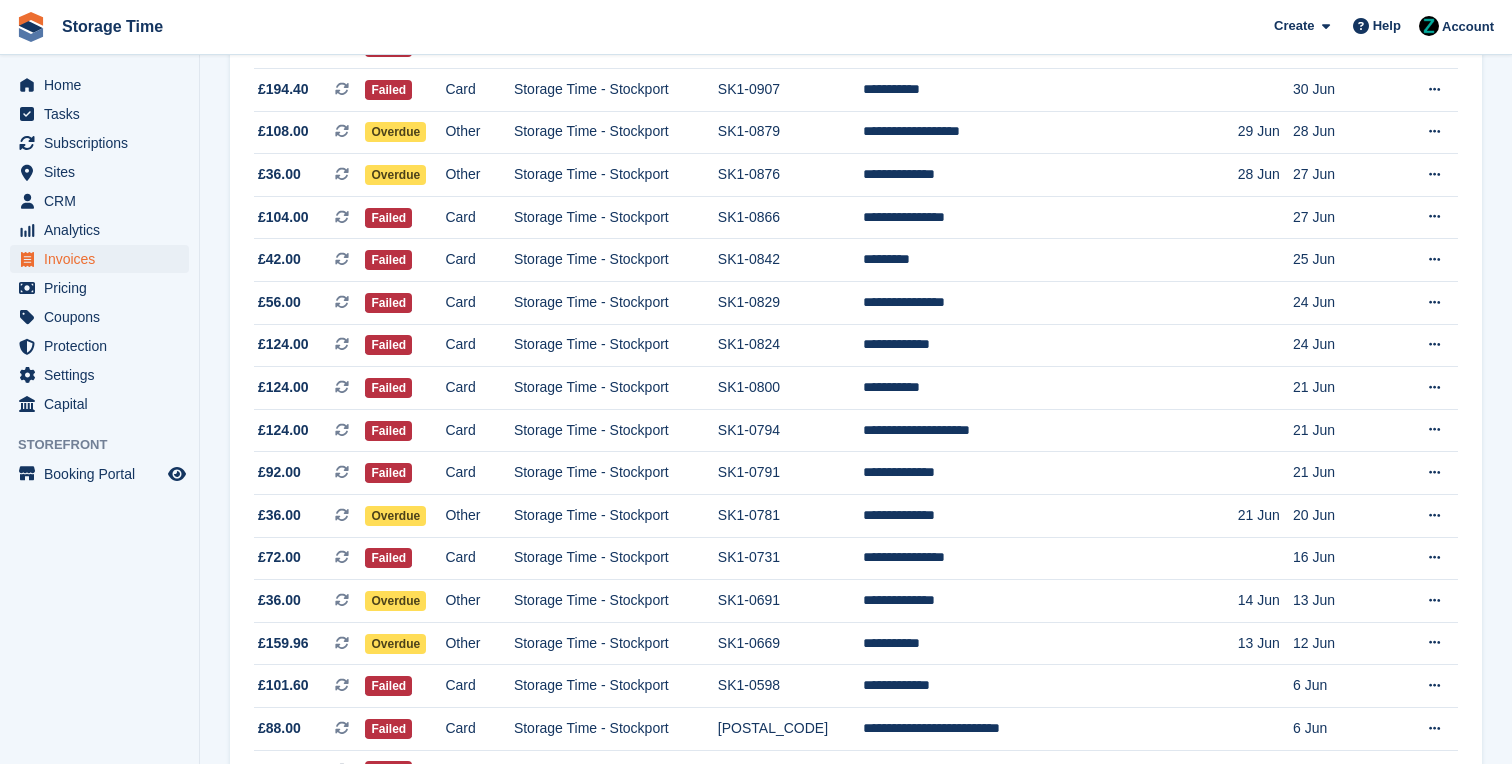 scroll, scrollTop: 0, scrollLeft: 0, axis: both 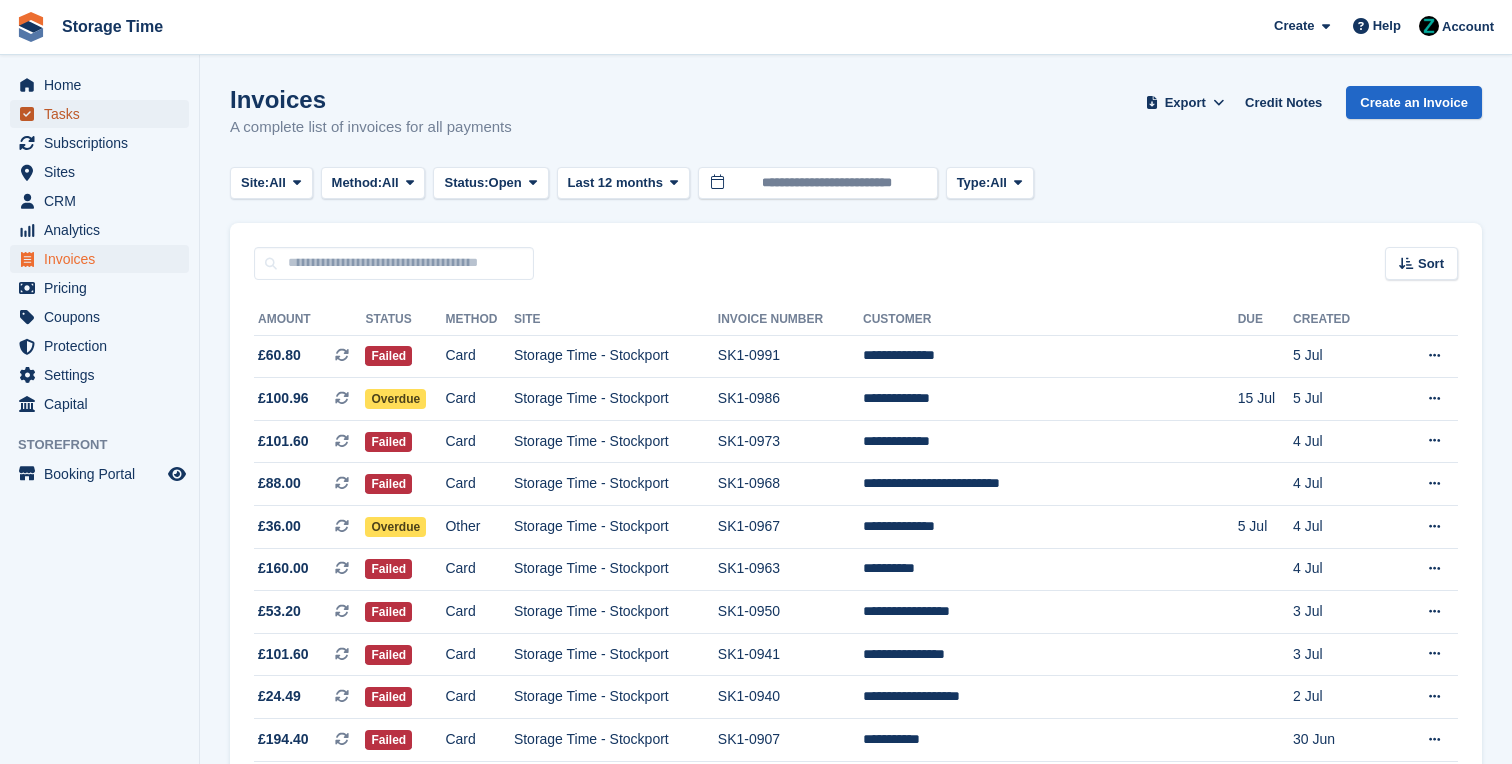 click on "Tasks" at bounding box center [104, 114] 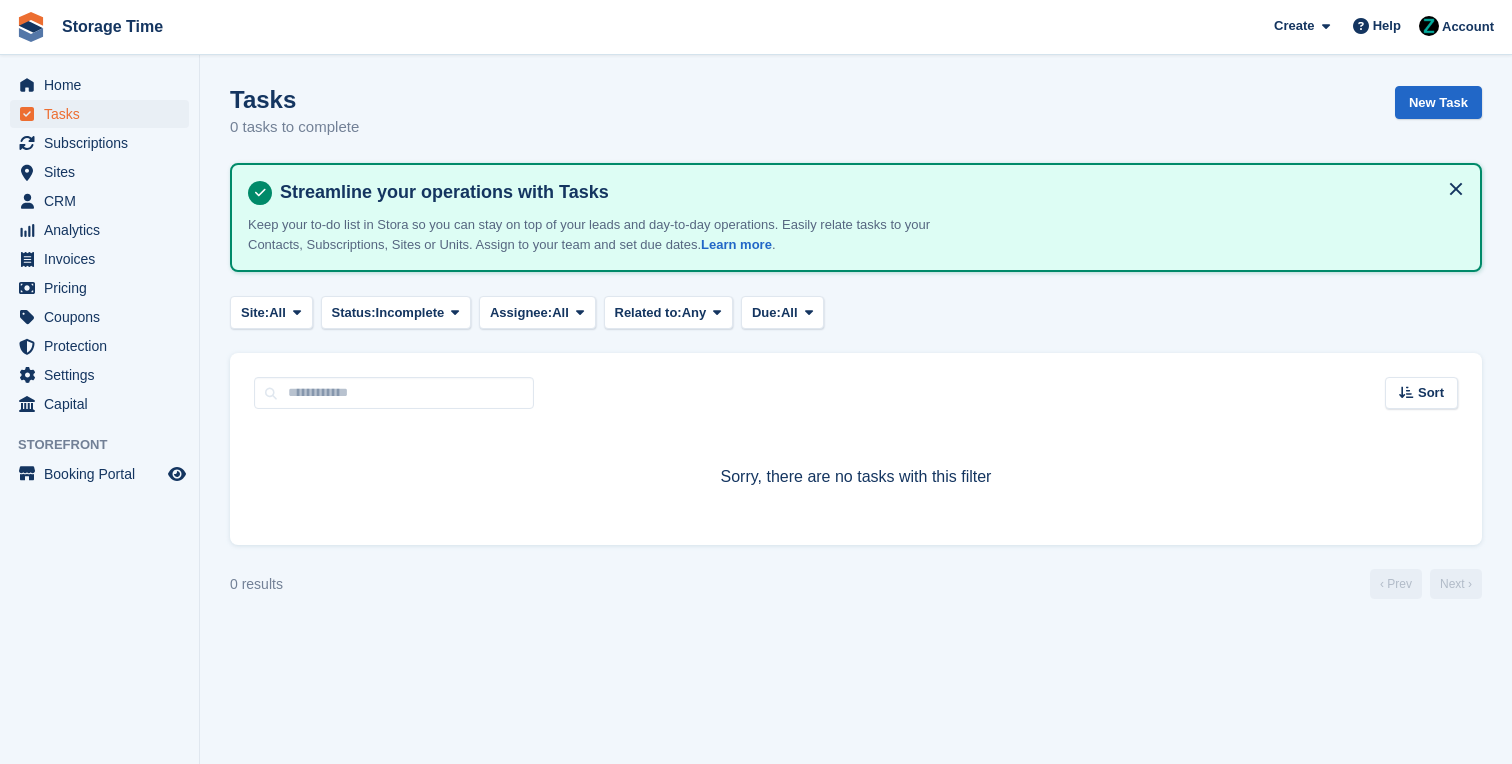 click on "Subscriptions" at bounding box center [104, 143] 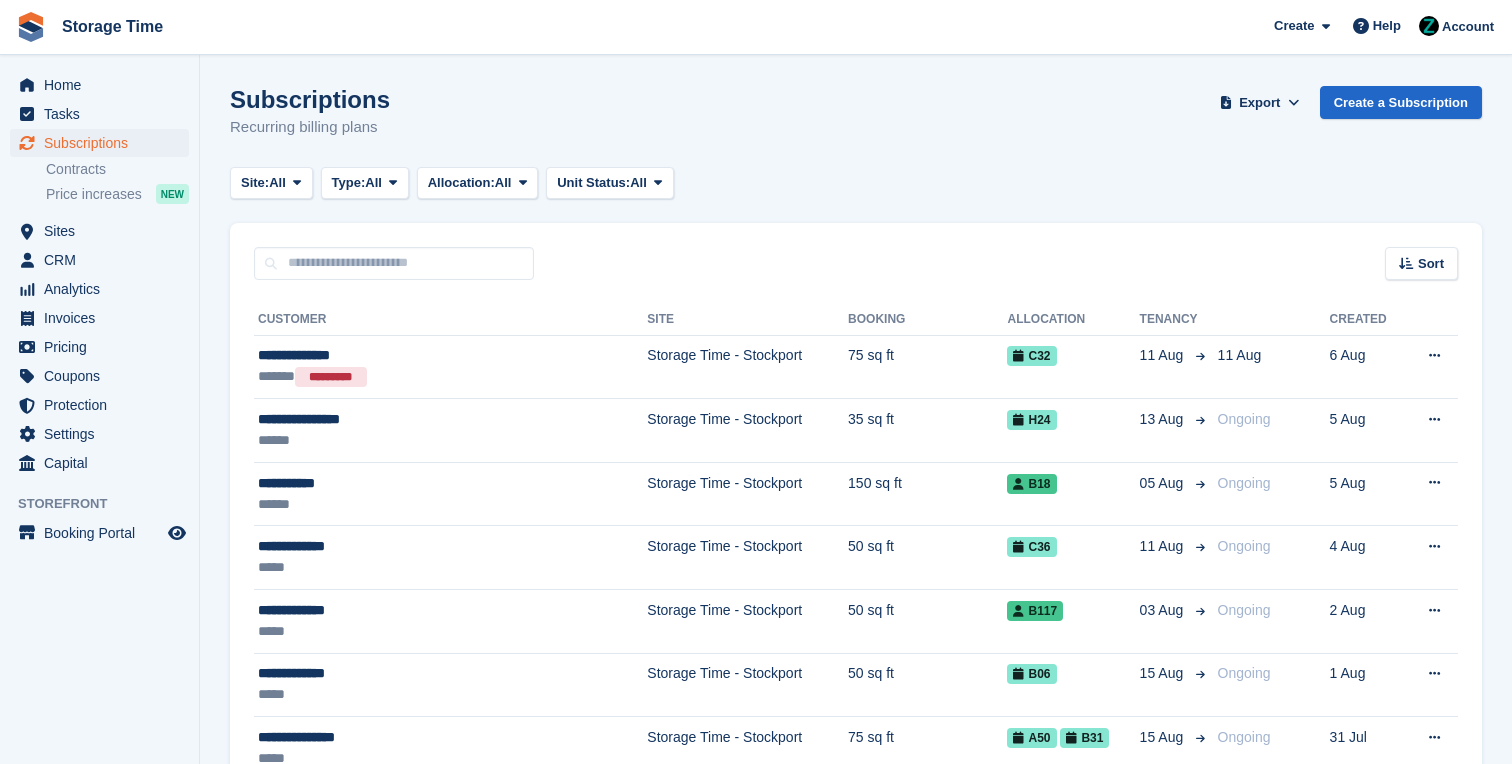click on "**********" at bounding box center [856, 1905] 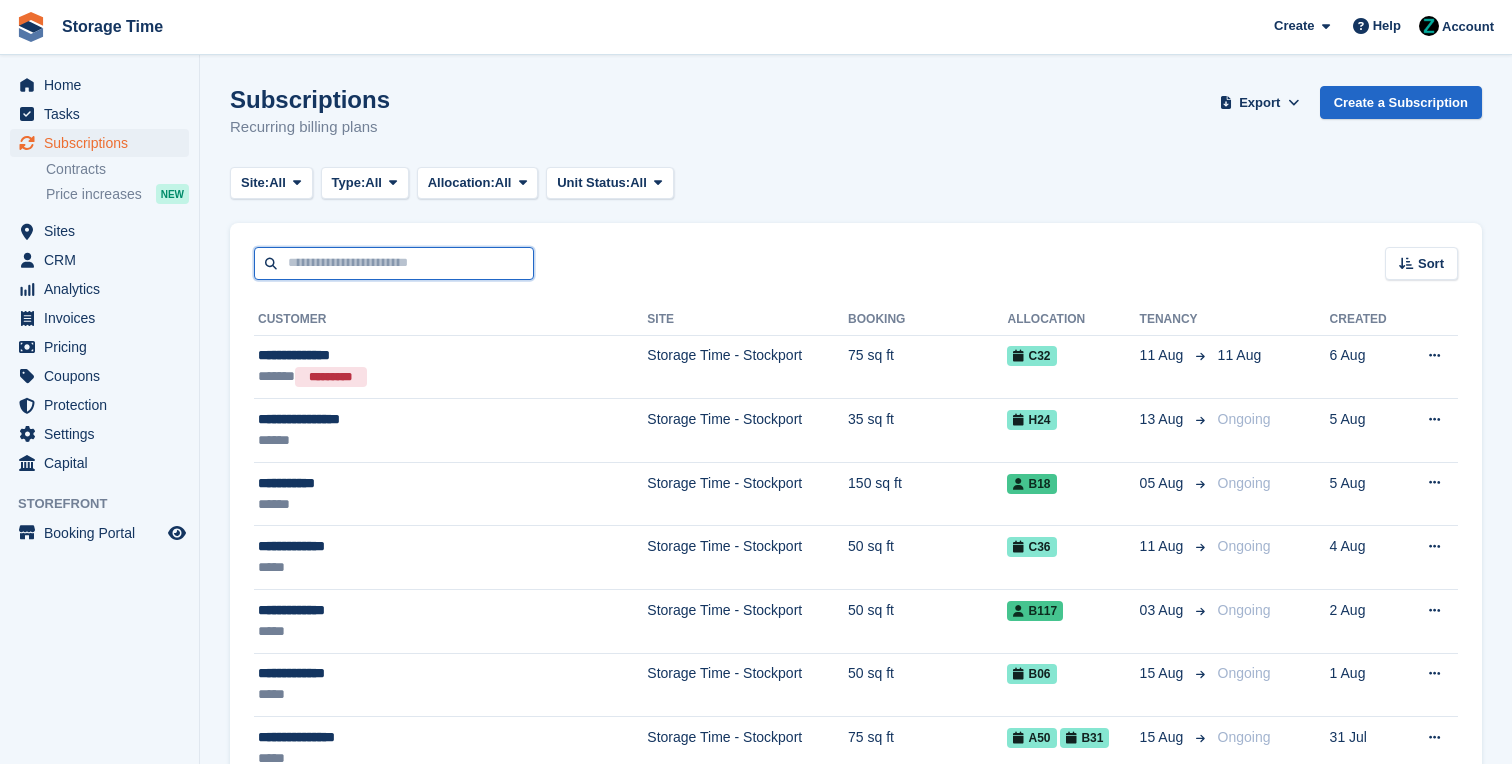 click at bounding box center (394, 263) 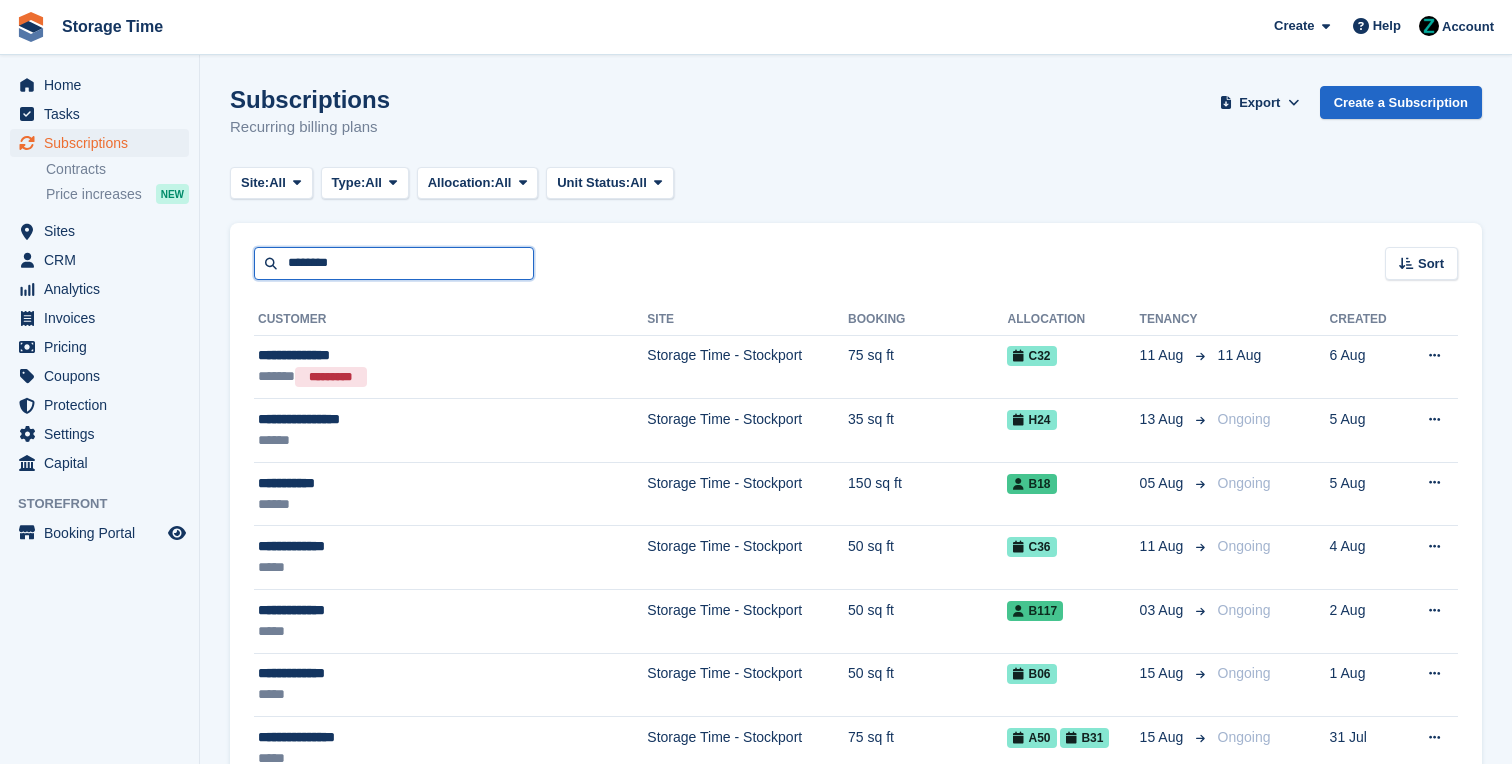 type on "********" 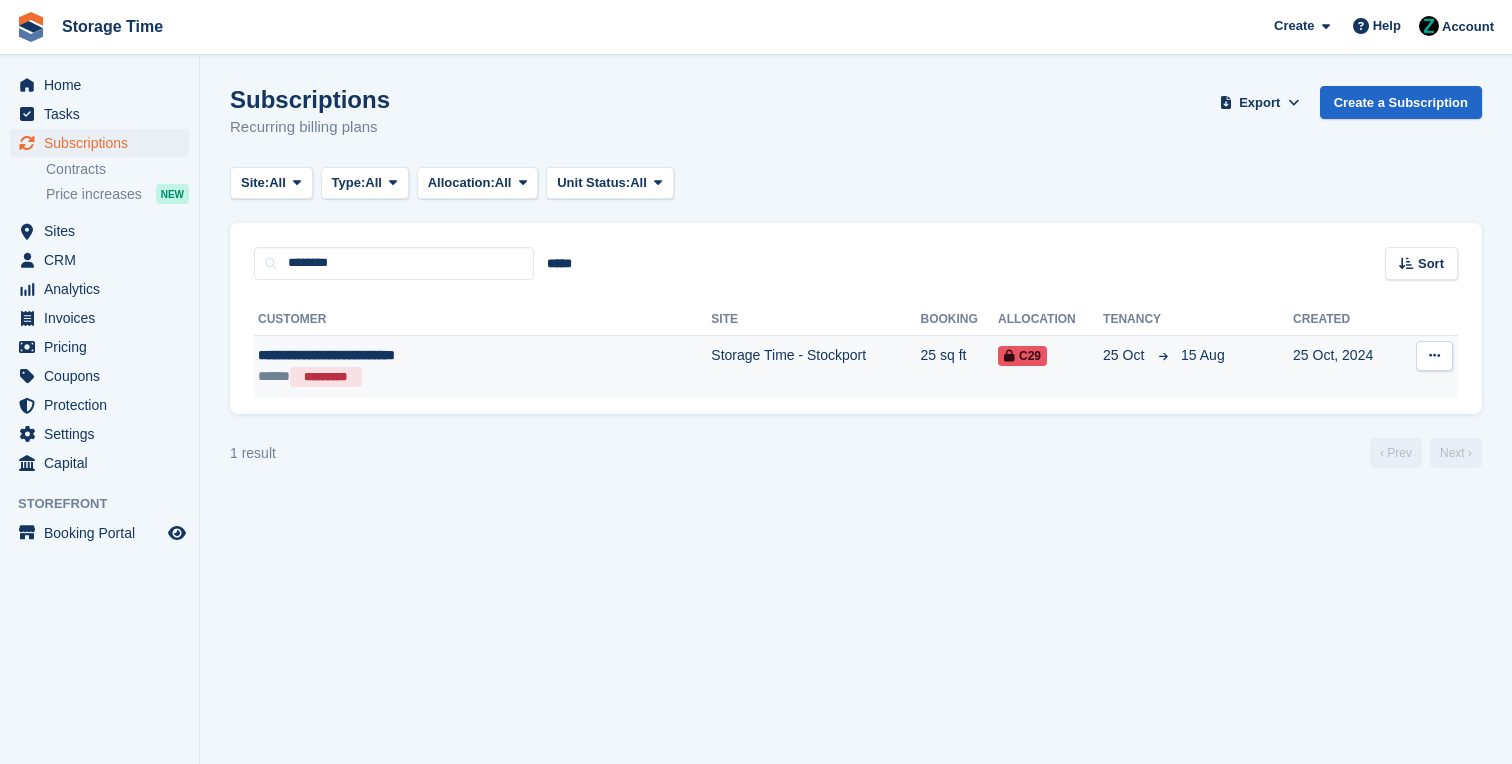 click on "Storage Time - Stockport" at bounding box center [815, 366] 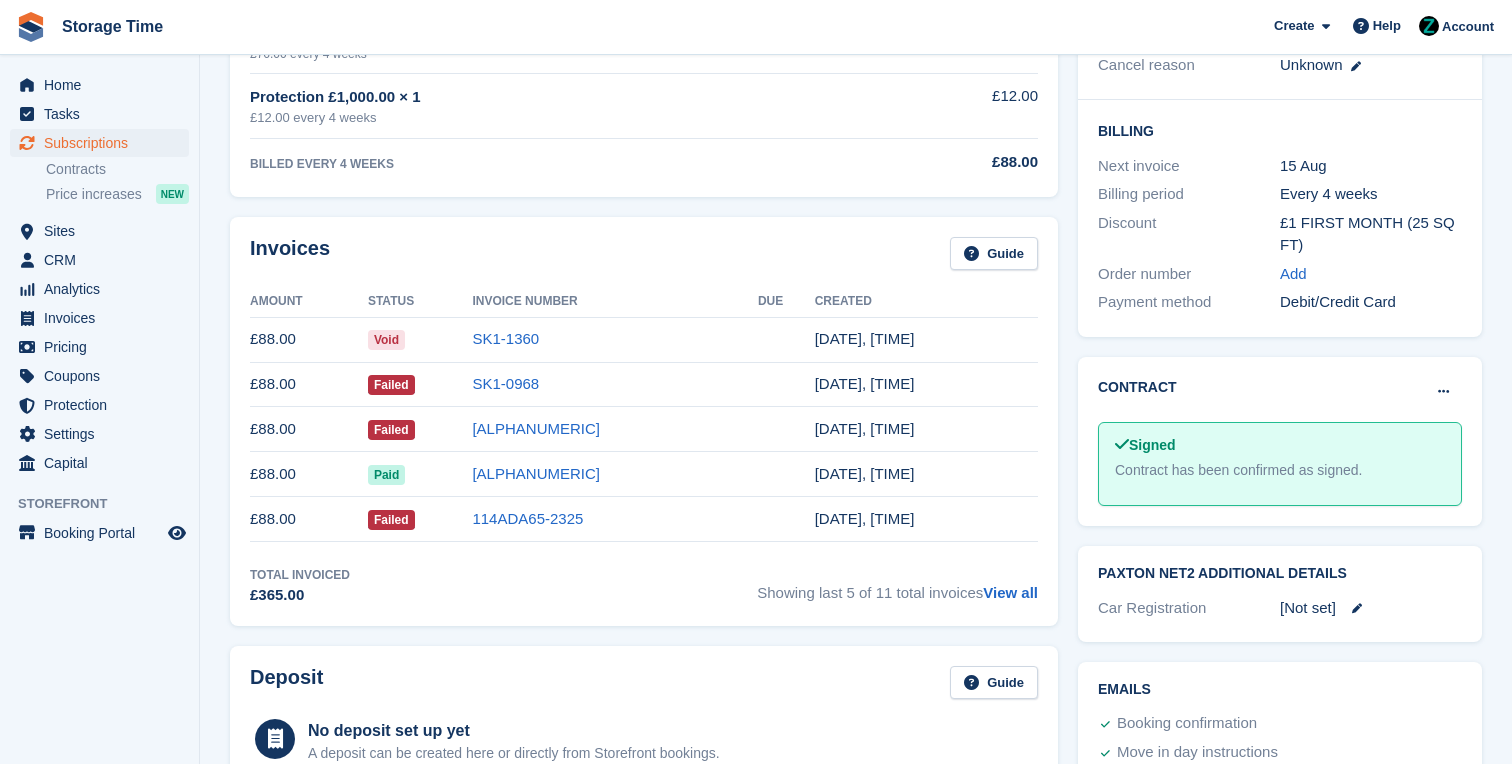 scroll, scrollTop: 471, scrollLeft: 0, axis: vertical 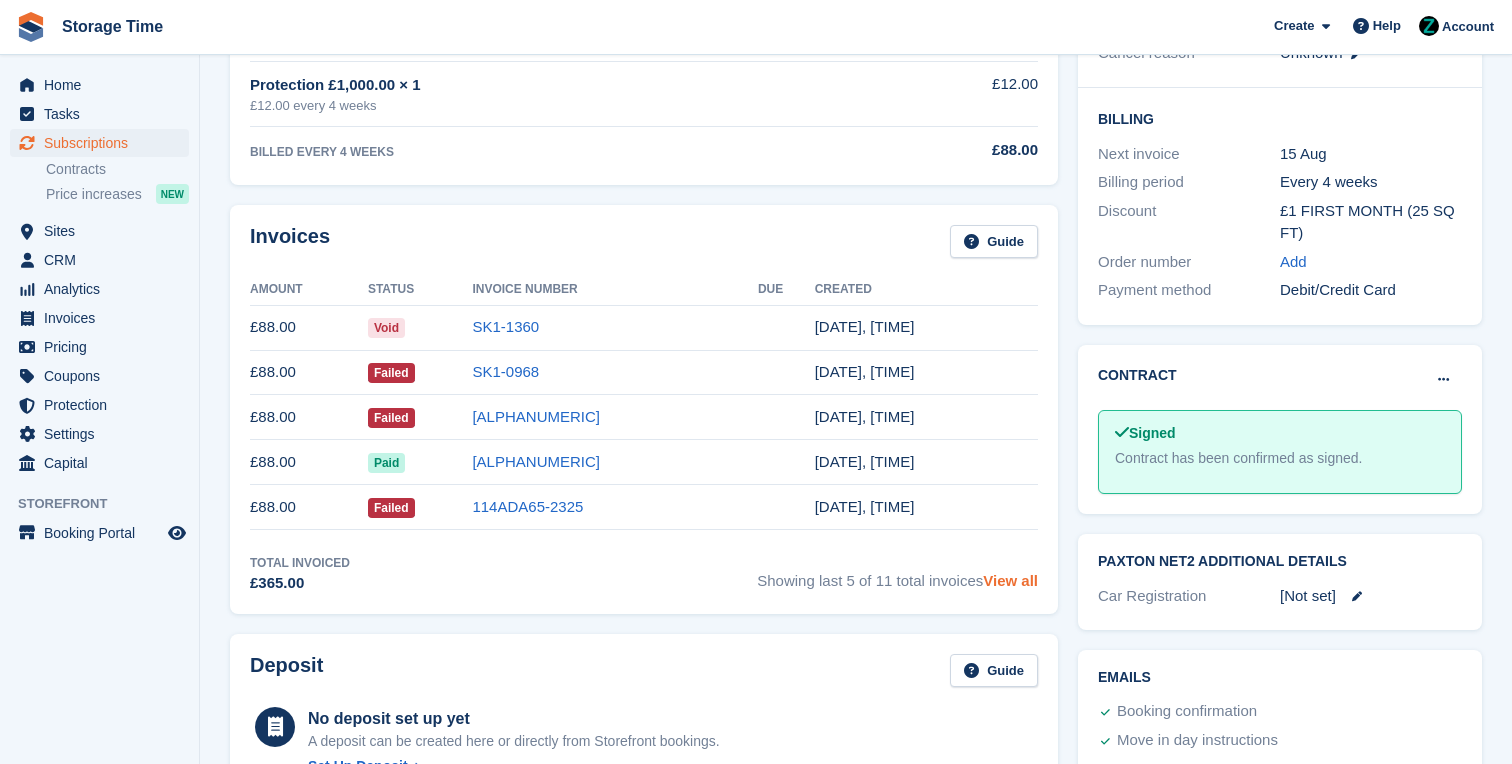 click on "View all" at bounding box center (1010, 580) 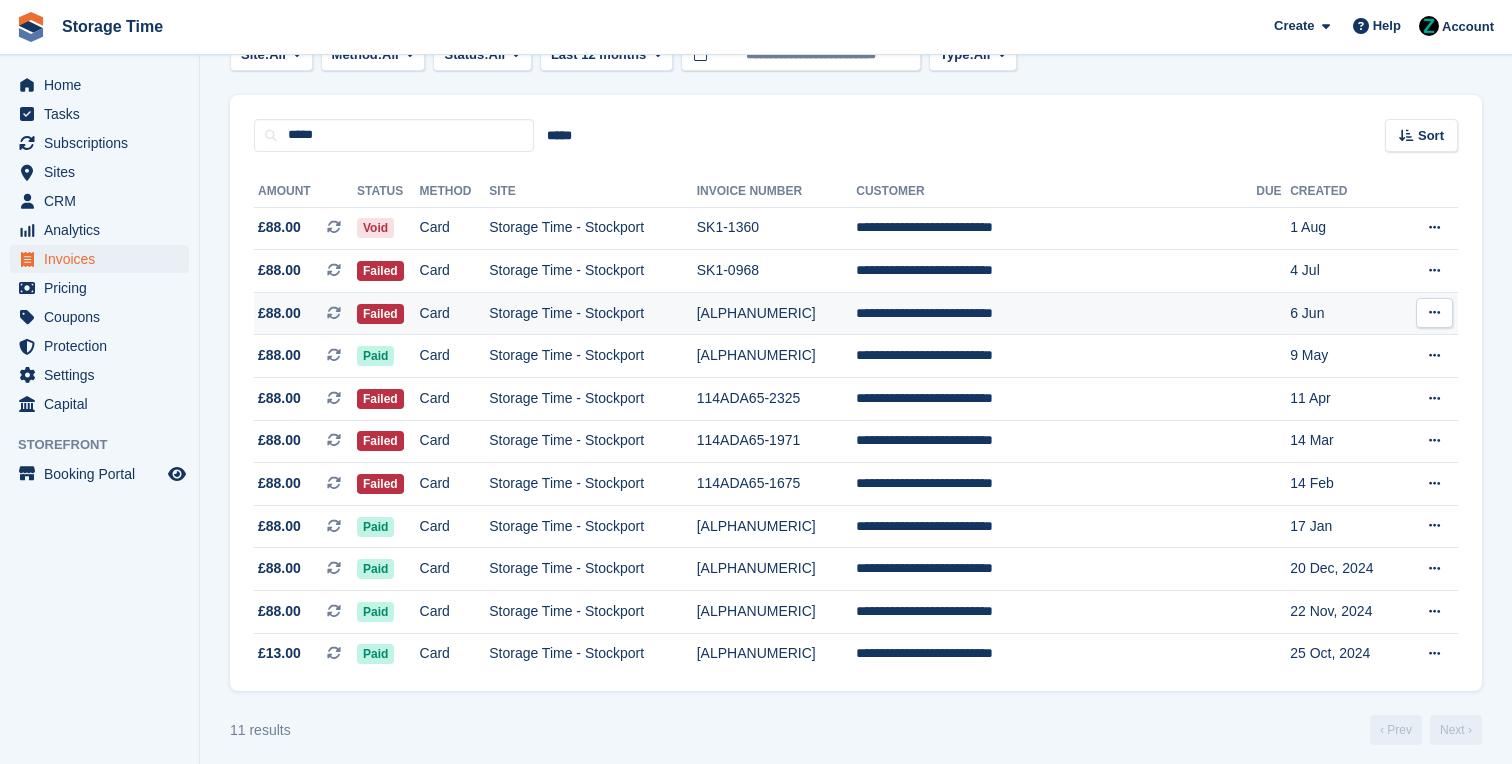 scroll, scrollTop: 132, scrollLeft: 0, axis: vertical 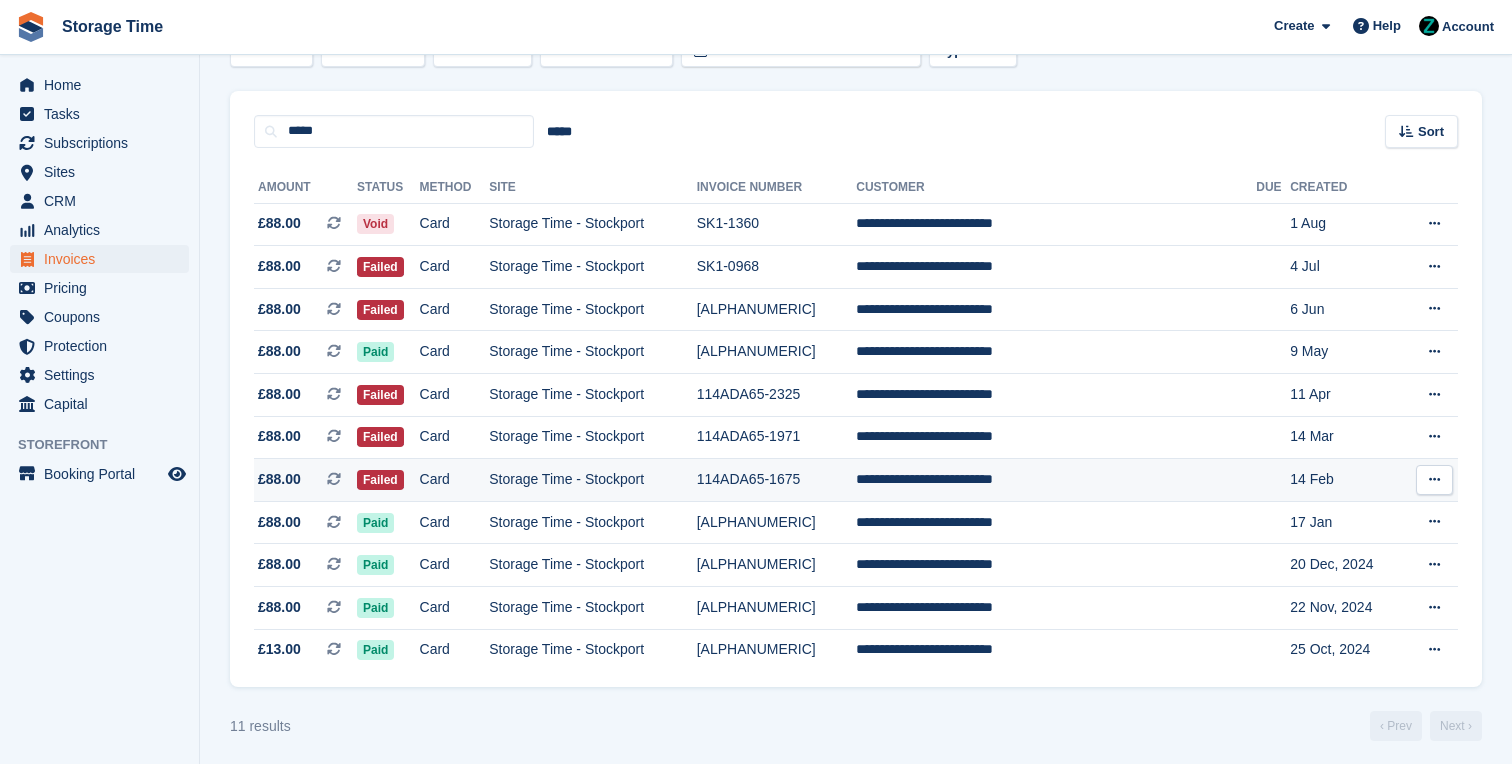 click on "Storage Time - Stockport" at bounding box center [593, 480] 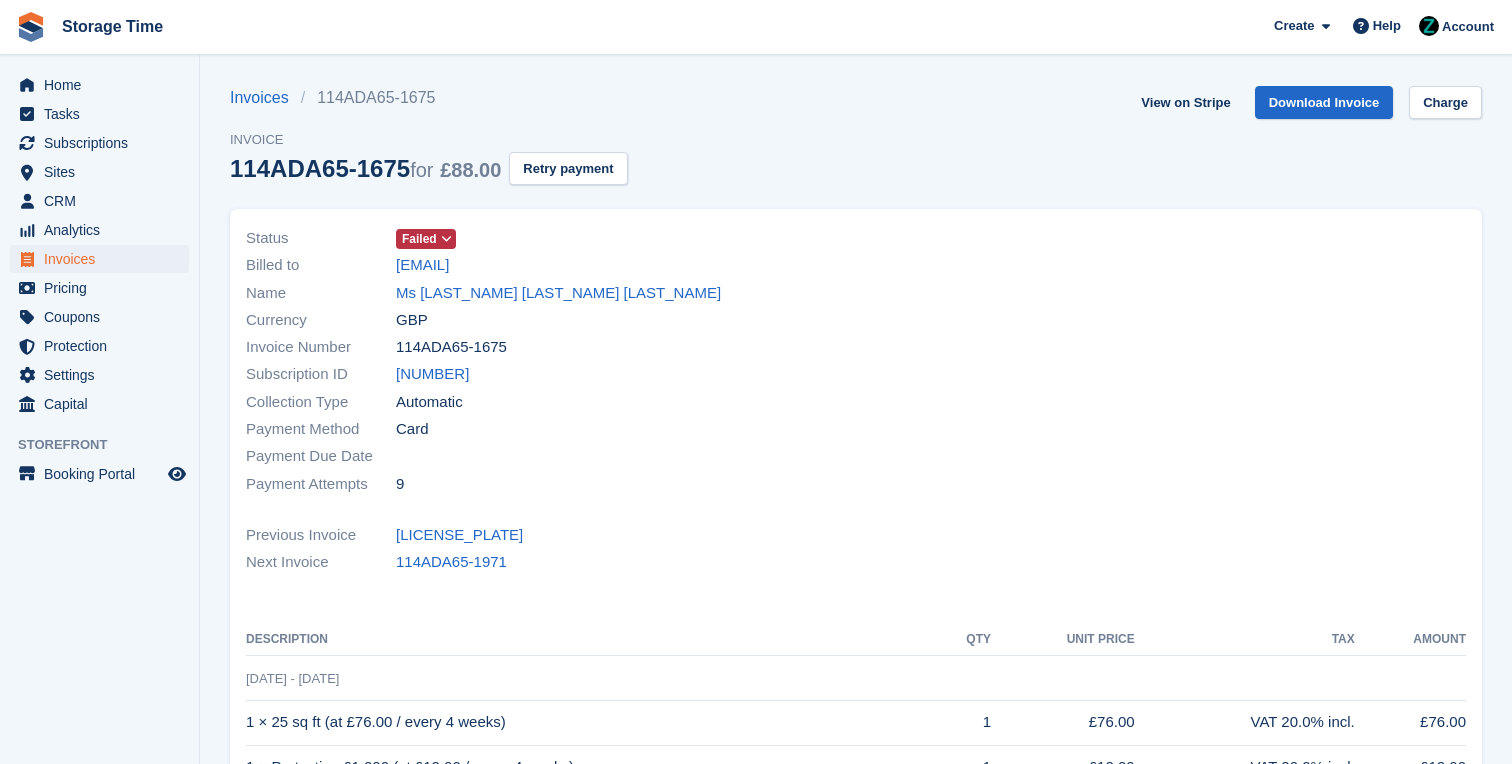 scroll, scrollTop: 0, scrollLeft: 0, axis: both 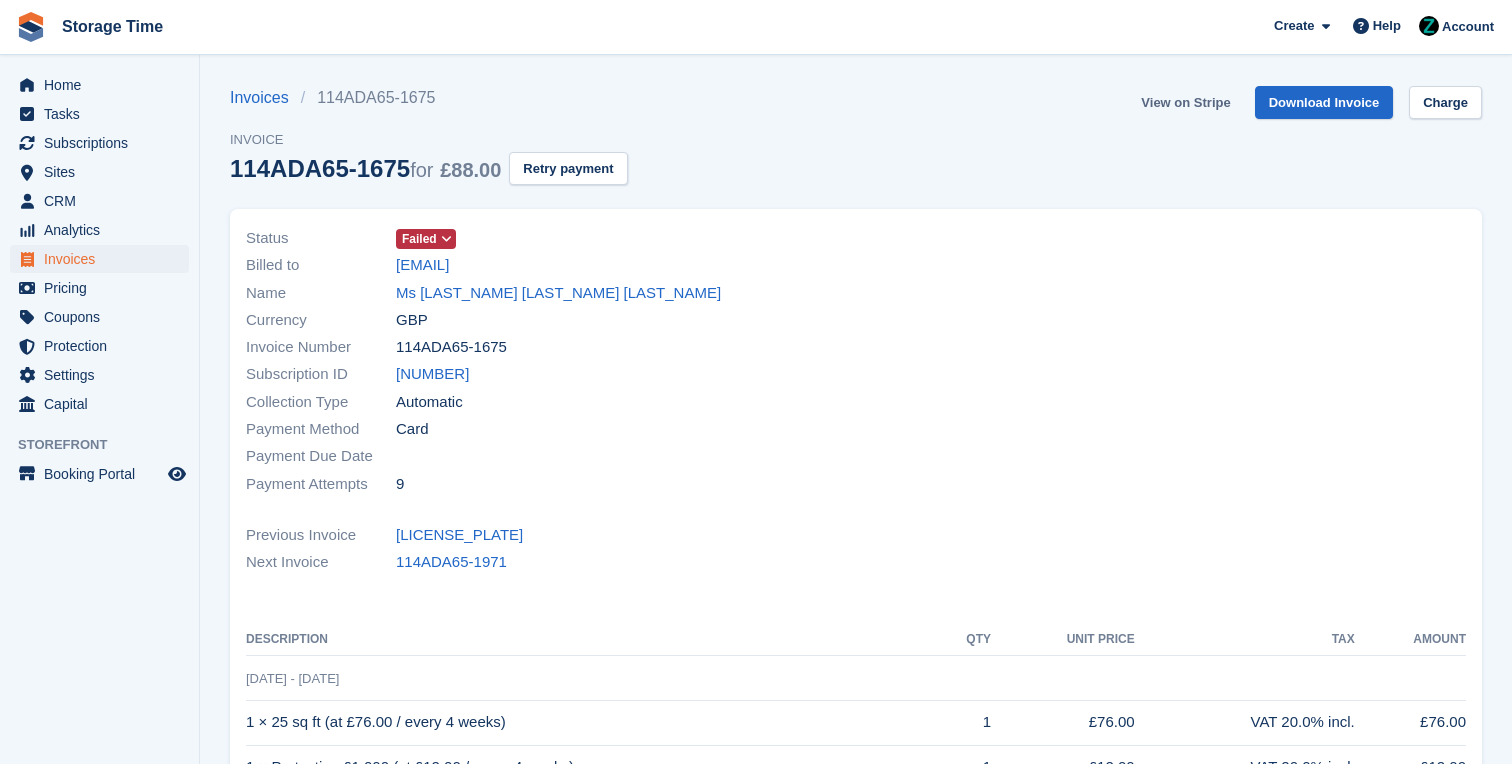 click on "View on Stripe" at bounding box center [1185, 102] 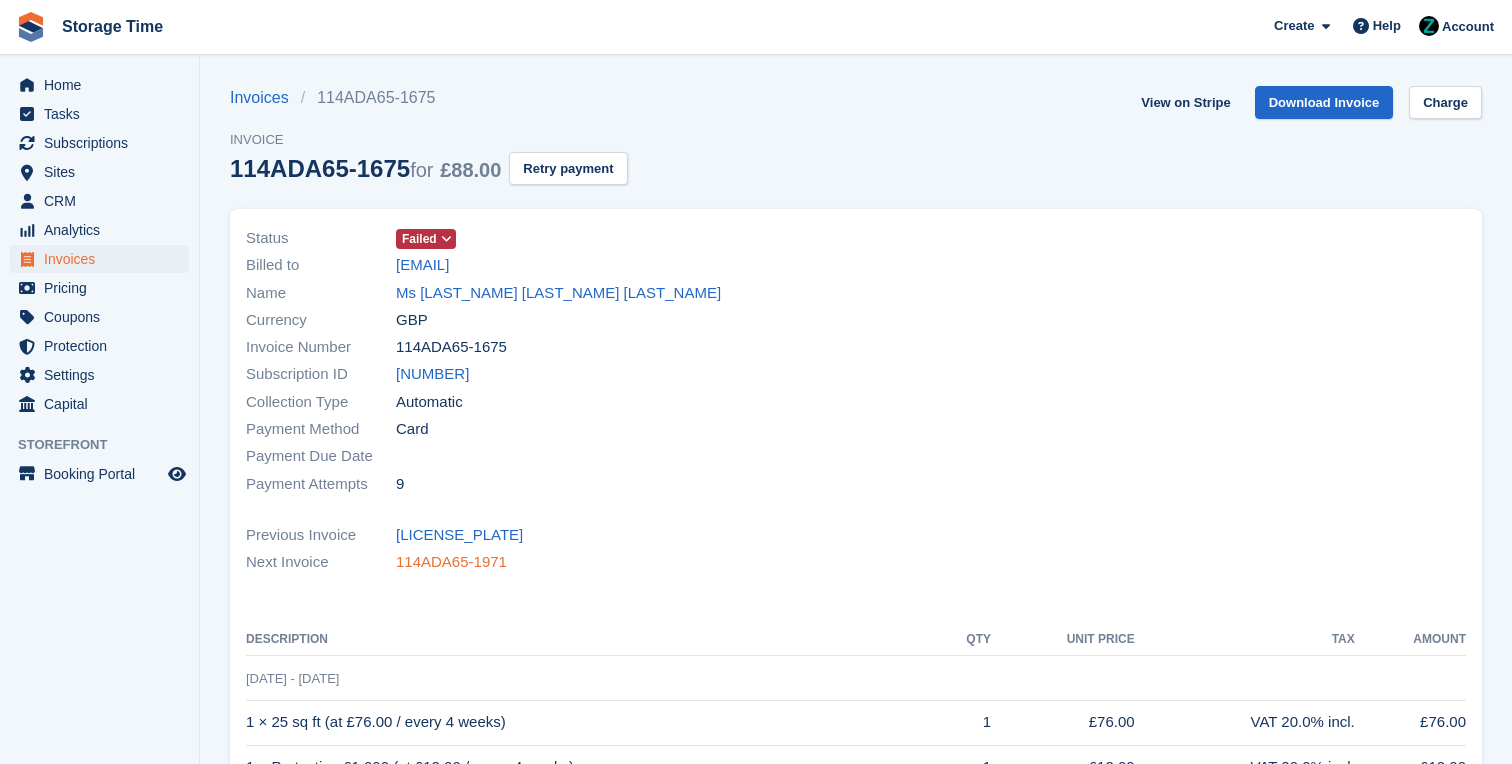 click on "114ADA65-1971" at bounding box center (451, 562) 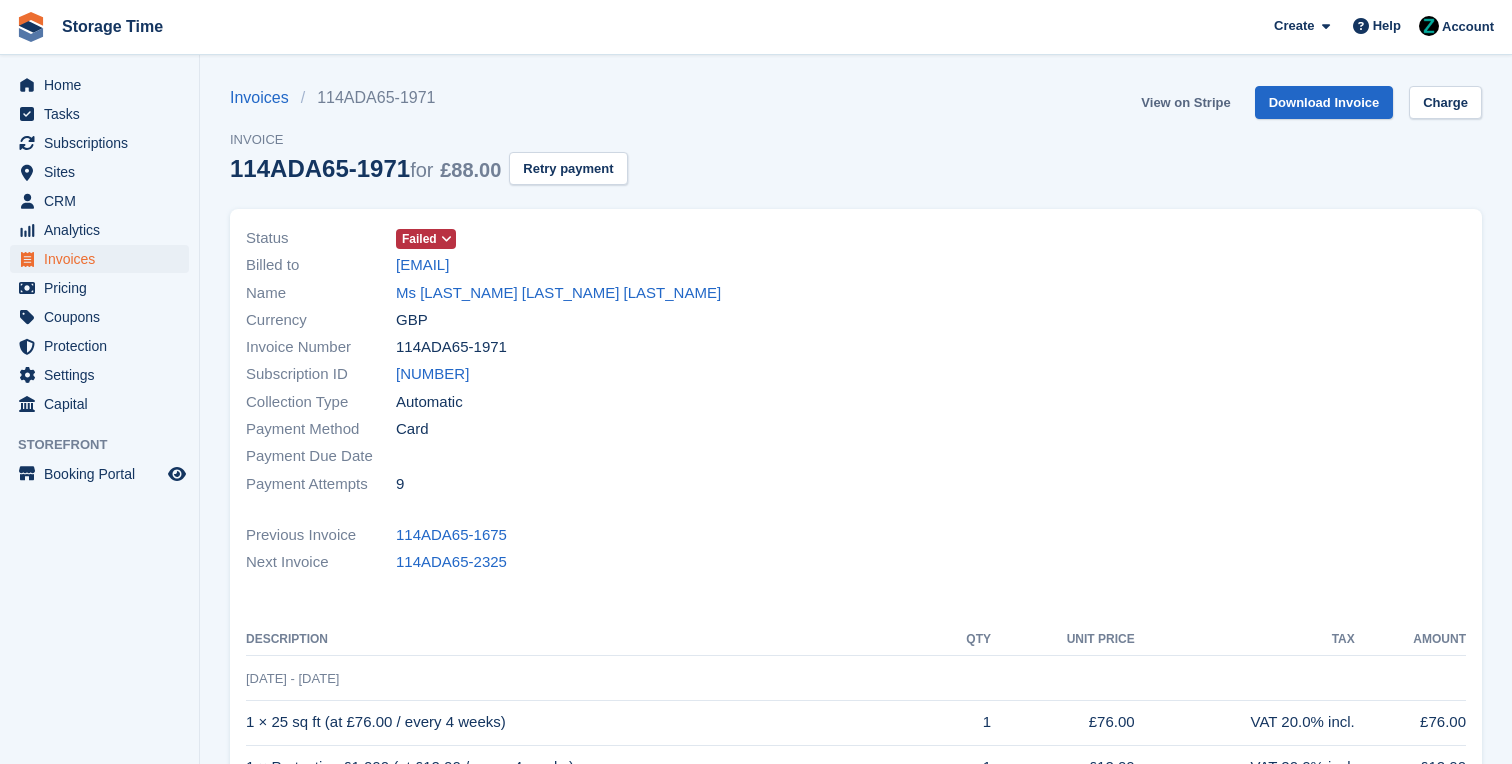 click on "View on Stripe" at bounding box center [1185, 102] 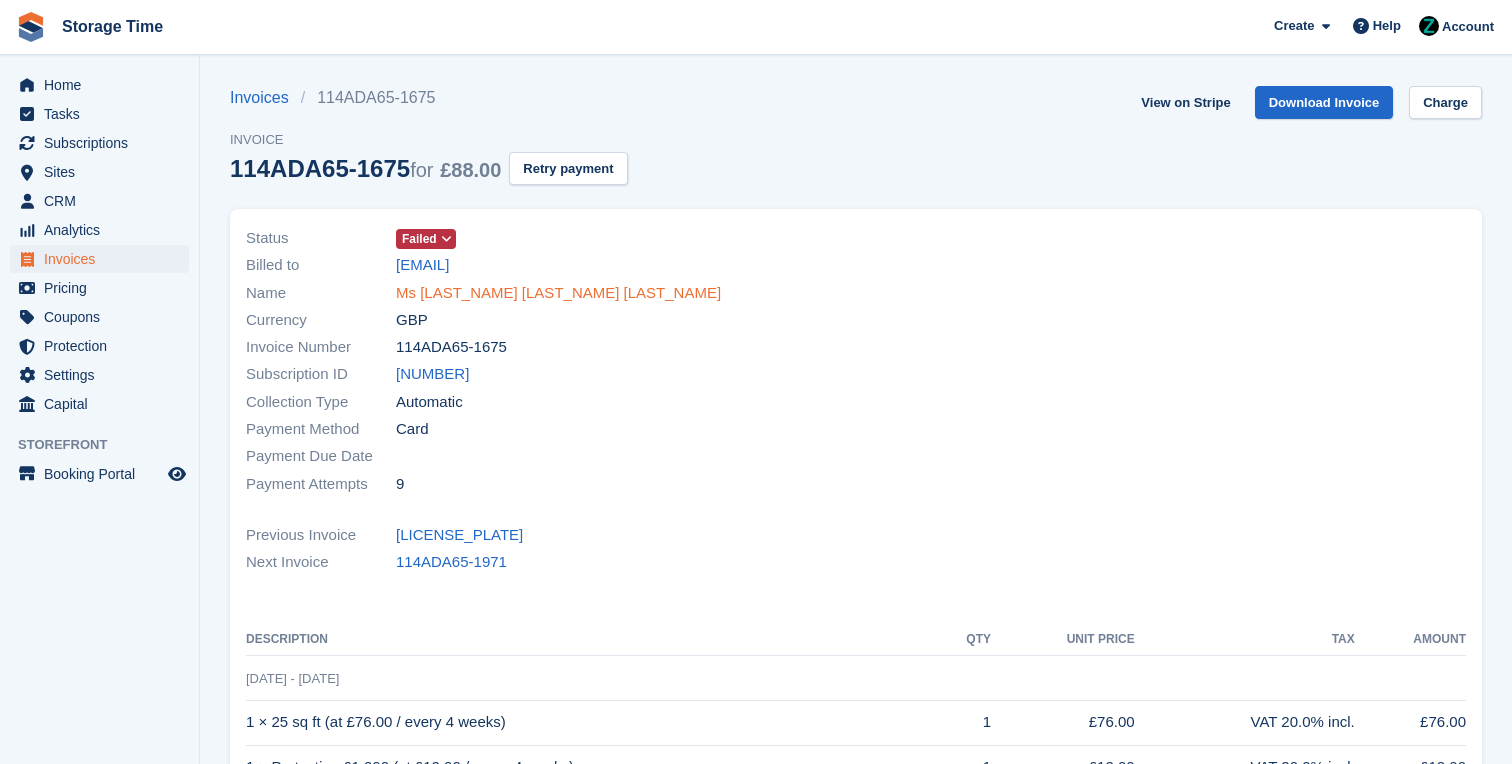 click on "[TITLE] [LAST]-[LAST] [LAST]" at bounding box center [558, 293] 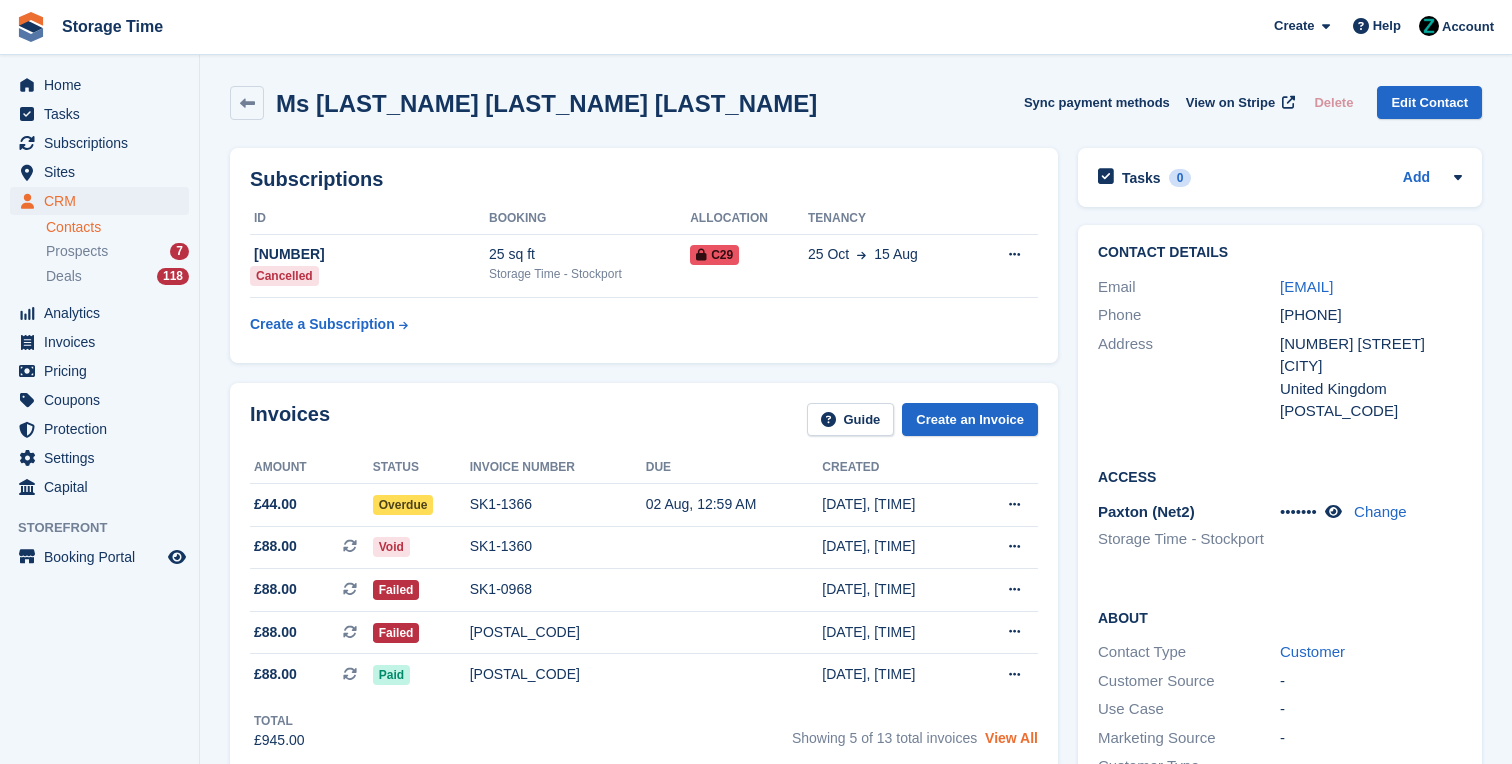 click on "View All" at bounding box center [1011, 738] 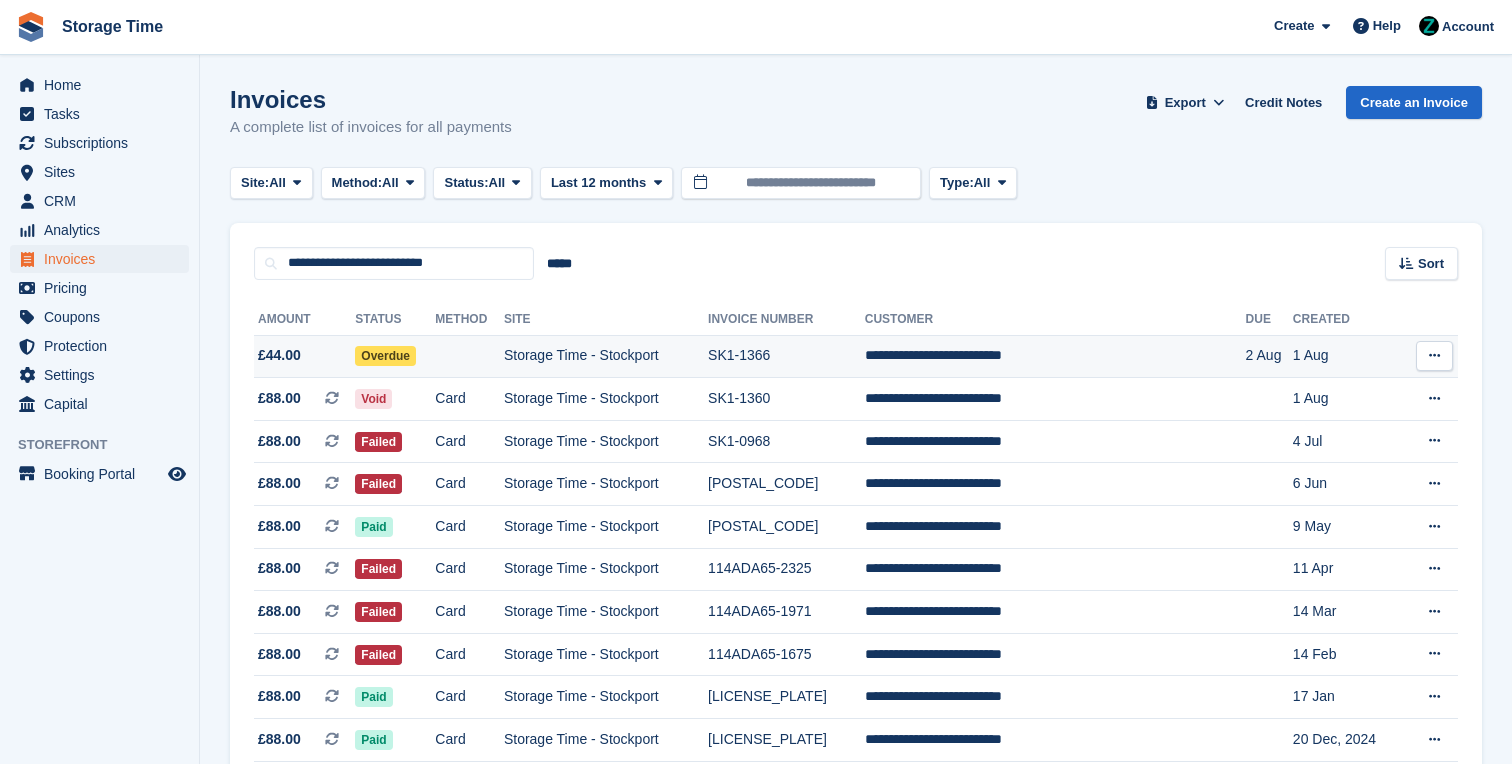 click on "SK1-1366" at bounding box center (786, 356) 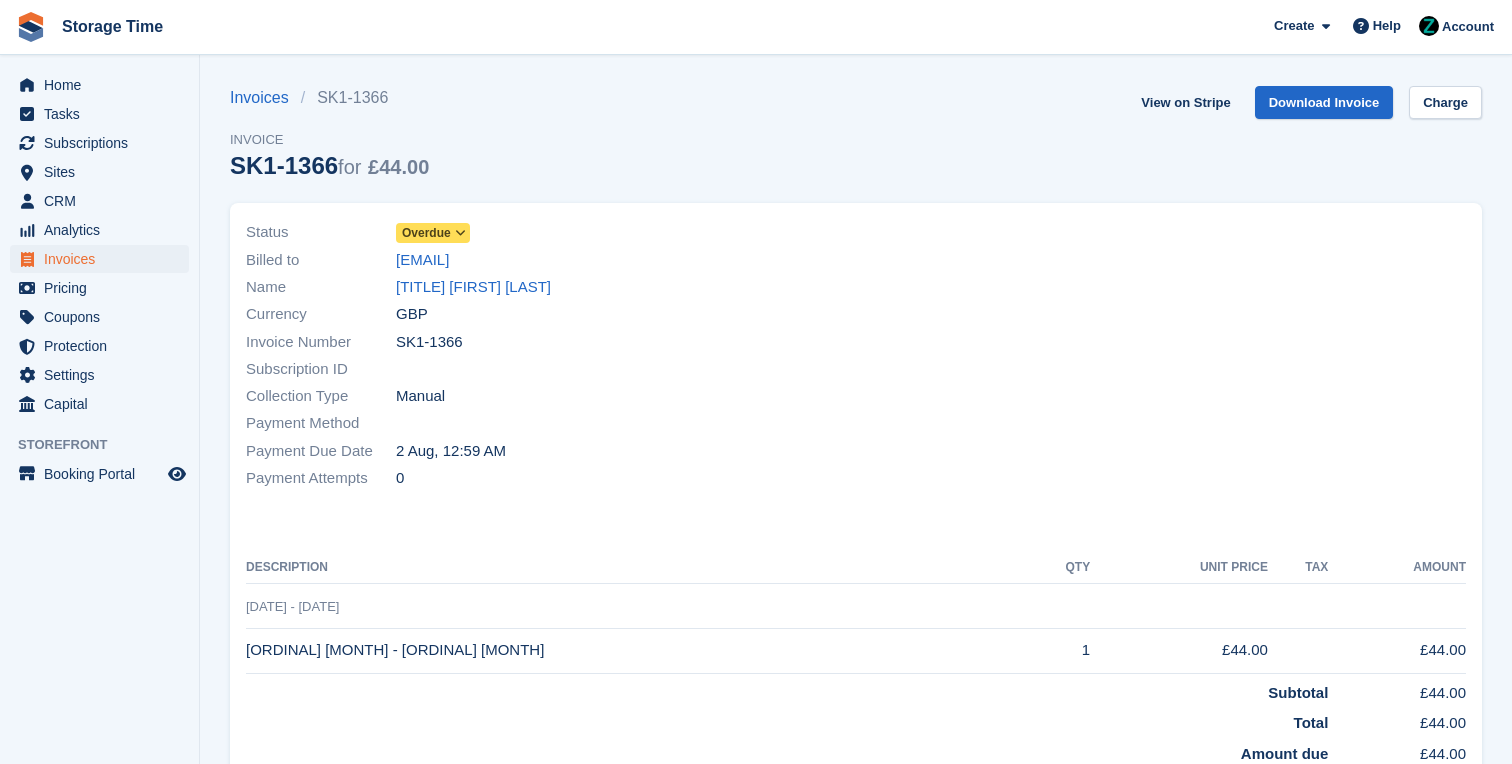 scroll, scrollTop: 0, scrollLeft: 0, axis: both 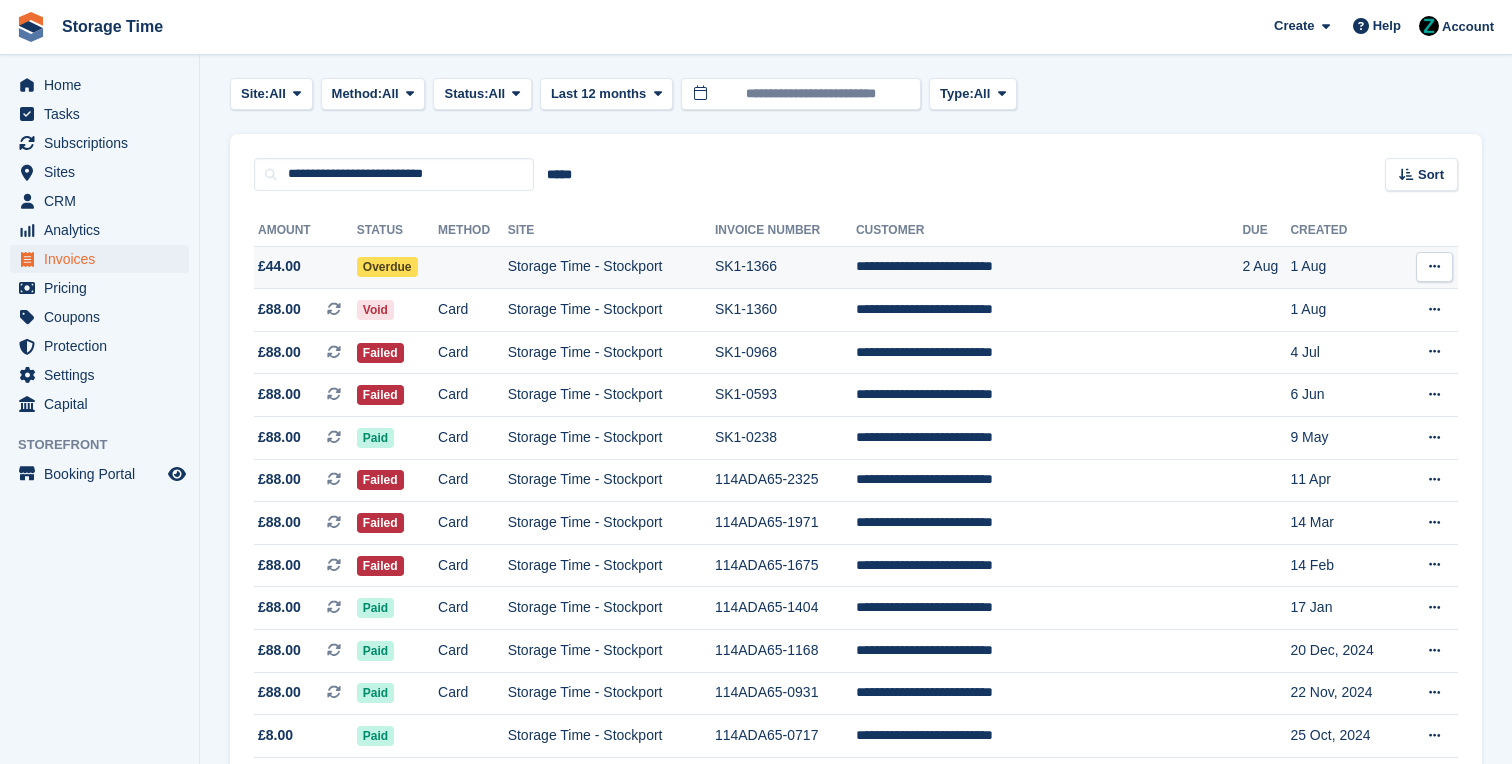 click on "Overdue" at bounding box center (387, 267) 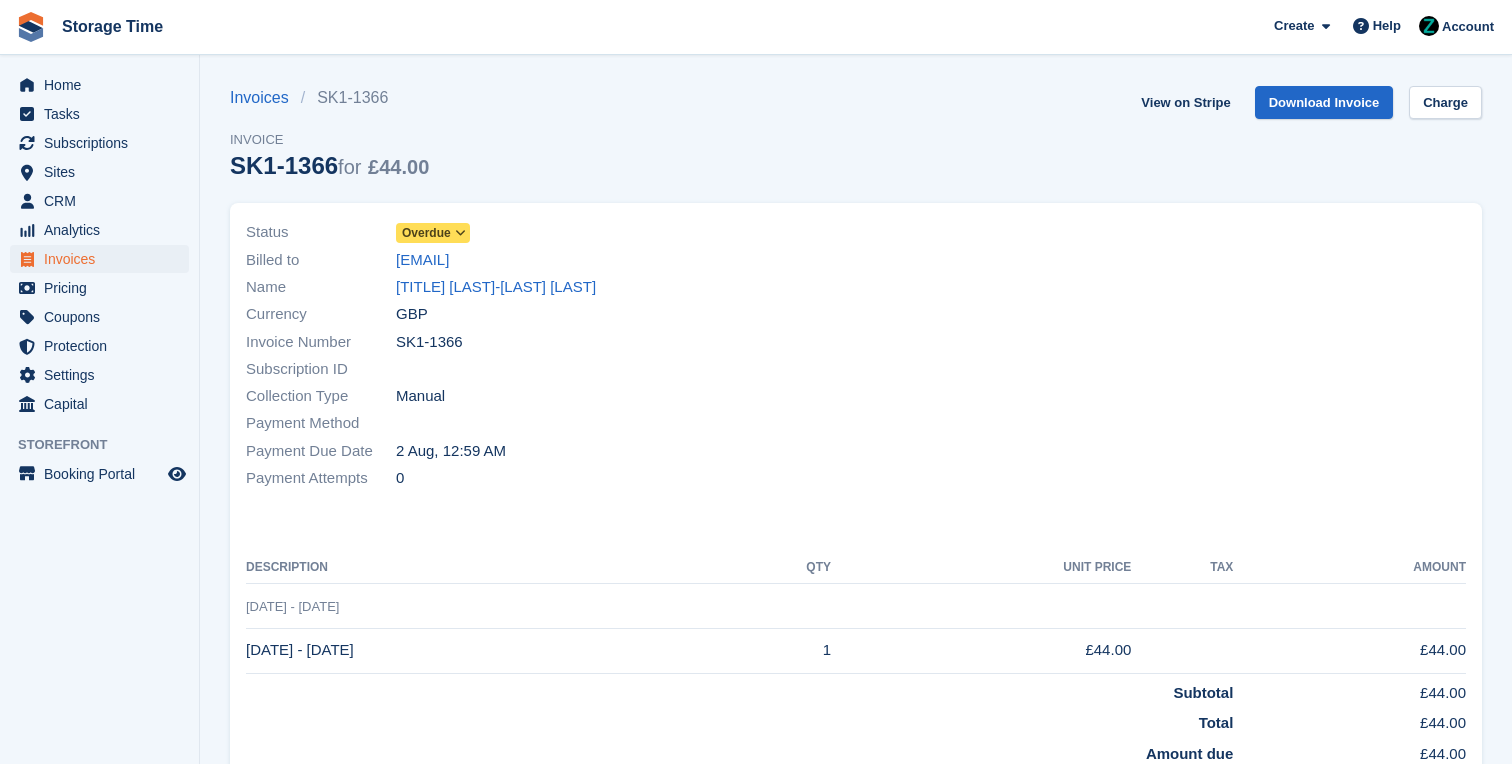 scroll, scrollTop: 0, scrollLeft: 0, axis: both 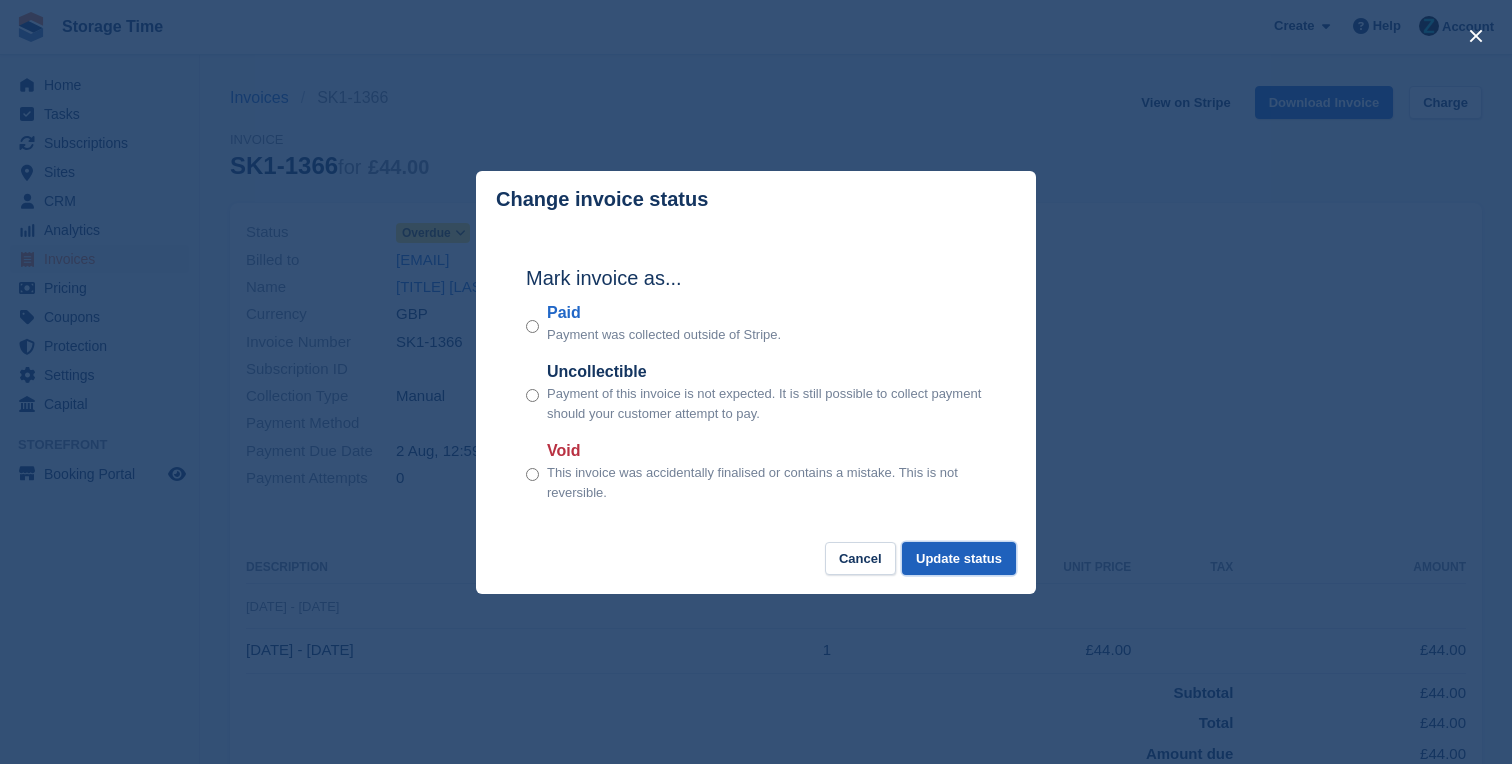 click on "Update status" at bounding box center (959, 558) 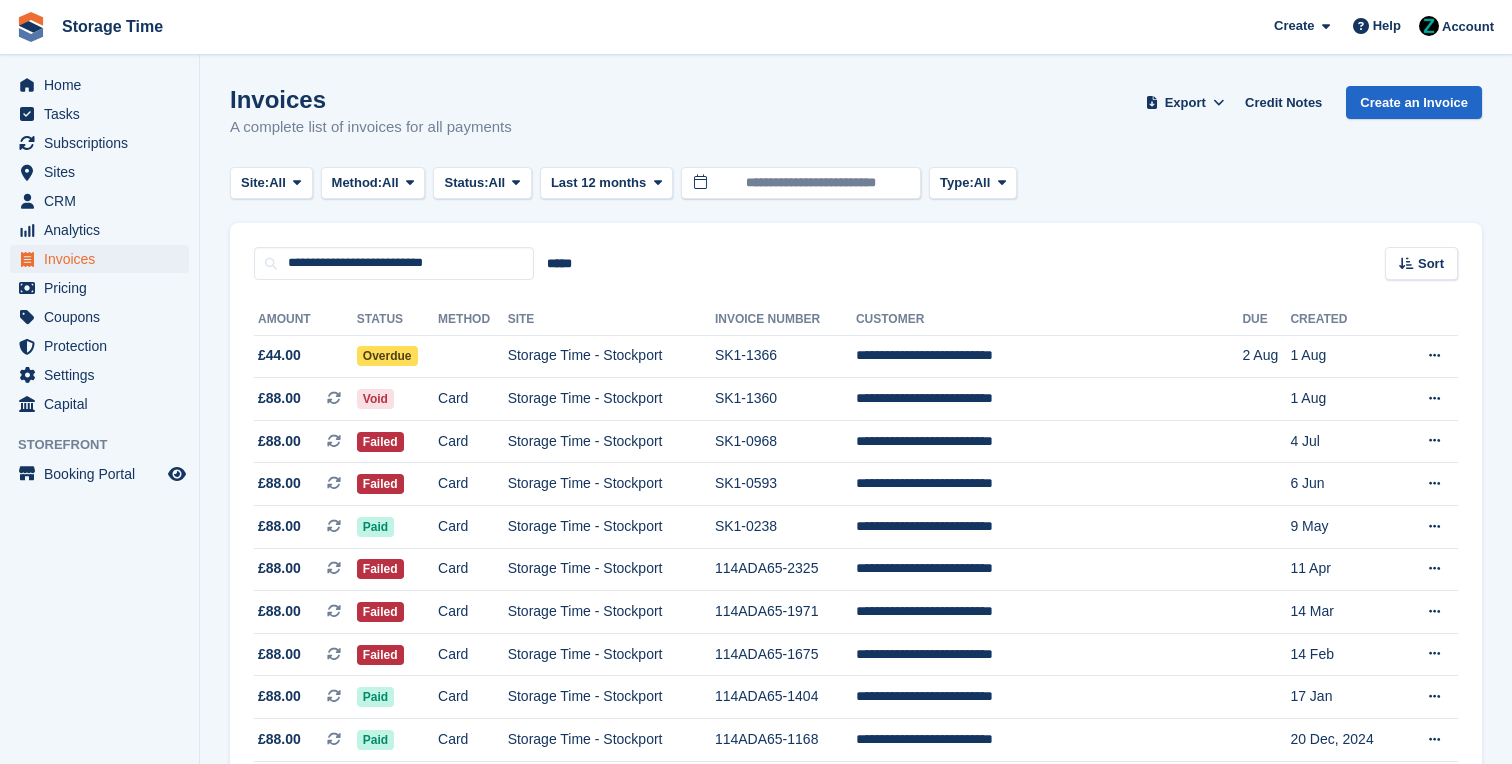 scroll, scrollTop: 89, scrollLeft: 0, axis: vertical 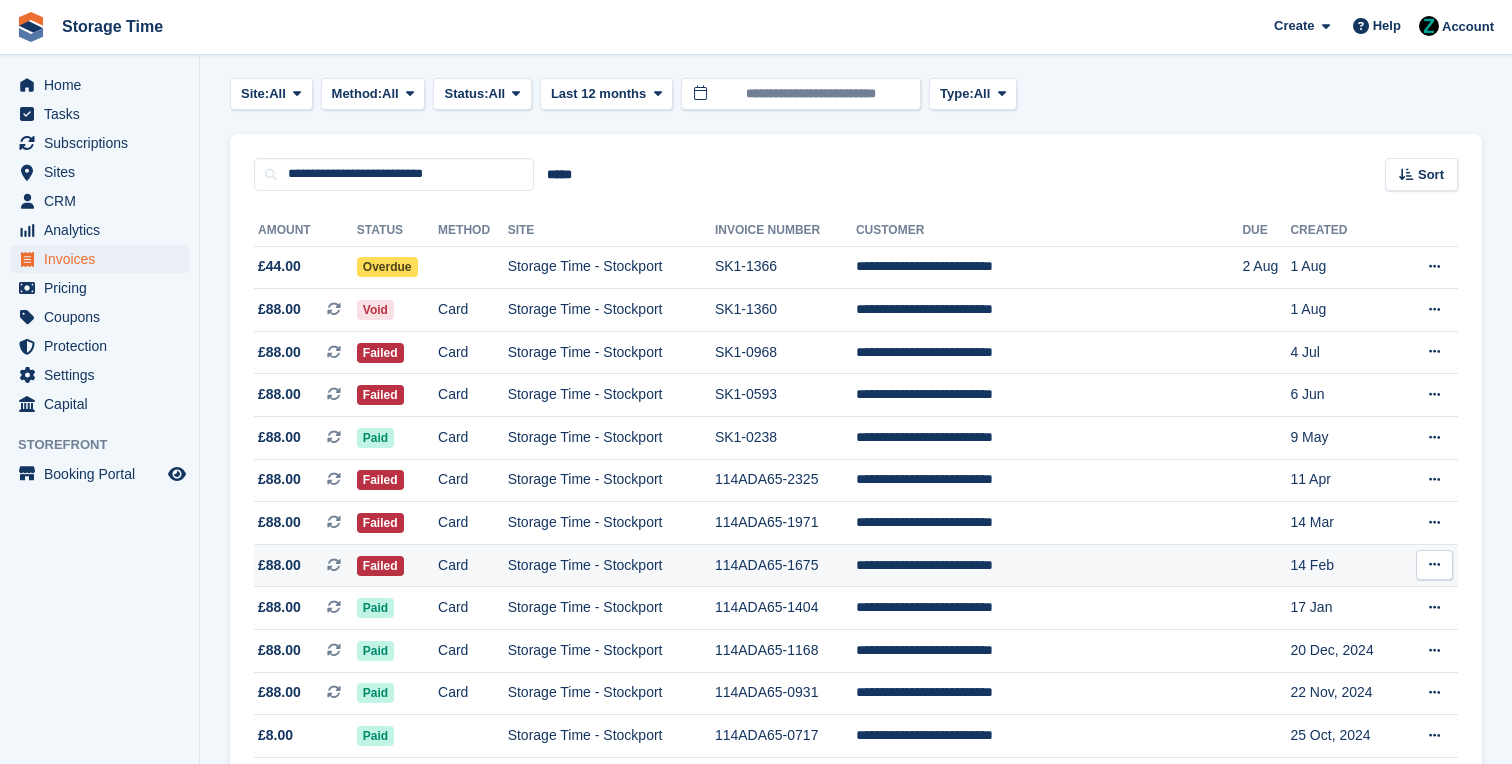 click on "Storage Time - Stockport" at bounding box center (611, 565) 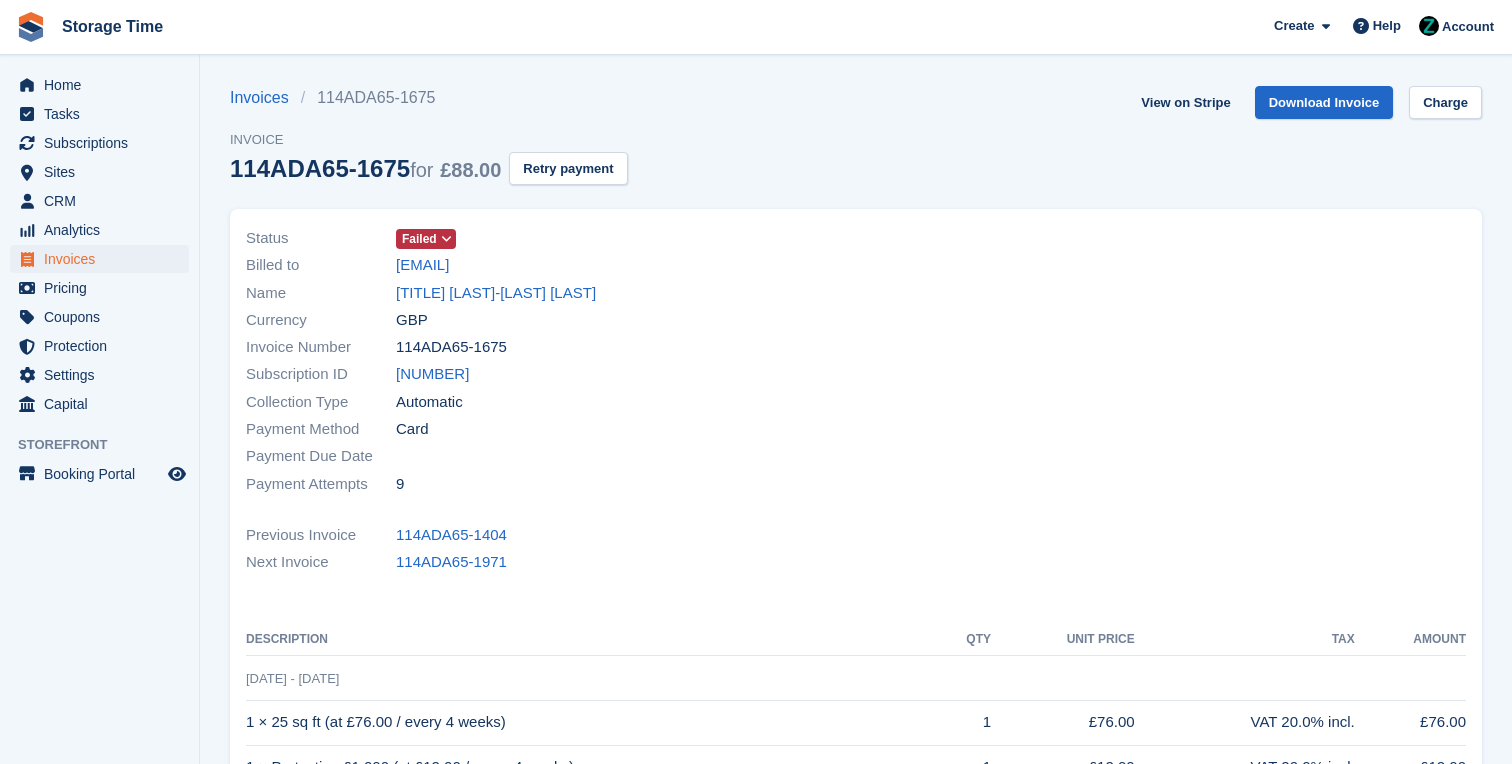 scroll, scrollTop: 0, scrollLeft: 0, axis: both 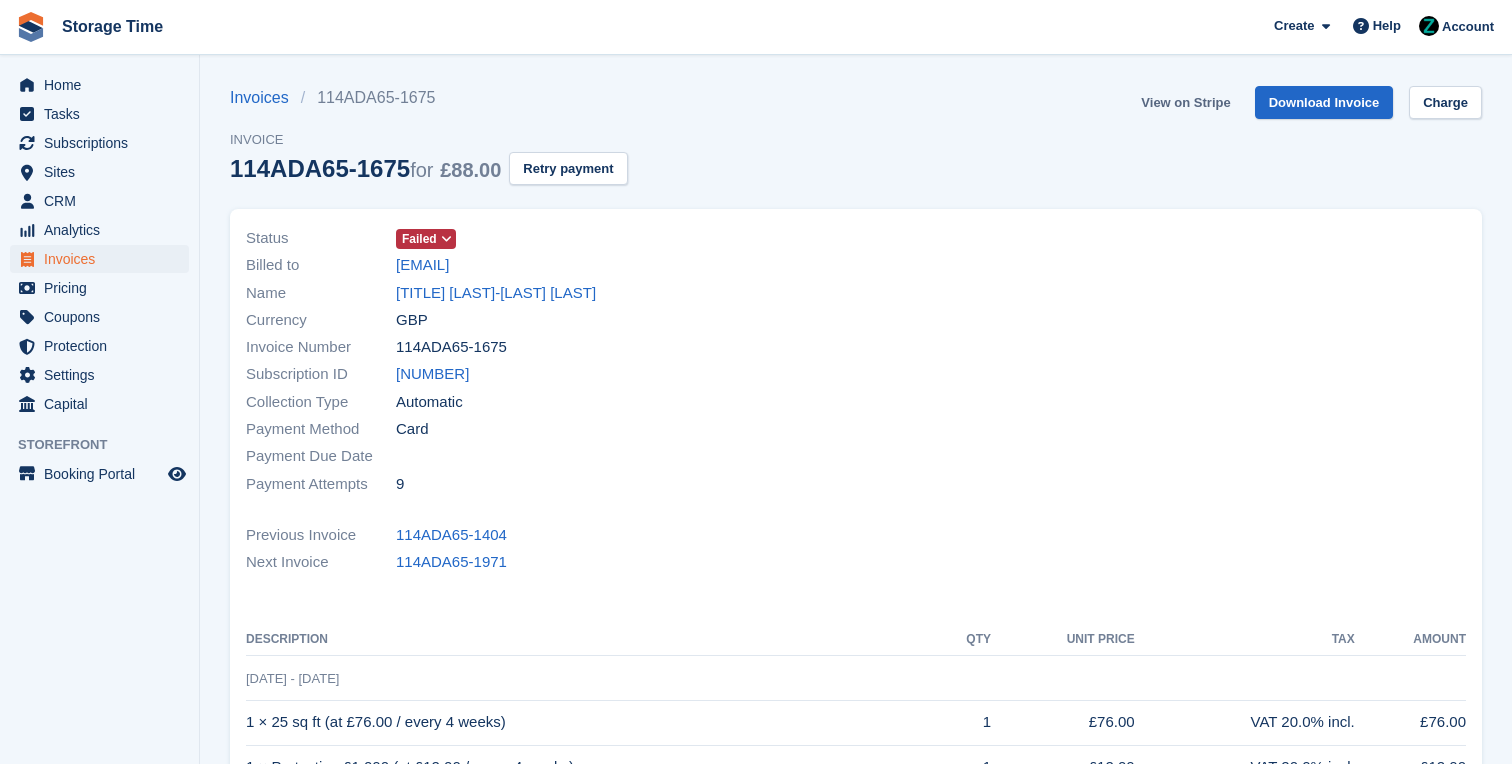 click on "View on Stripe" at bounding box center [1185, 102] 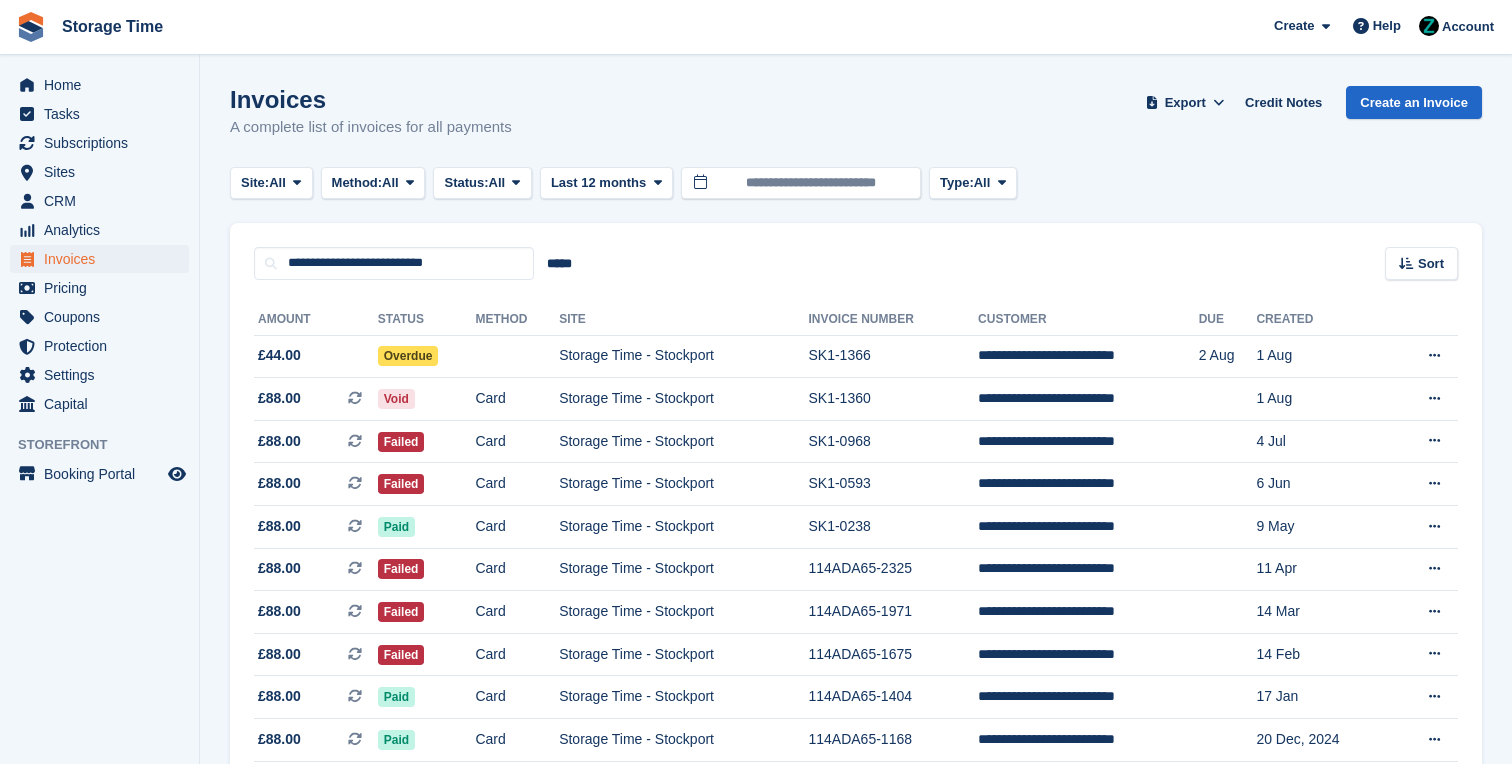 scroll, scrollTop: 89, scrollLeft: 0, axis: vertical 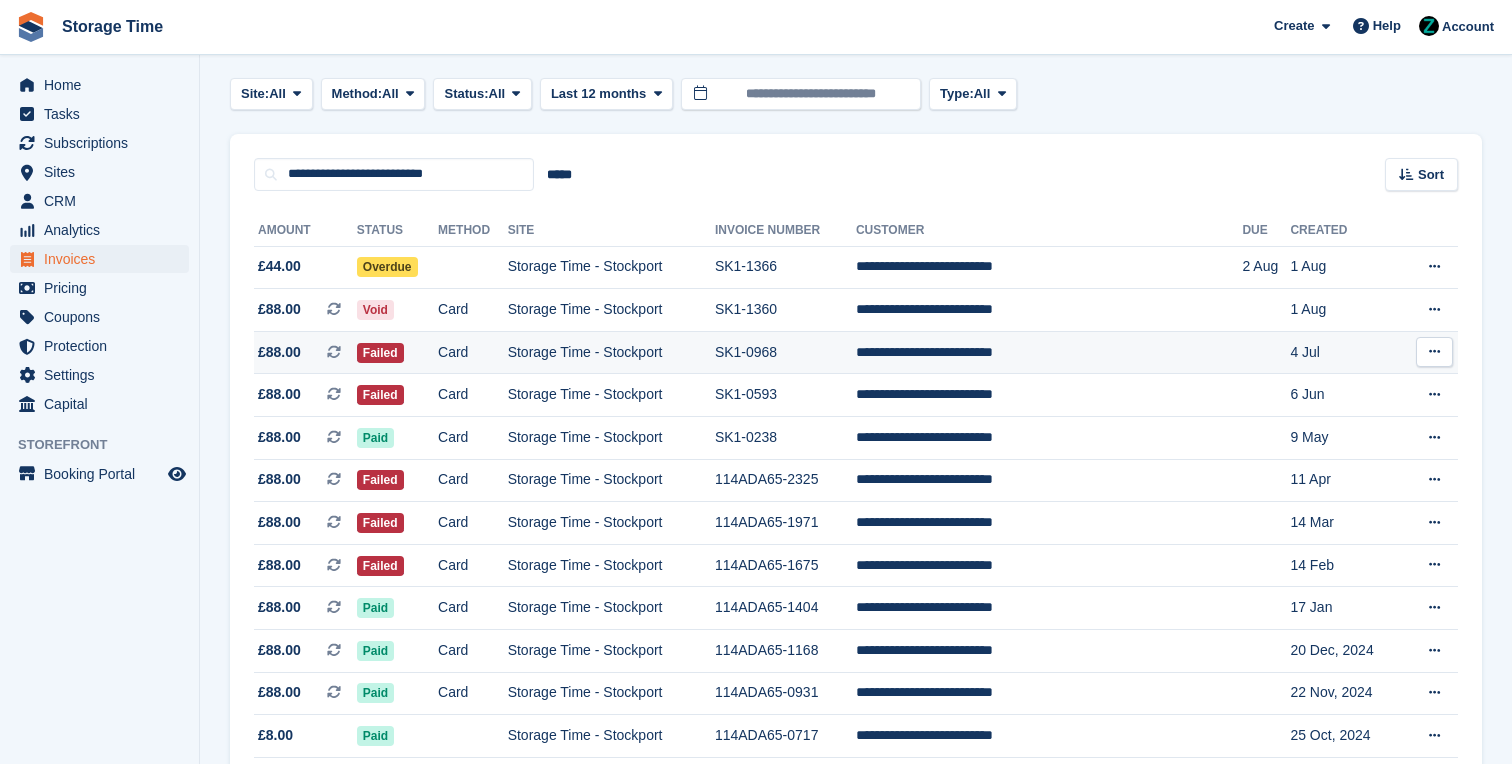 click on "Failed" at bounding box center (397, 352) 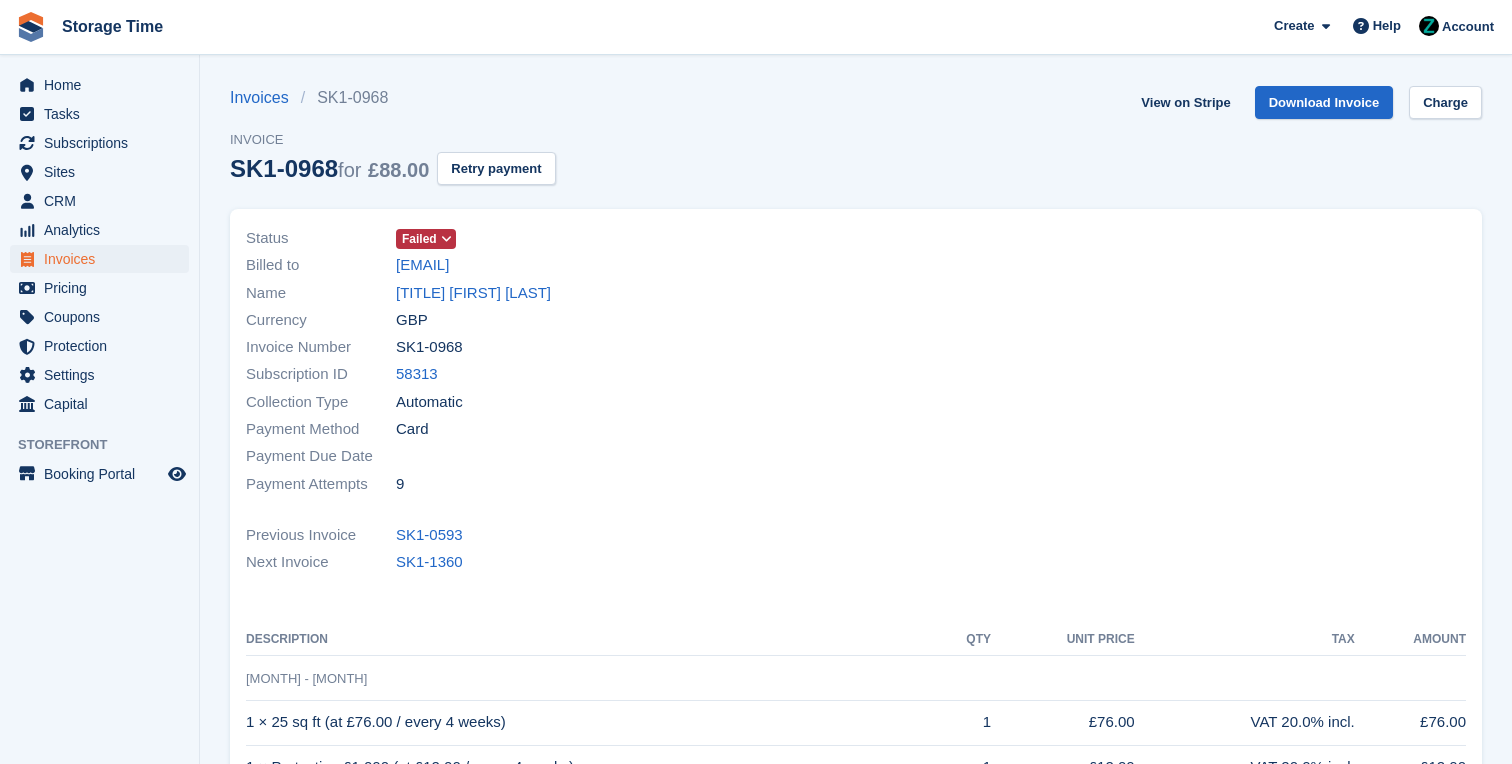 scroll, scrollTop: 0, scrollLeft: 0, axis: both 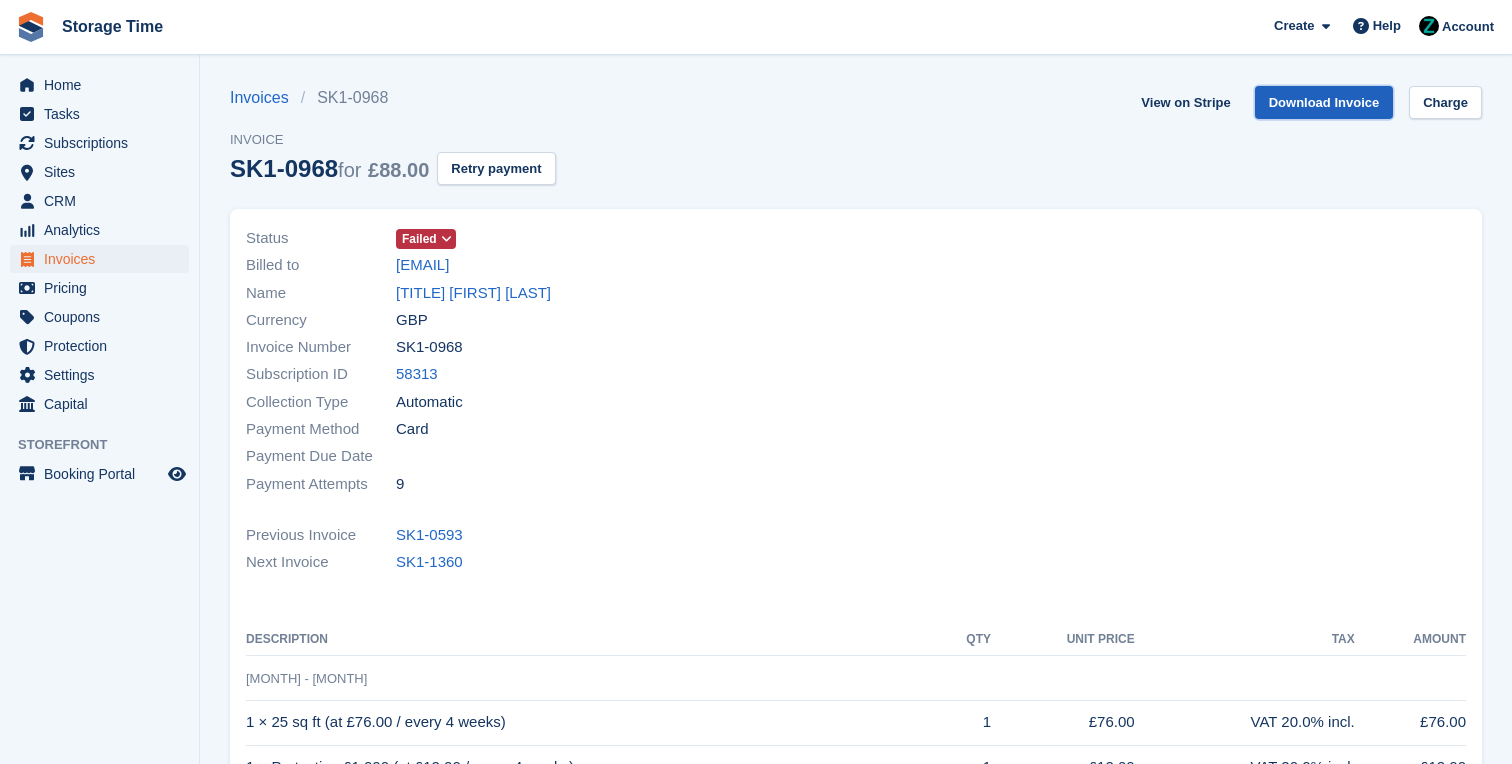 click on "Download Invoice" at bounding box center [1324, 102] 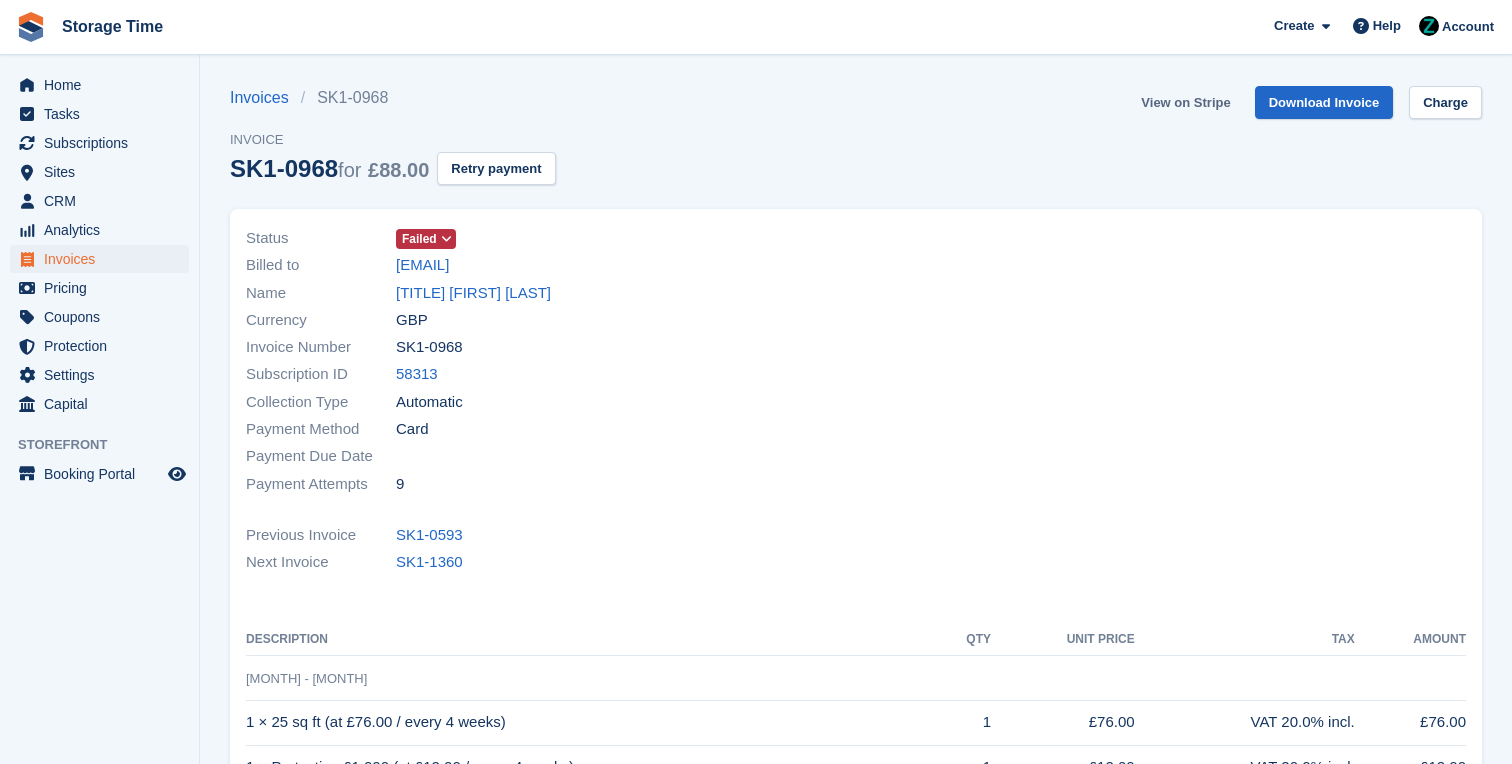 click on "View on Stripe" at bounding box center [1185, 102] 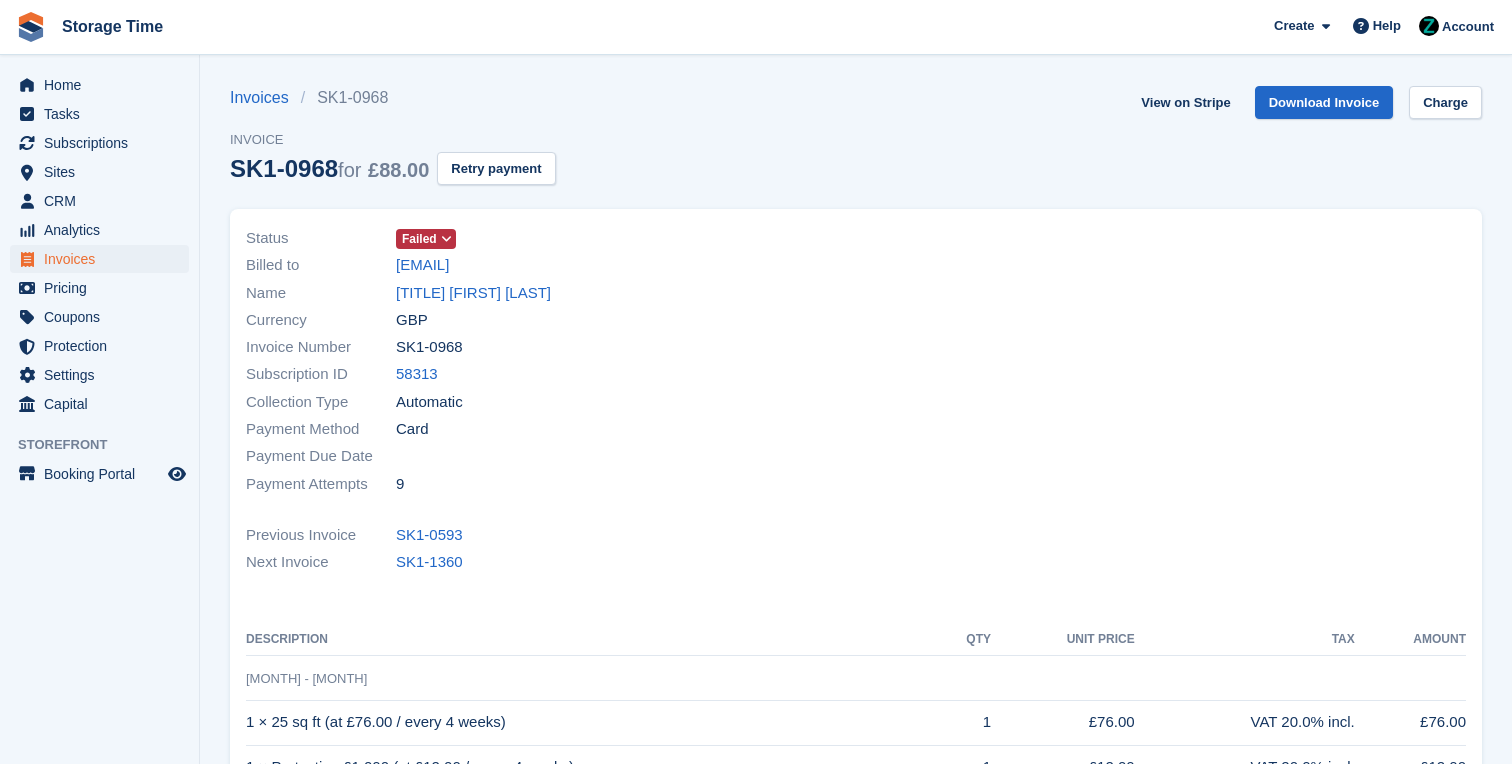 click on "Name
Ms Nicoleta-Carmen Munteanu" at bounding box center [545, 292] 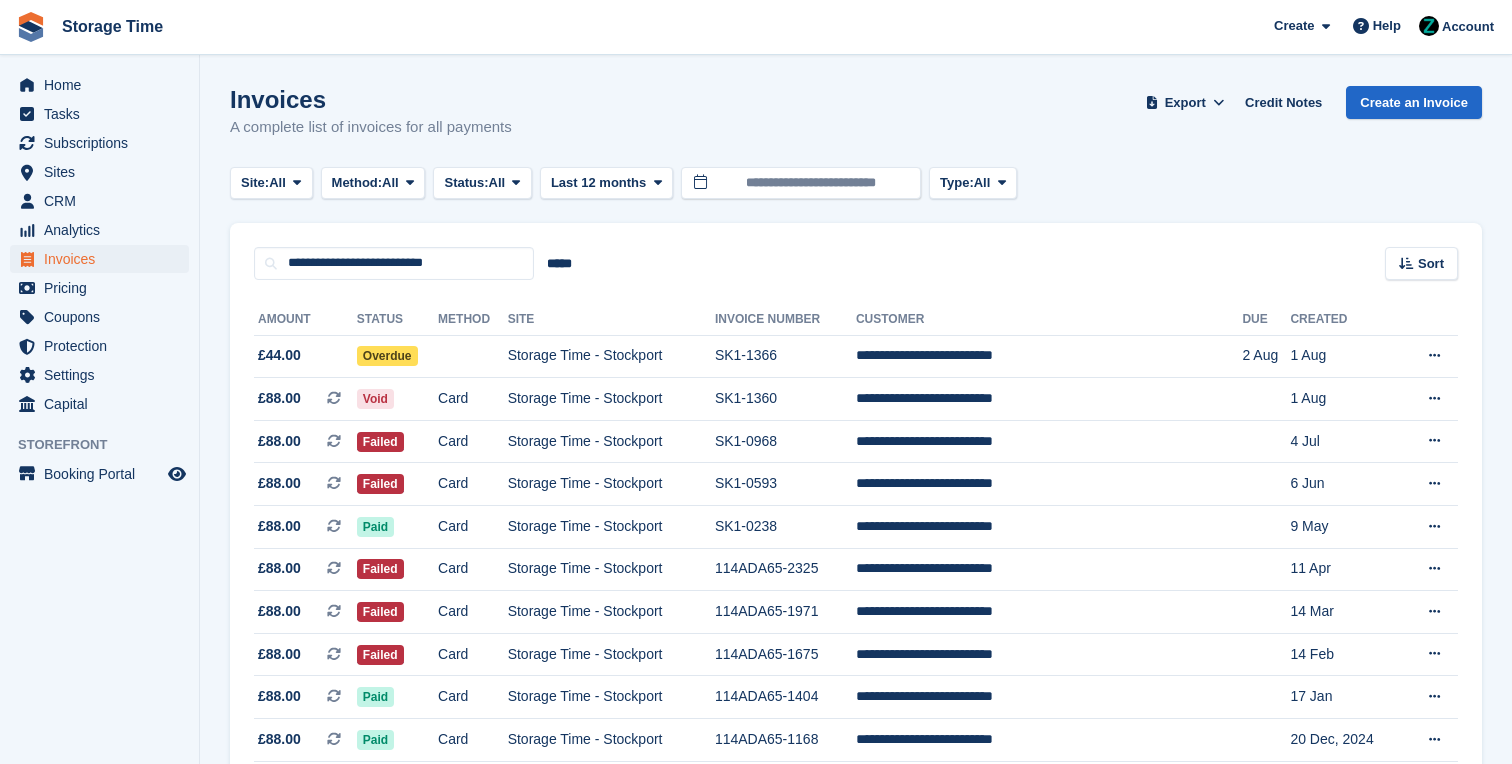 scroll, scrollTop: 89, scrollLeft: 0, axis: vertical 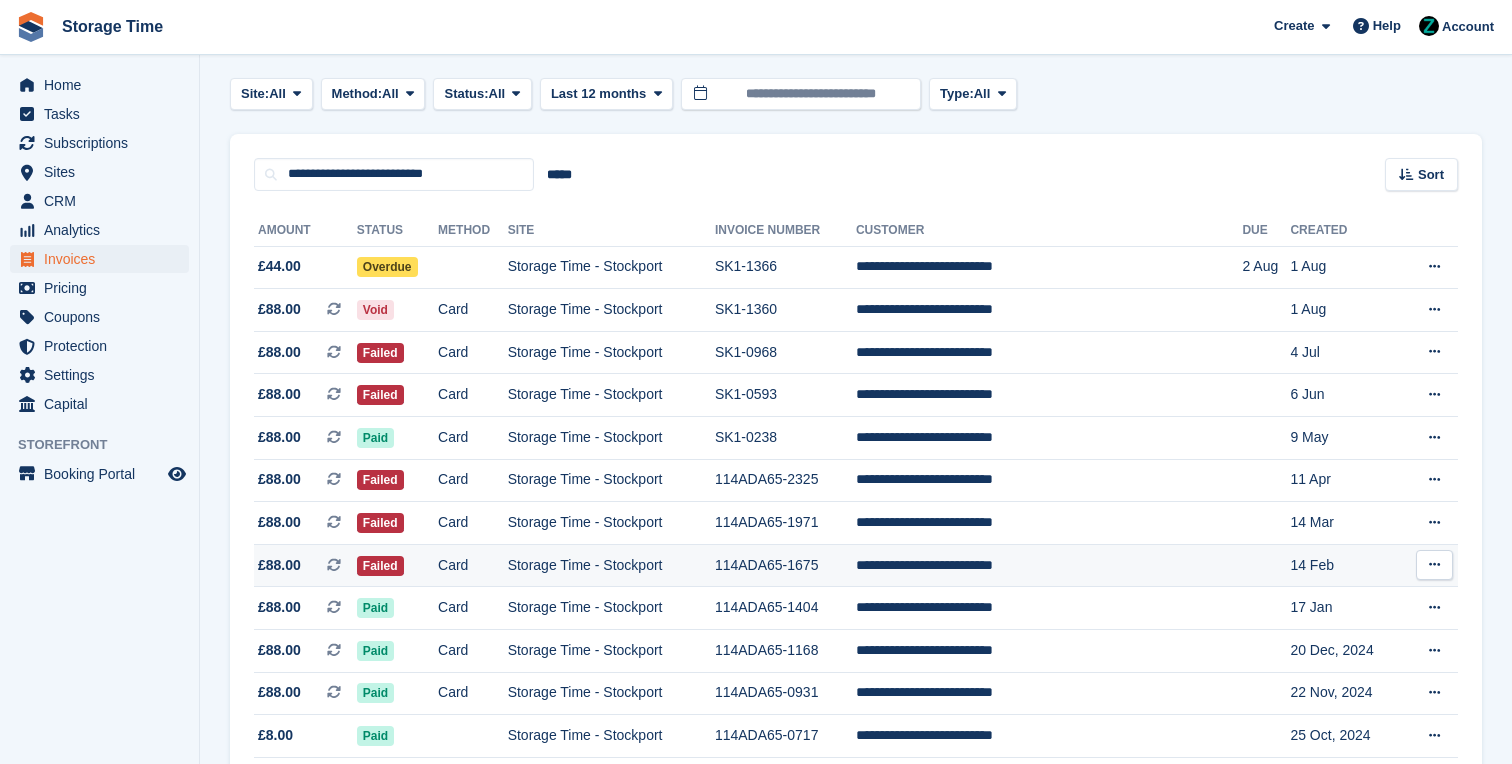 click on "Storage Time - Stockport" at bounding box center (611, 565) 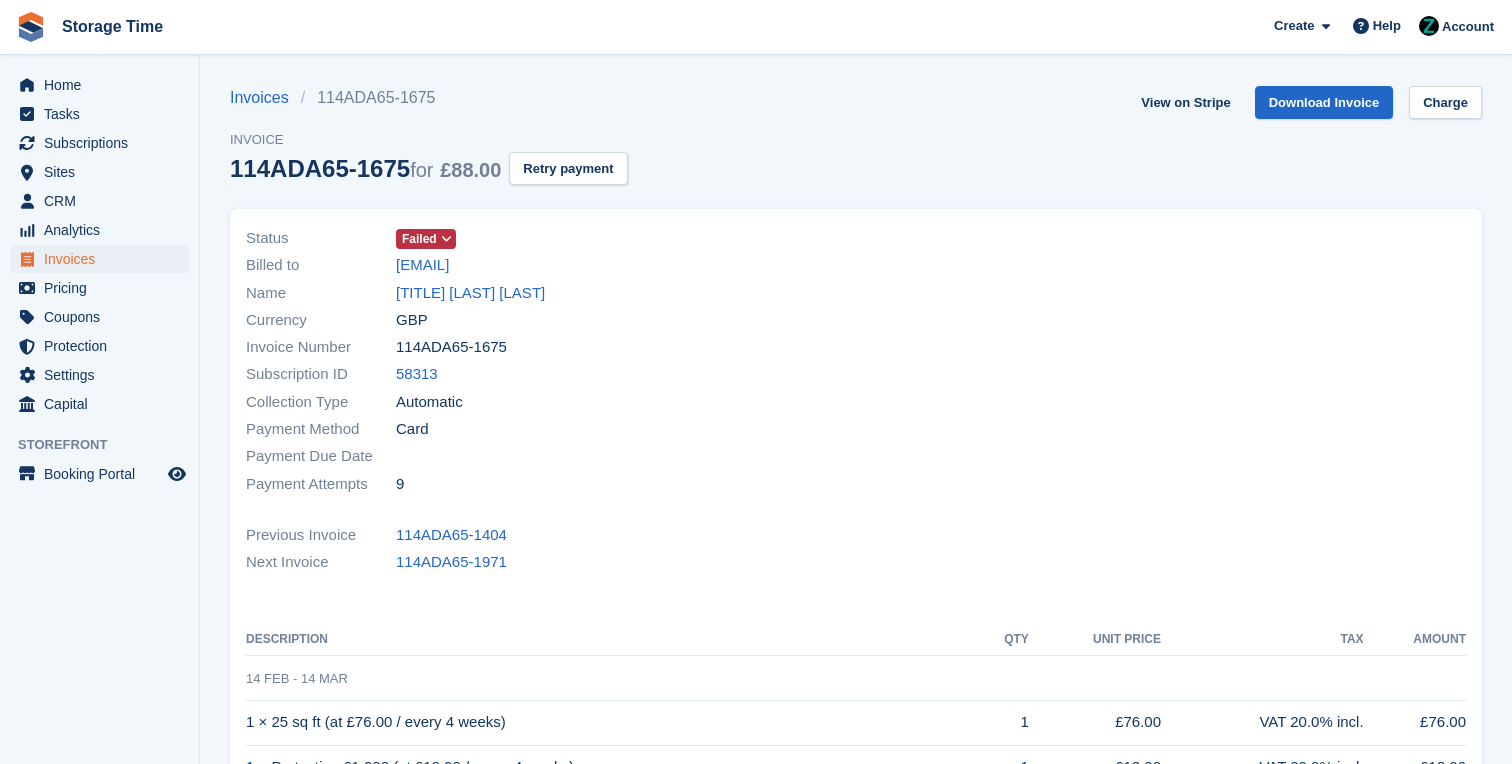 scroll, scrollTop: 0, scrollLeft: 0, axis: both 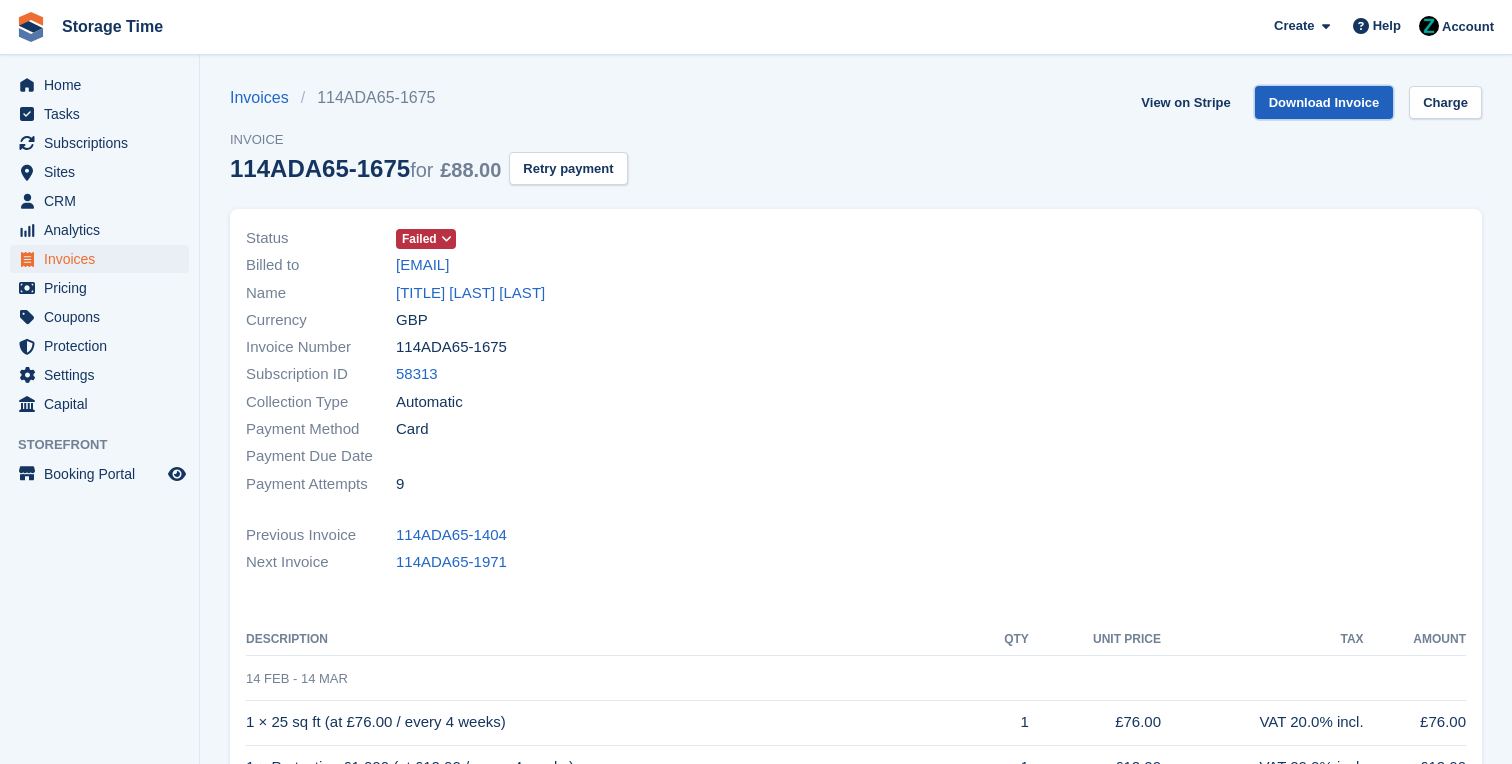 click on "Download Invoice" at bounding box center (1324, 102) 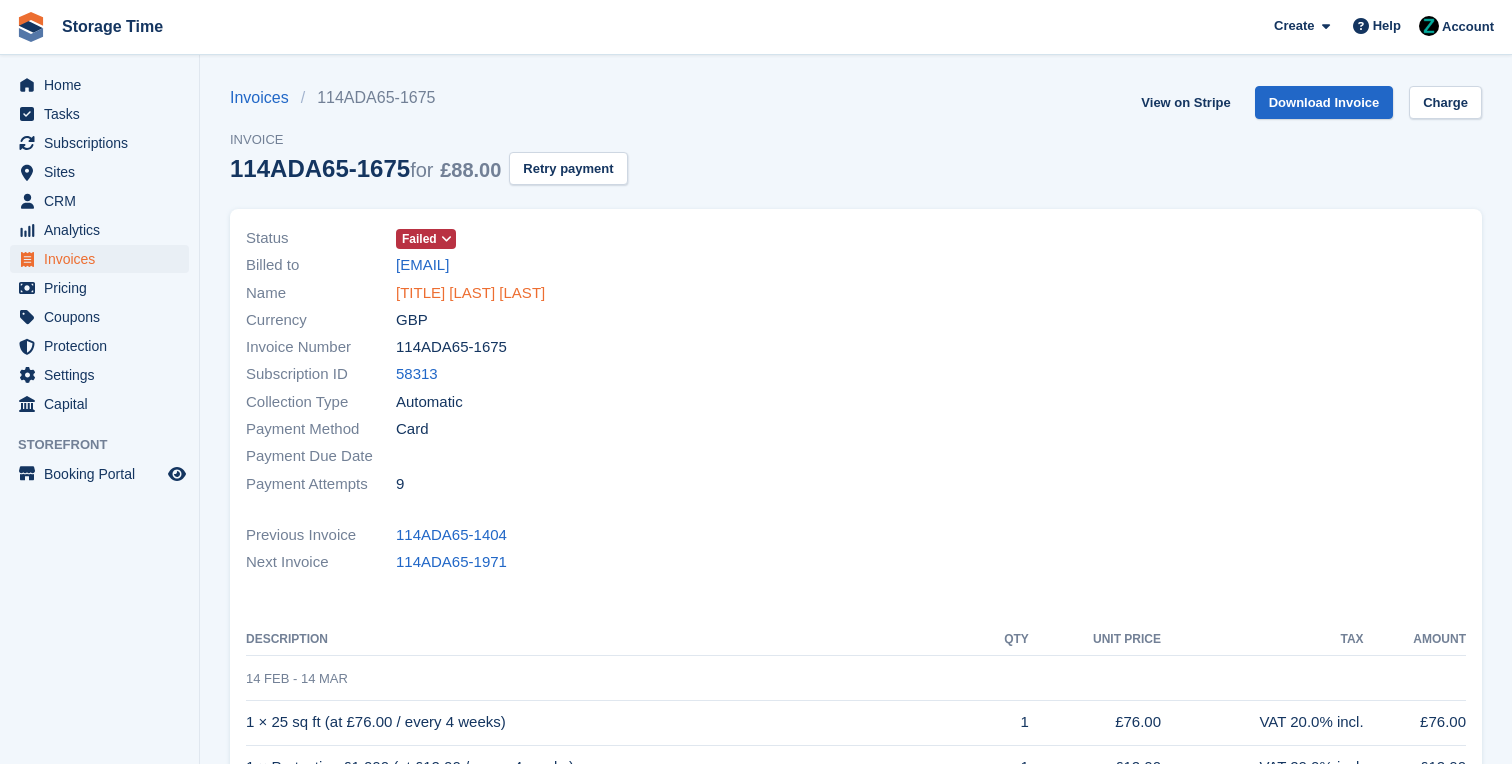 click on "Ms [FIRST] [LAST]" at bounding box center (470, 293) 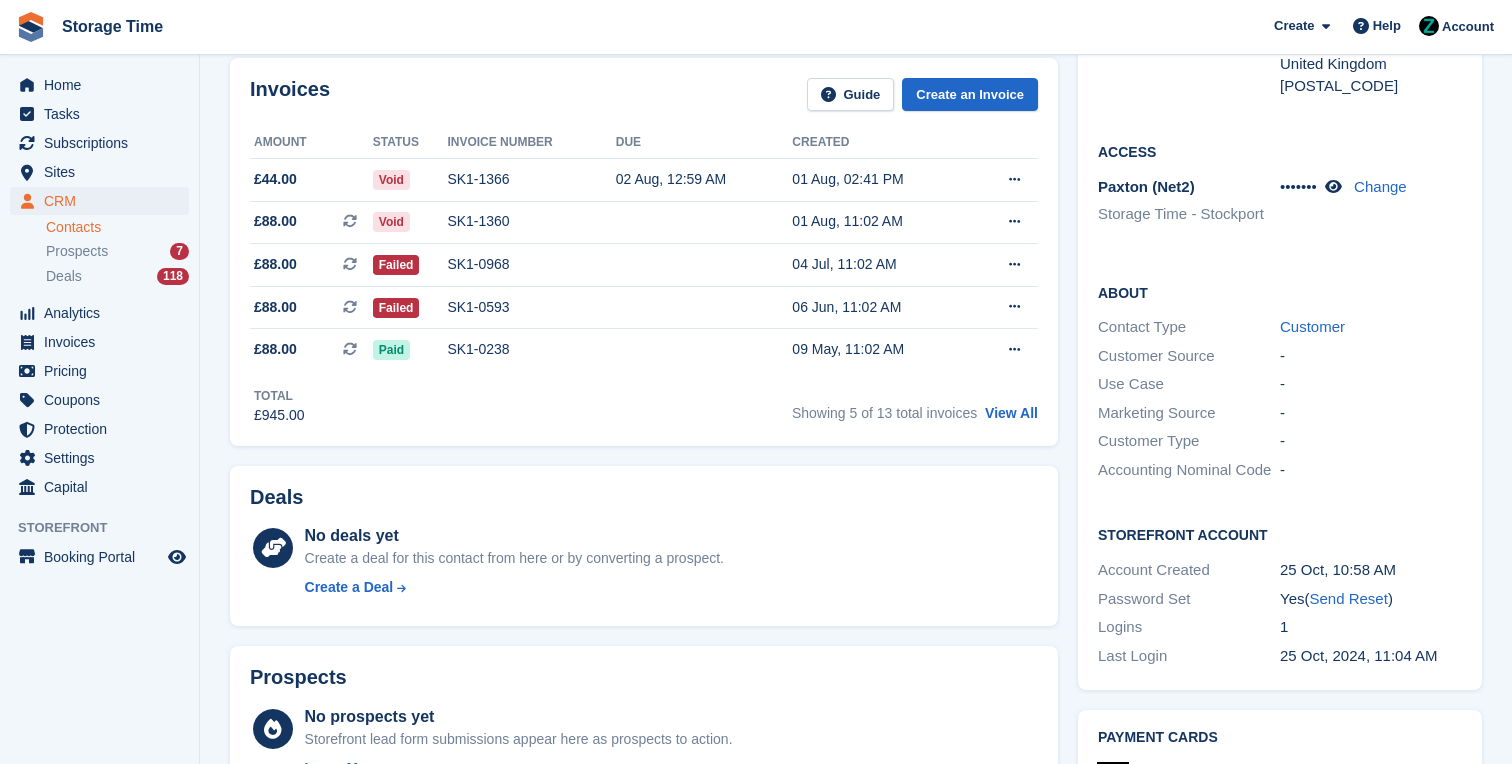 scroll, scrollTop: 334, scrollLeft: 0, axis: vertical 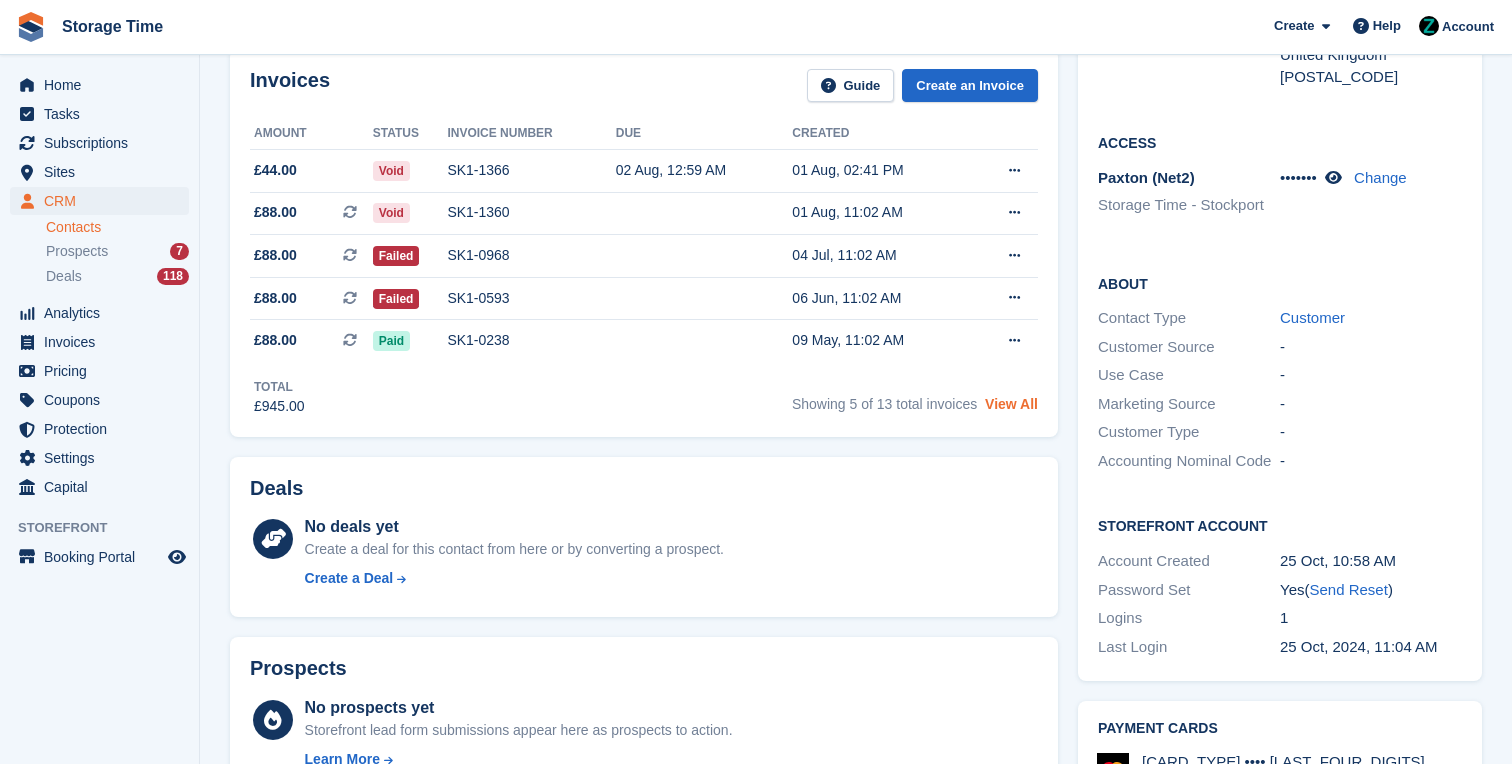 click on "View All" at bounding box center (1011, 404) 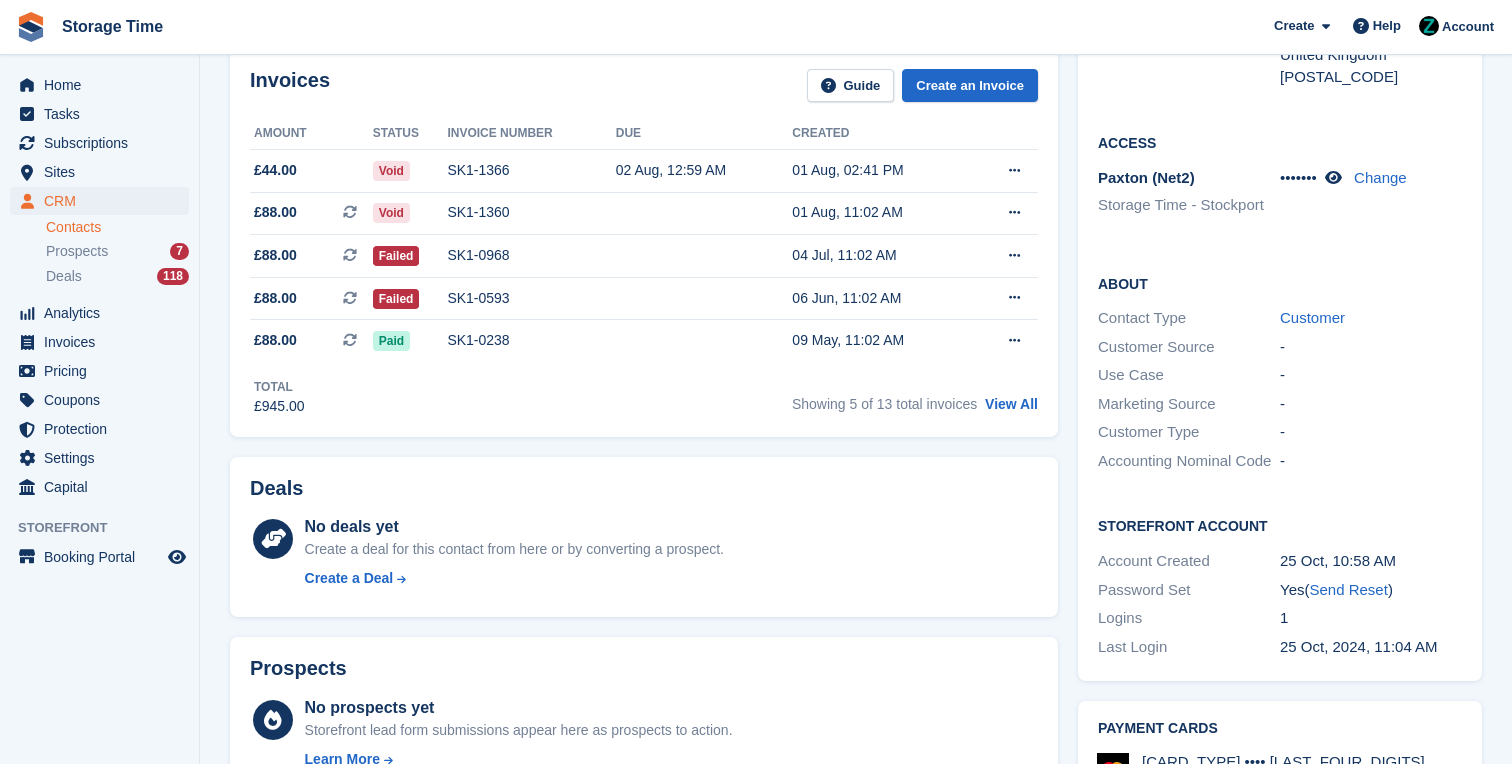 scroll, scrollTop: 0, scrollLeft: 0, axis: both 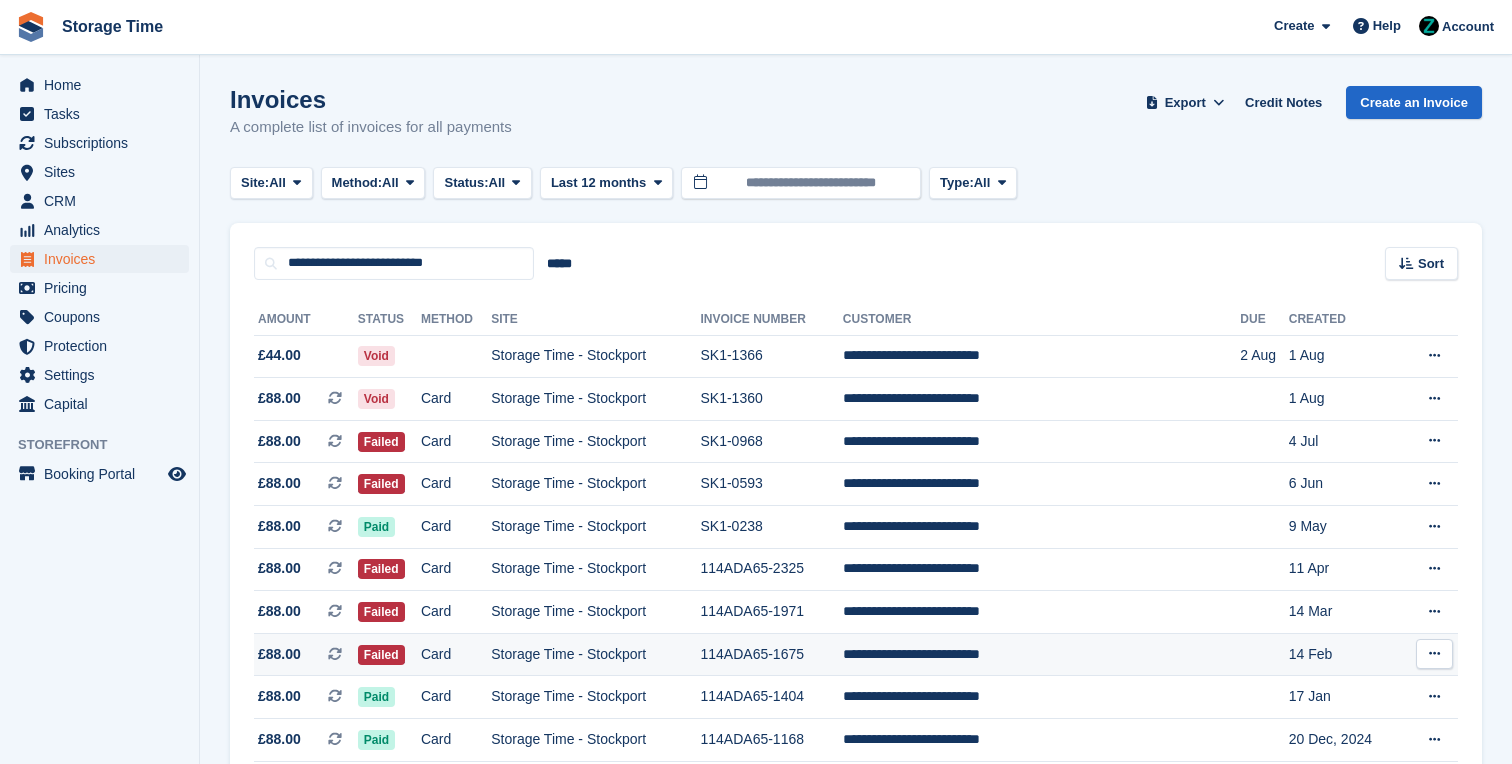 click on "Card" at bounding box center (456, 654) 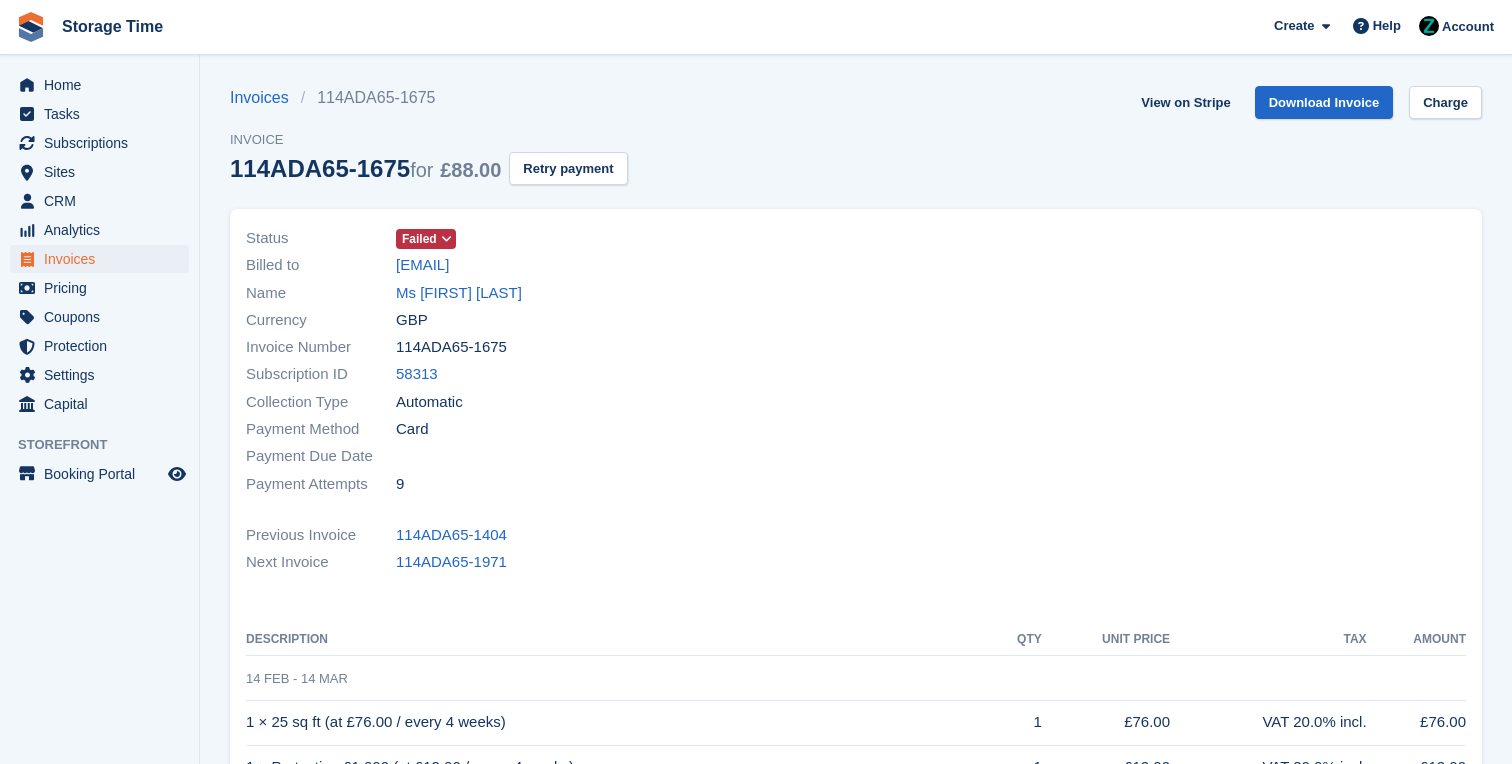 scroll, scrollTop: 0, scrollLeft: 0, axis: both 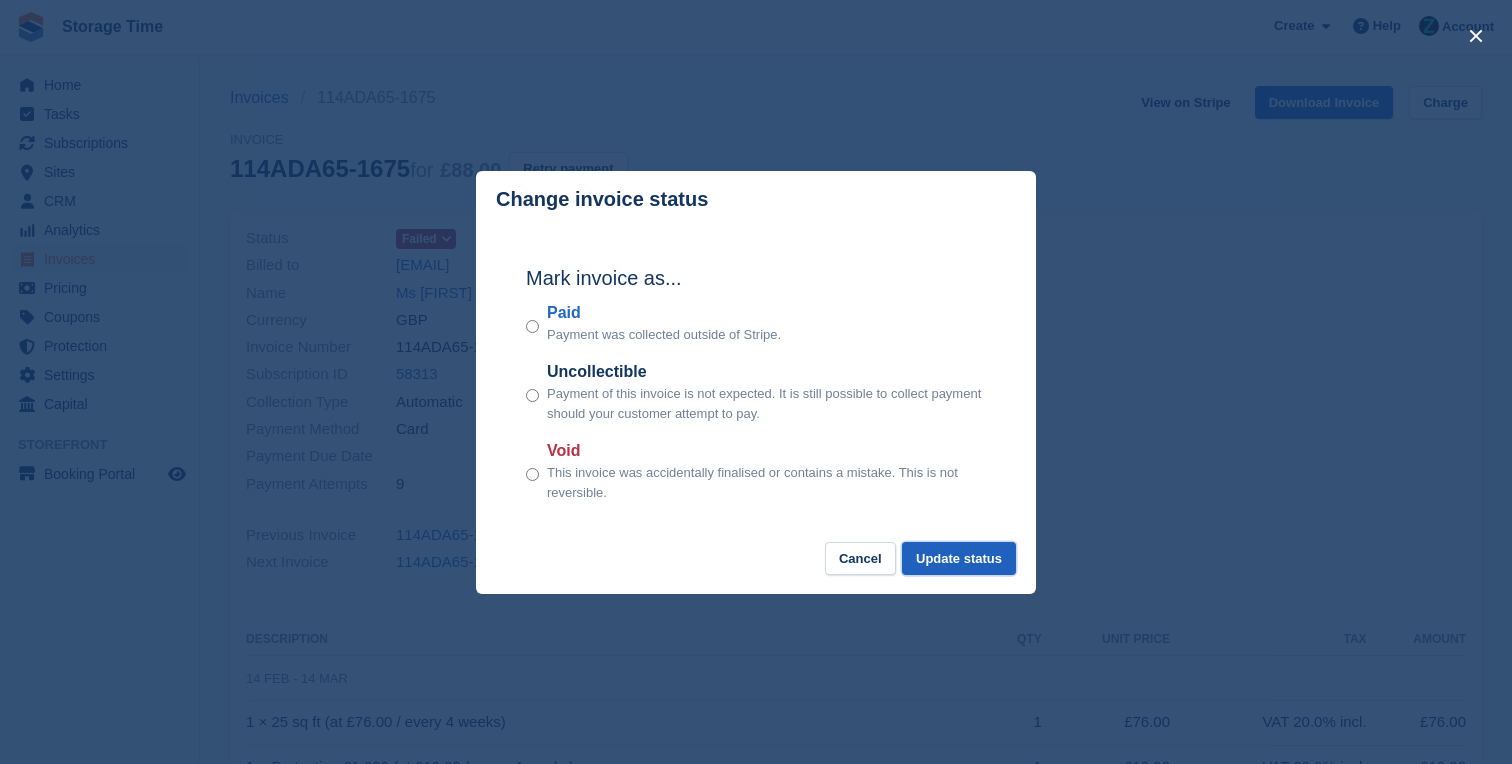 click on "Update status" at bounding box center [959, 558] 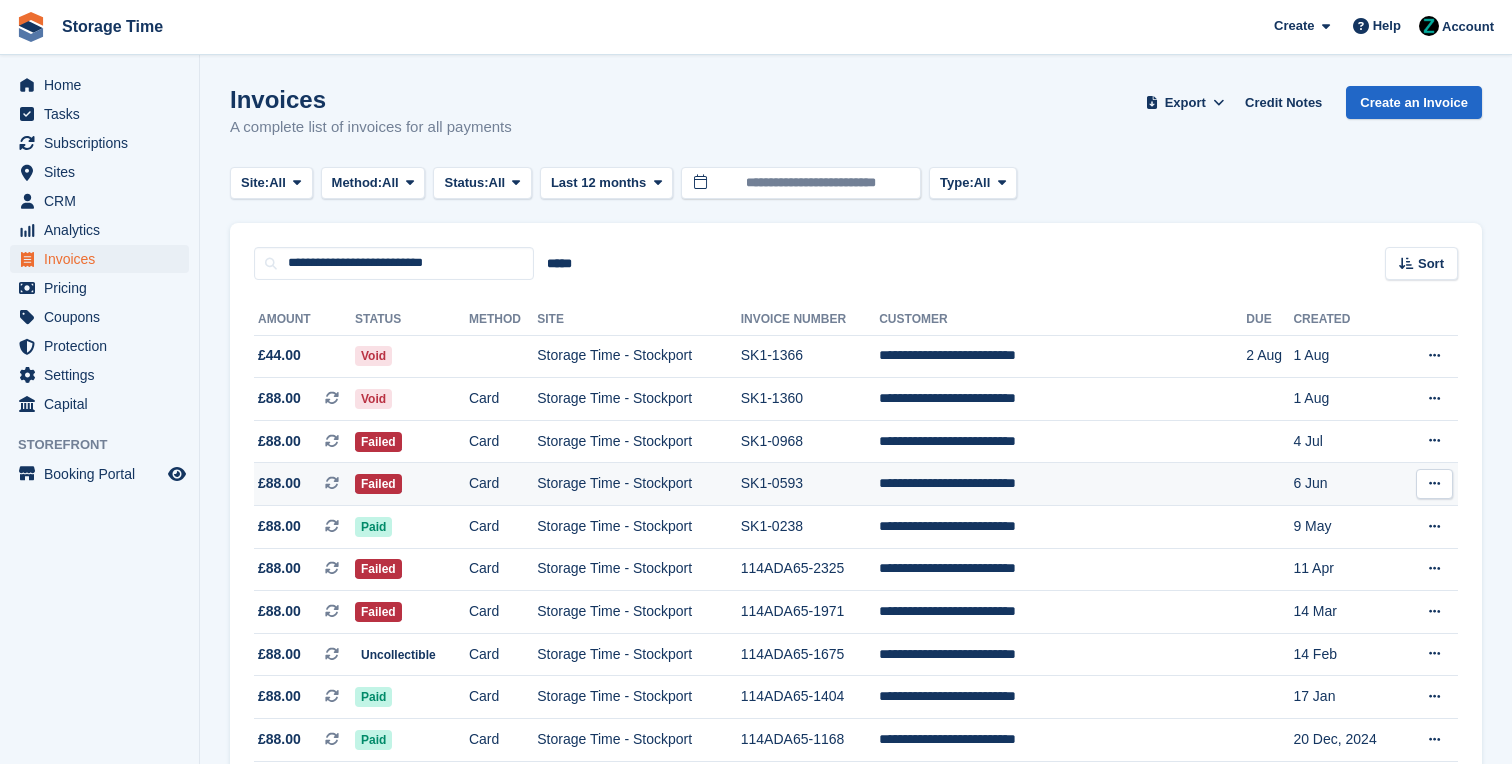 scroll, scrollTop: 0, scrollLeft: 0, axis: both 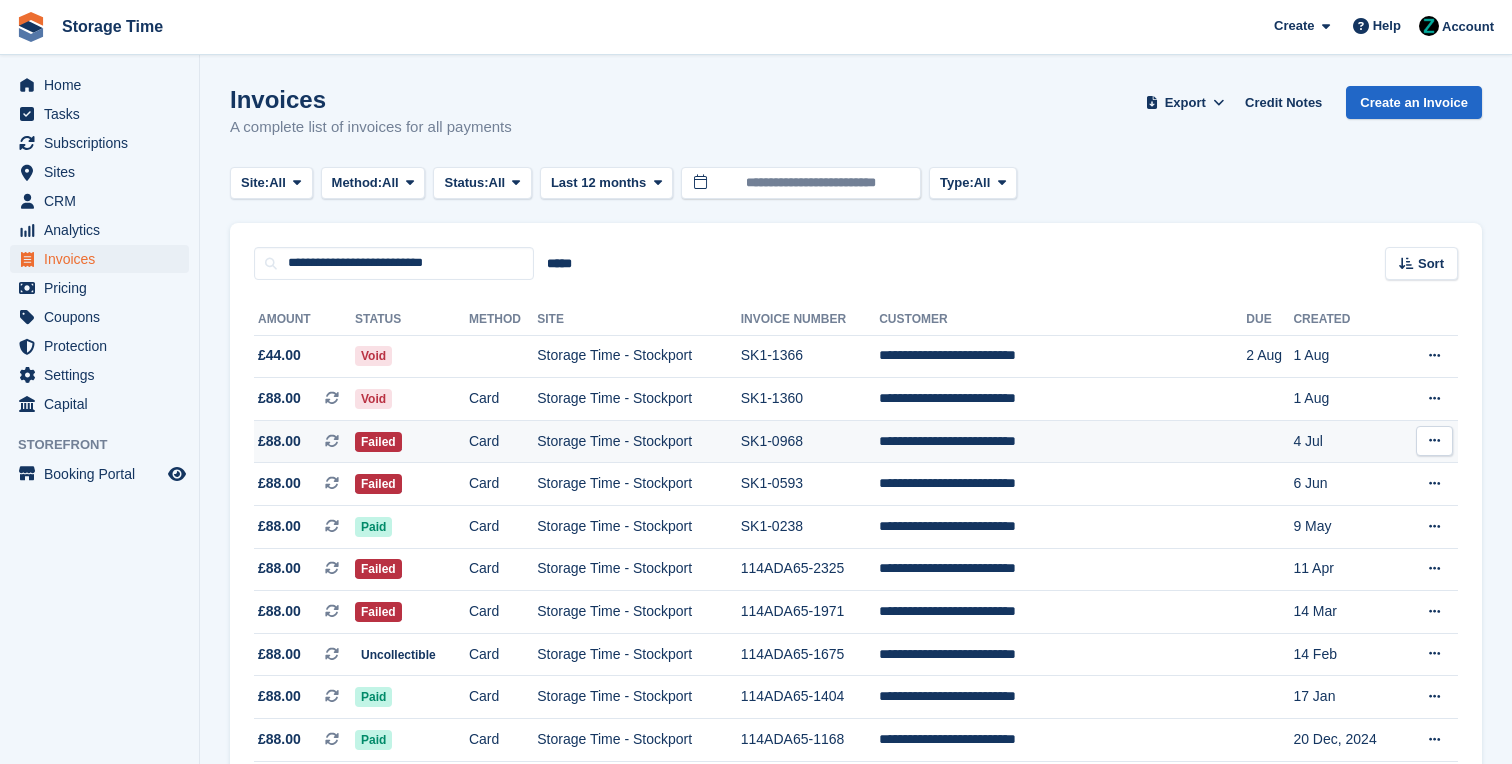 click on "Failed" at bounding box center (412, 441) 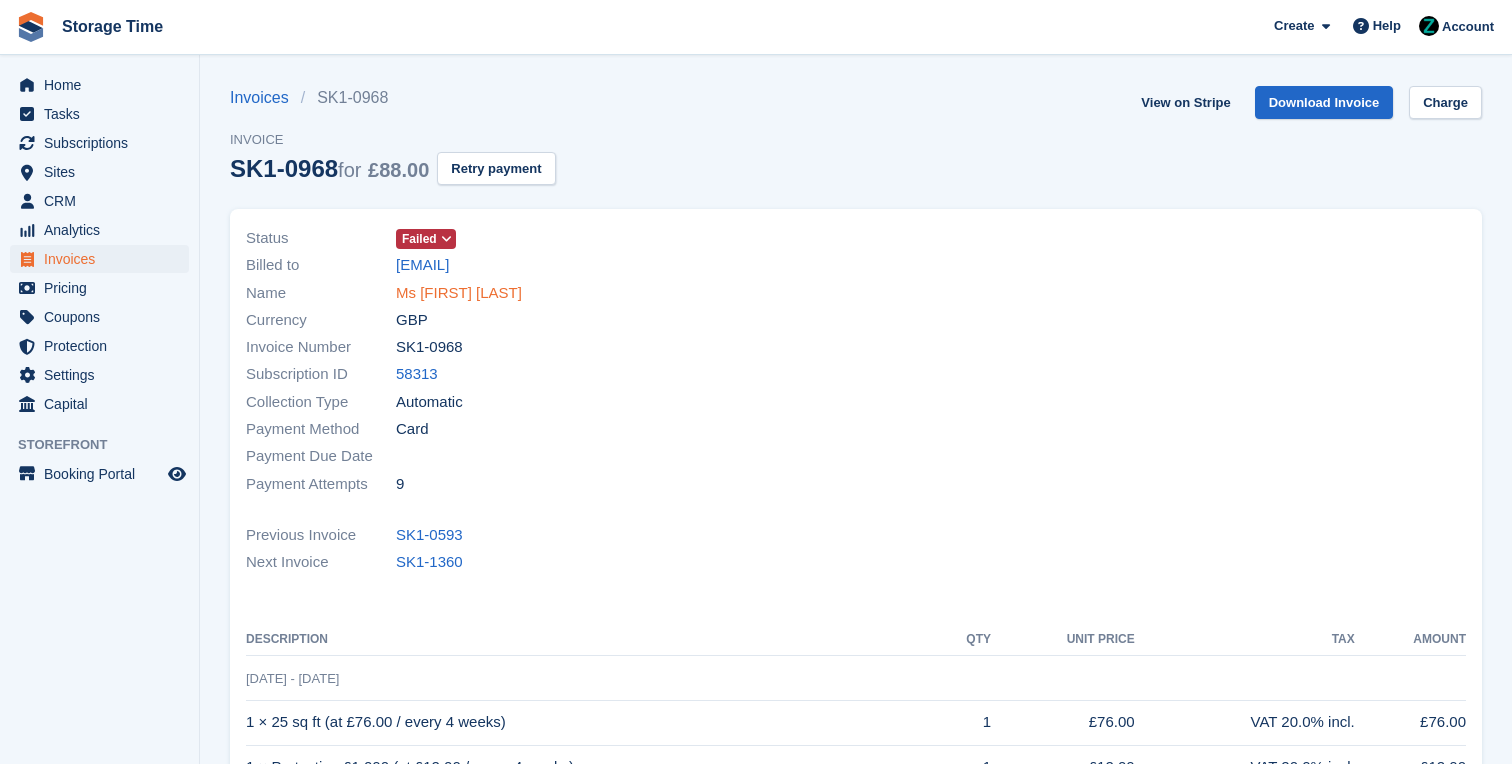 scroll, scrollTop: 0, scrollLeft: 0, axis: both 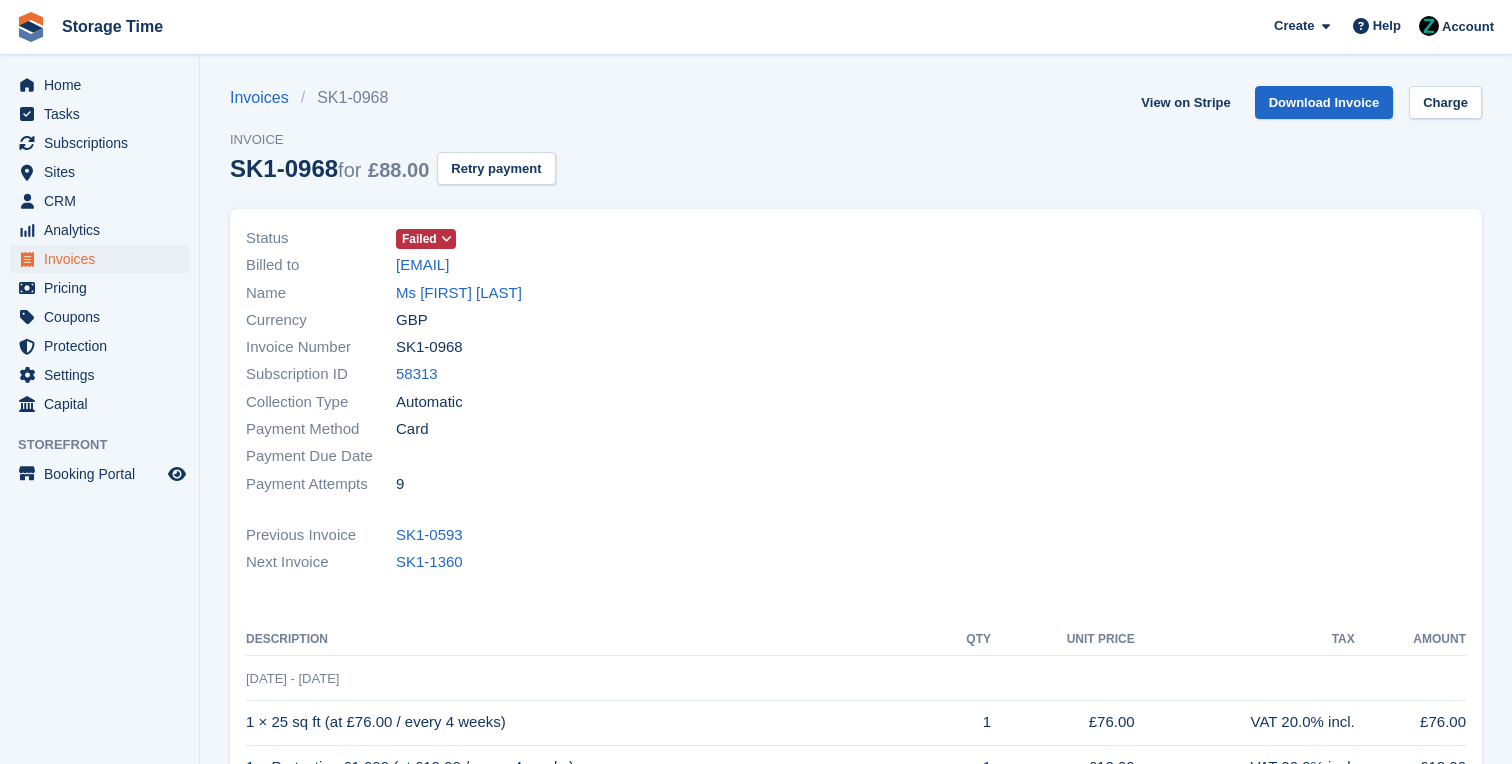 click at bounding box center [446, 239] 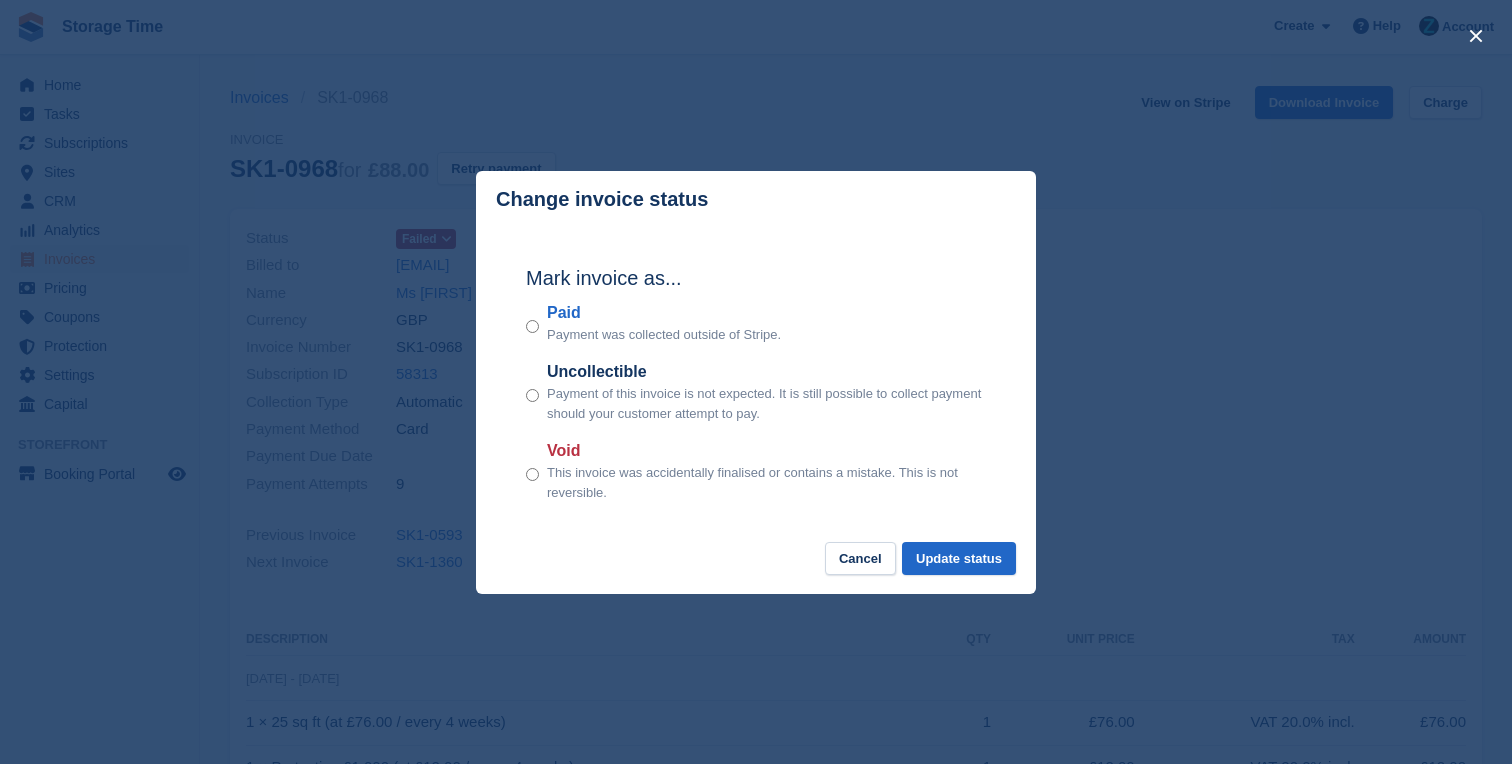 click on "Mark invoice as...
Paid
Payment was collected outside of Stripe.
Uncollectible
Payment of this invoice is not expected. It is still possible to collect payment should your customer attempt to pay.
Void
This invoice was accidentally finalised or contains a mistake. This is not reversible." at bounding box center (756, 385) 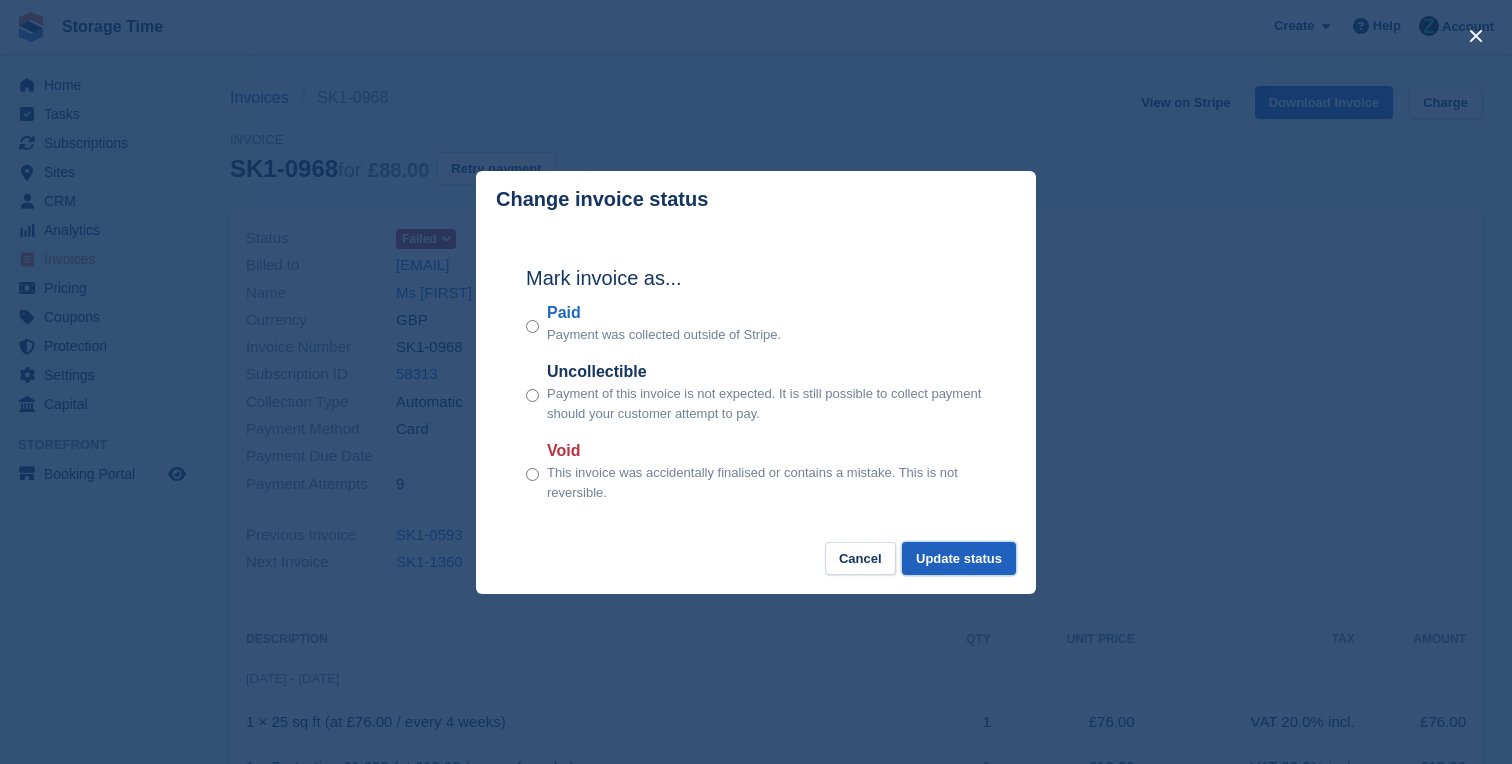 click on "Update status" at bounding box center (959, 558) 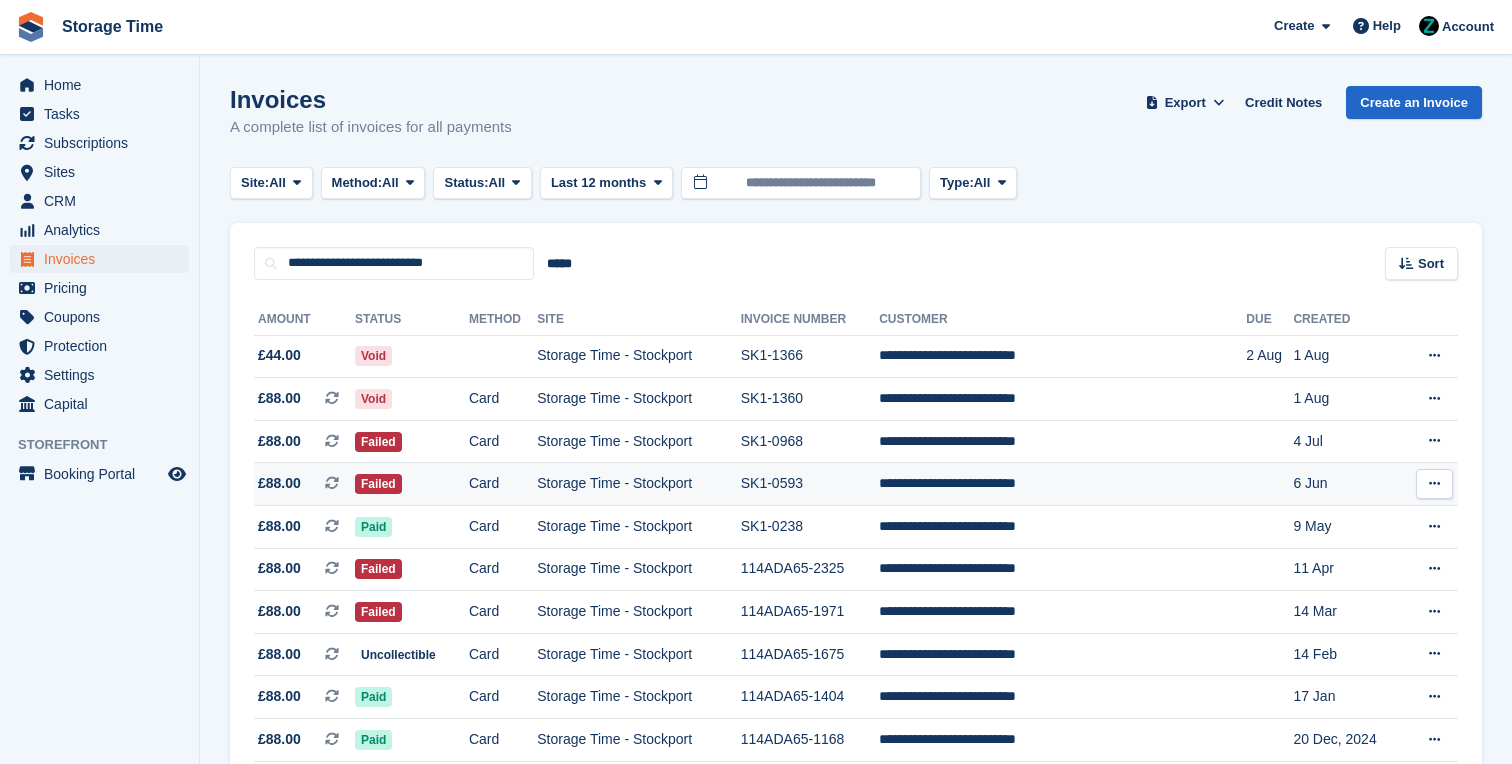 scroll, scrollTop: 0, scrollLeft: 0, axis: both 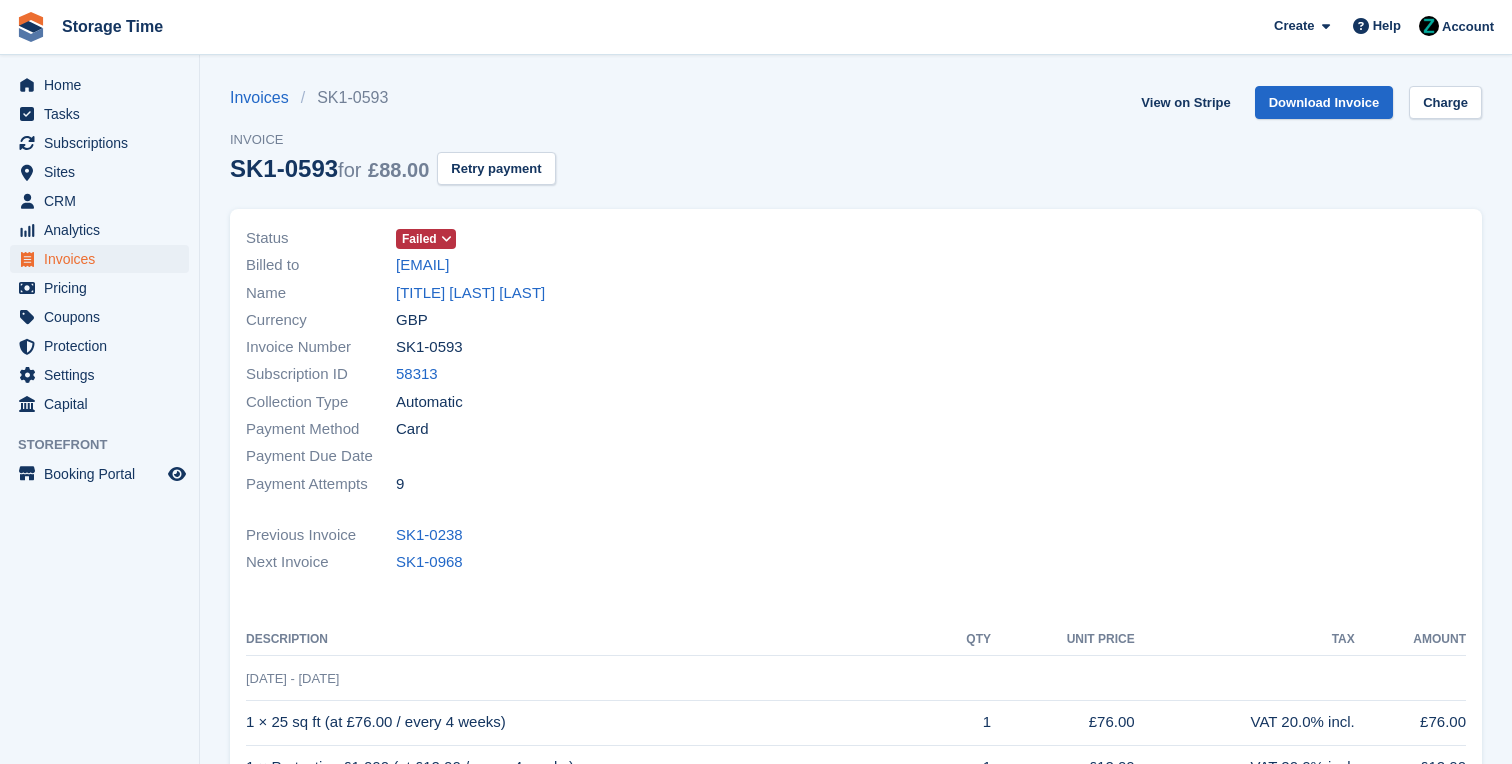 click on "Failed" at bounding box center (419, 239) 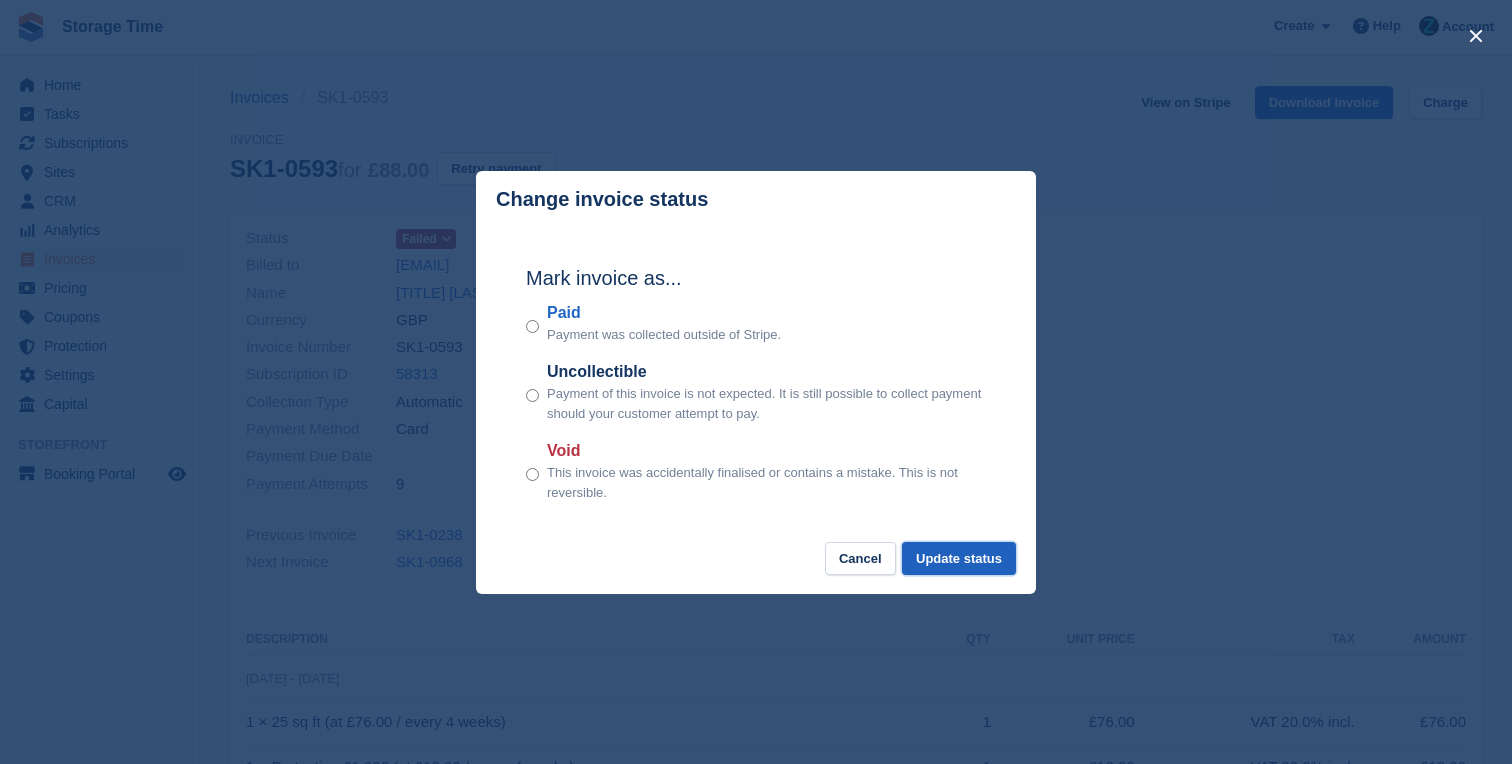 click on "Update status" at bounding box center [959, 558] 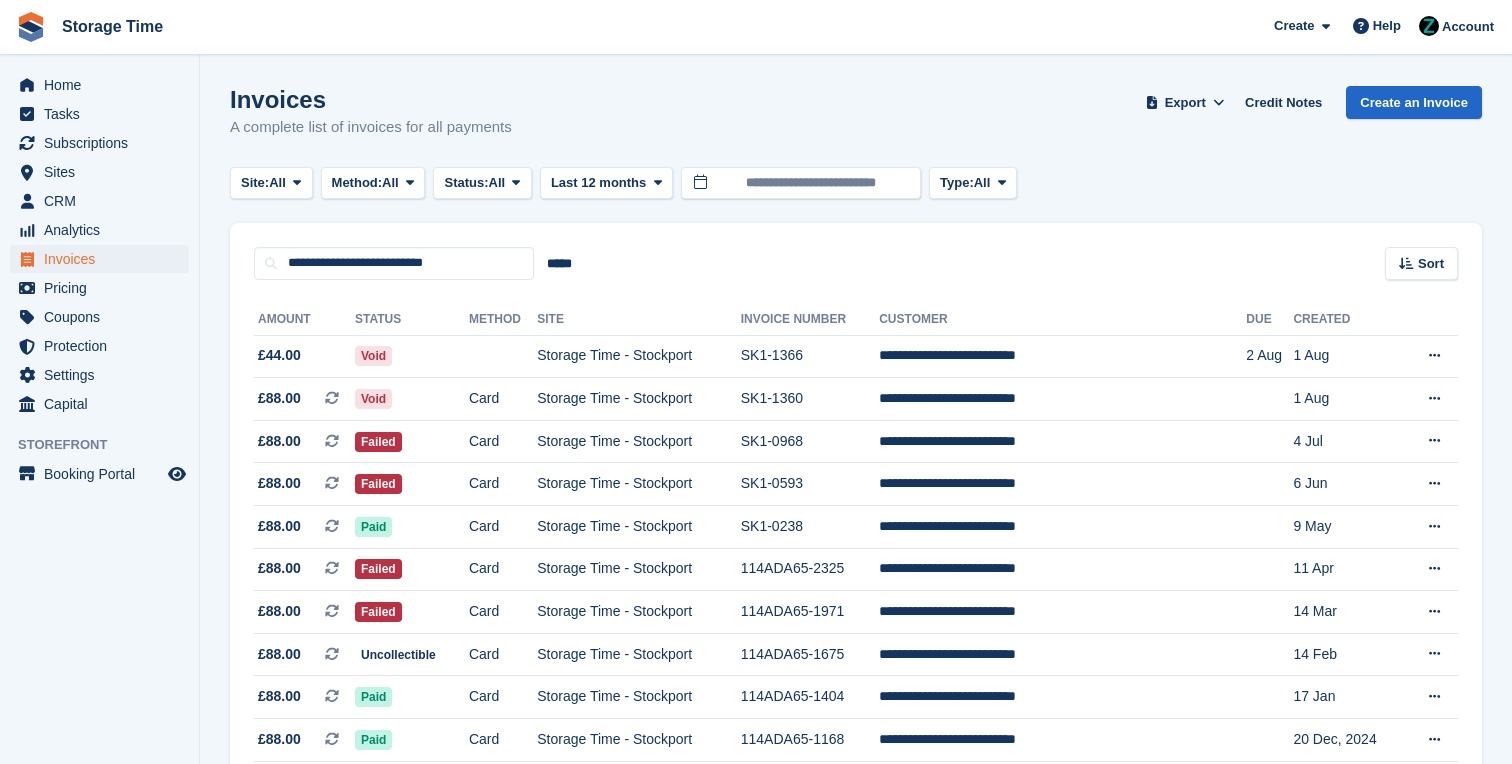 scroll, scrollTop: 0, scrollLeft: 0, axis: both 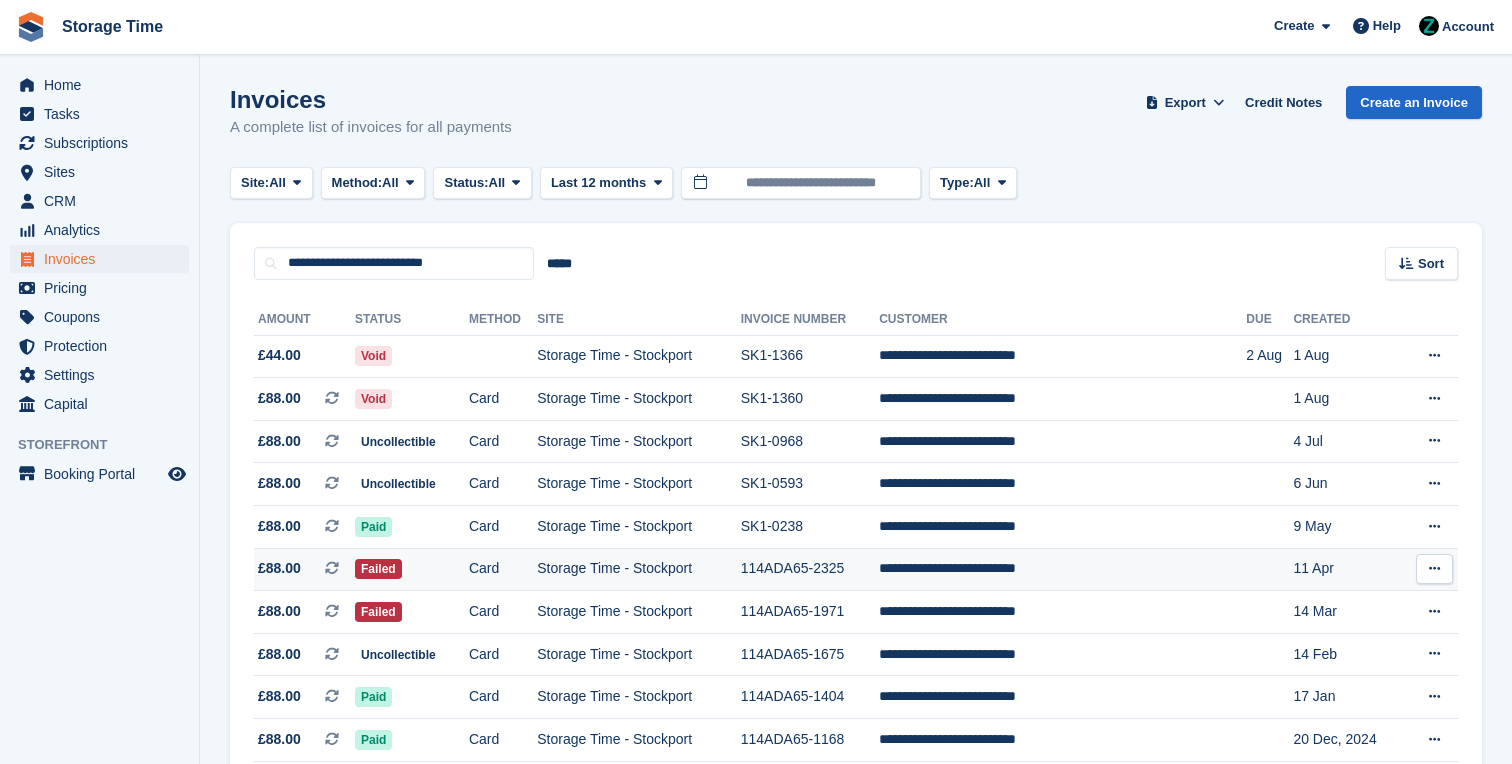 click on "Failed" at bounding box center [412, 569] 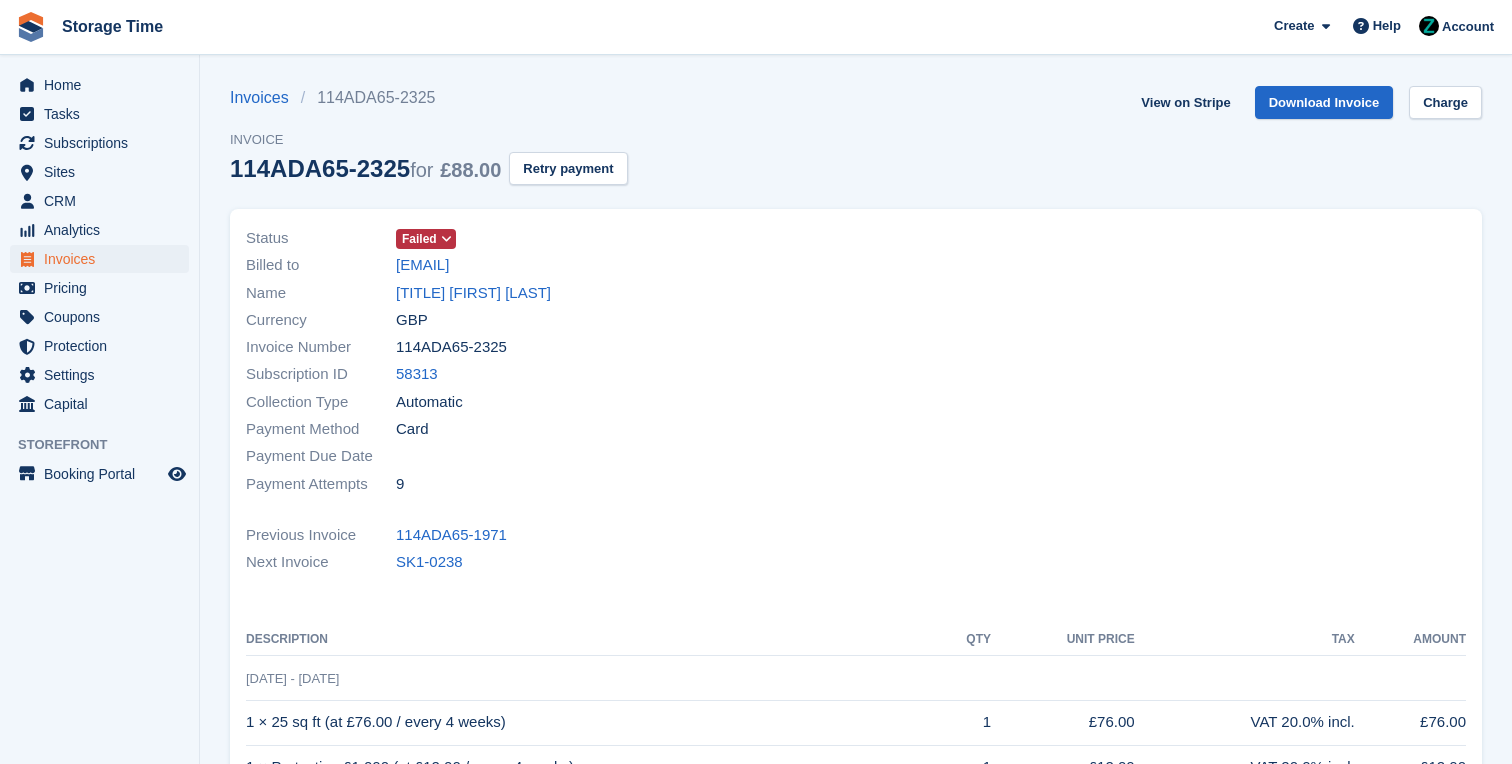 scroll, scrollTop: 0, scrollLeft: 0, axis: both 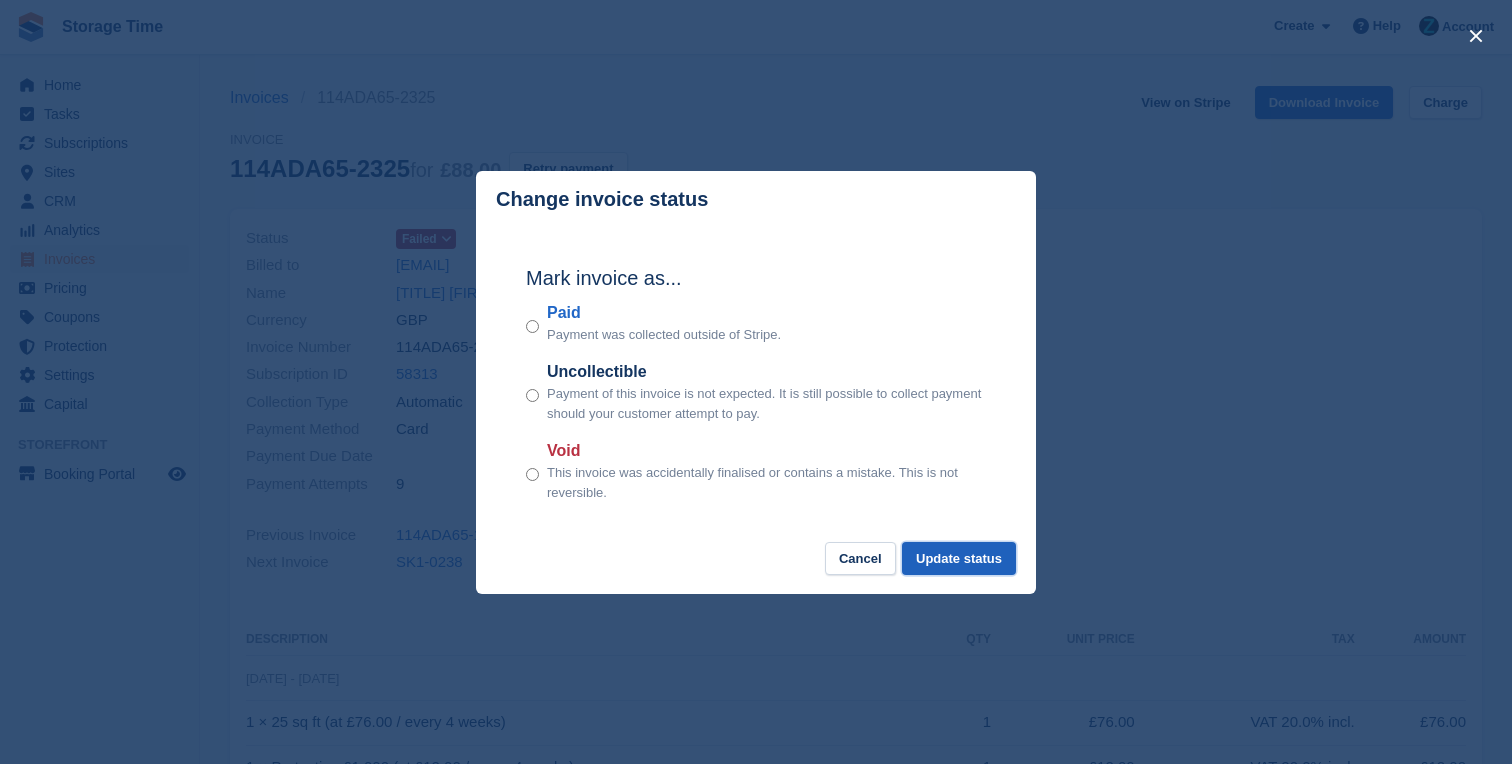 click on "Update status" at bounding box center [959, 558] 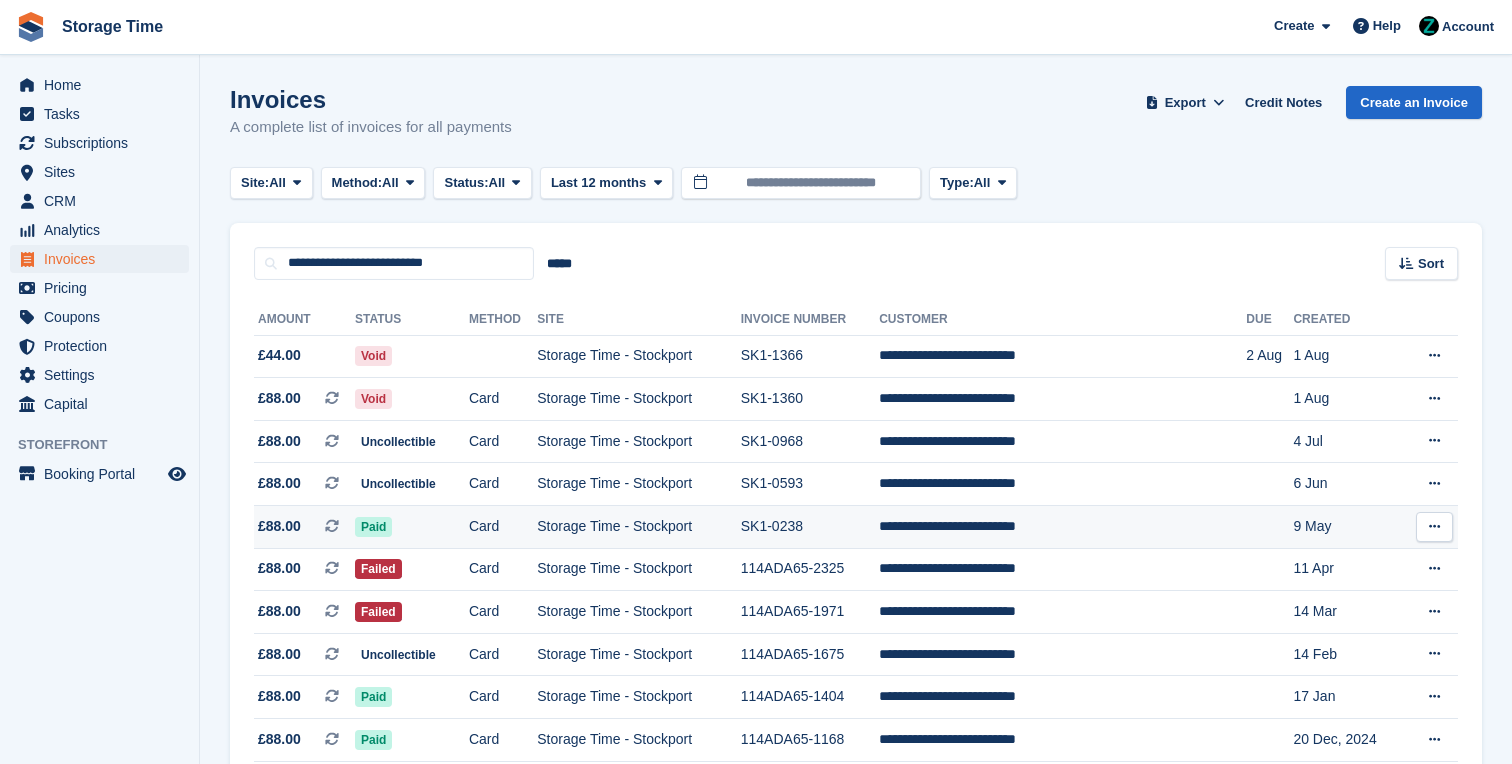 scroll, scrollTop: 0, scrollLeft: 0, axis: both 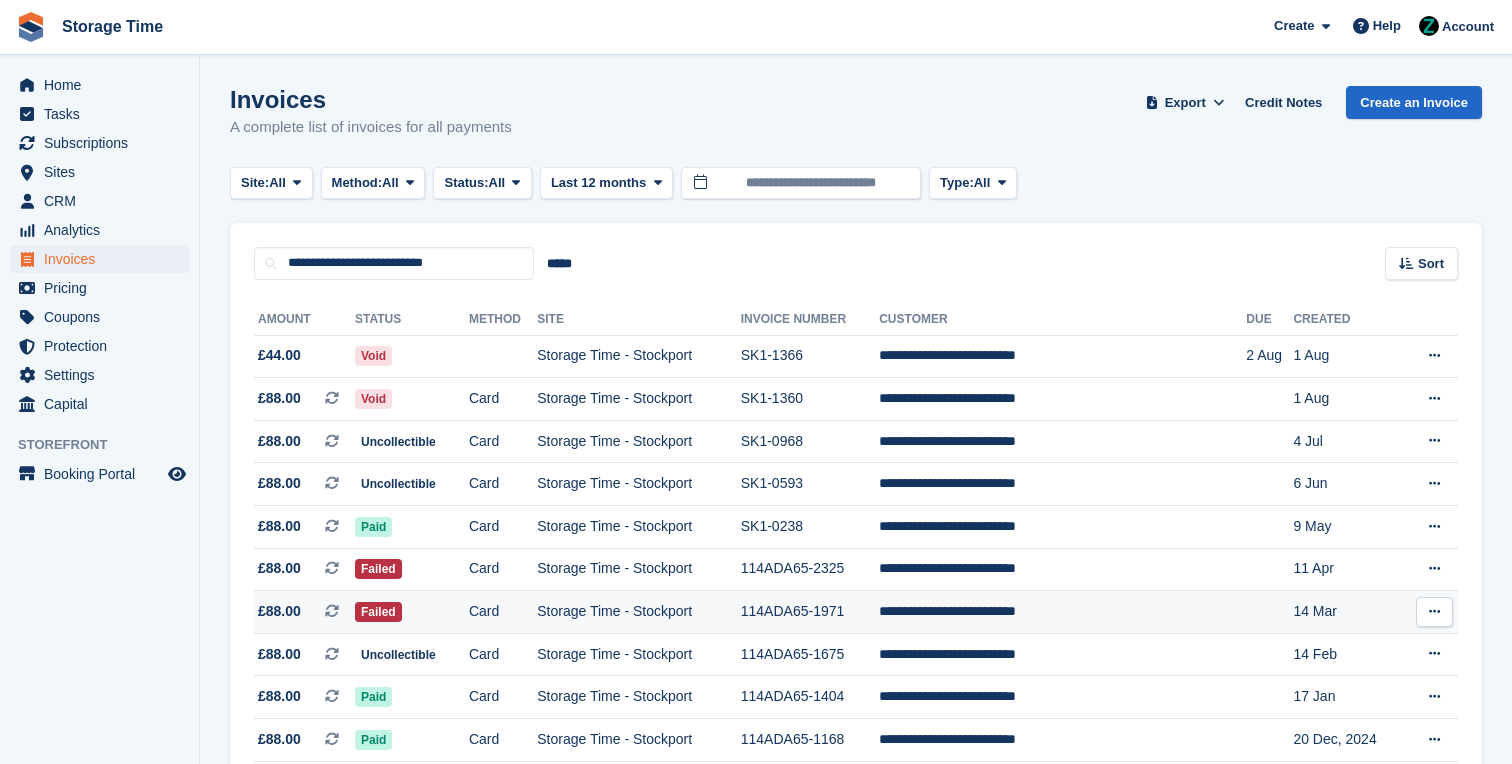 click on "Card" at bounding box center (503, 612) 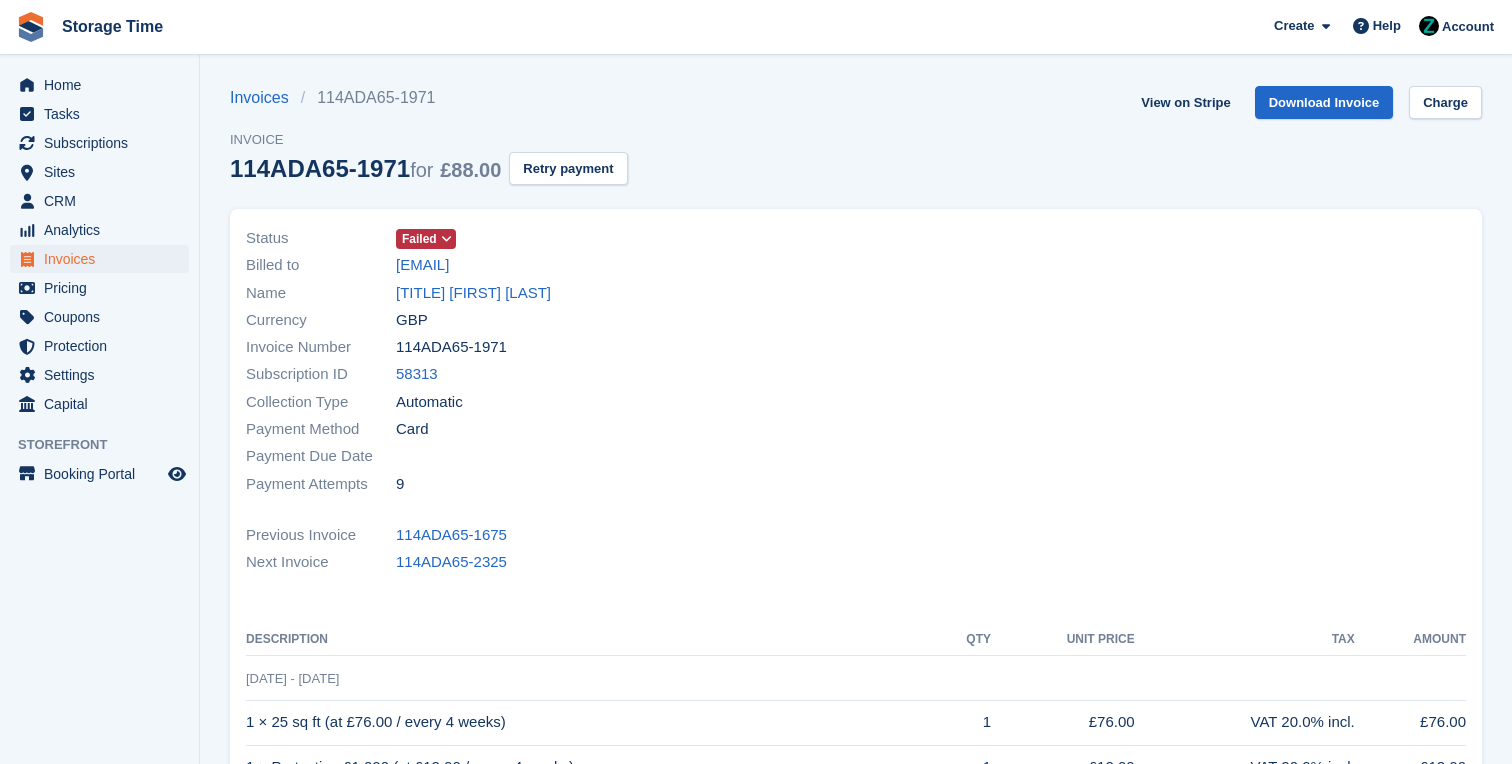scroll, scrollTop: 0, scrollLeft: 0, axis: both 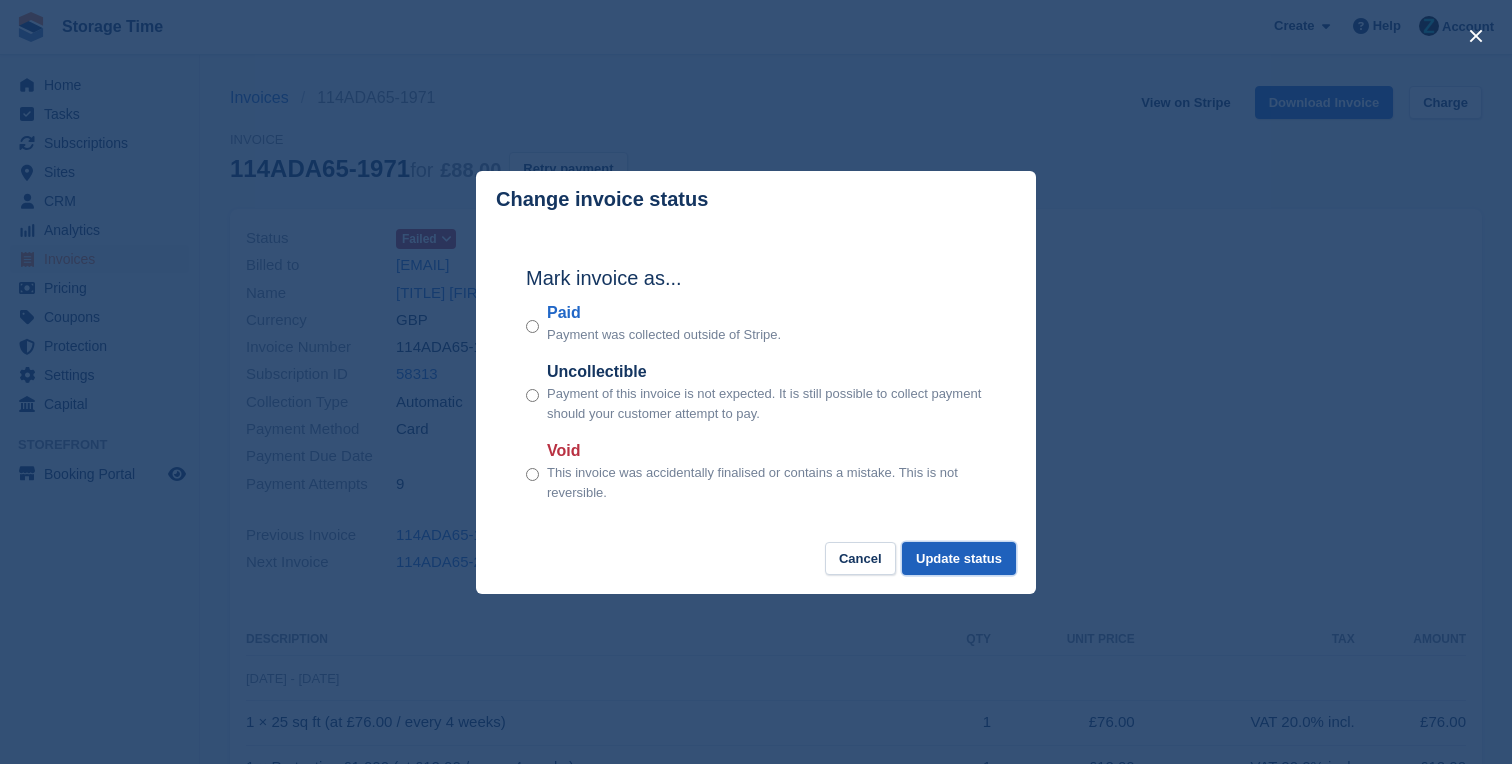 click on "Update status" at bounding box center [959, 558] 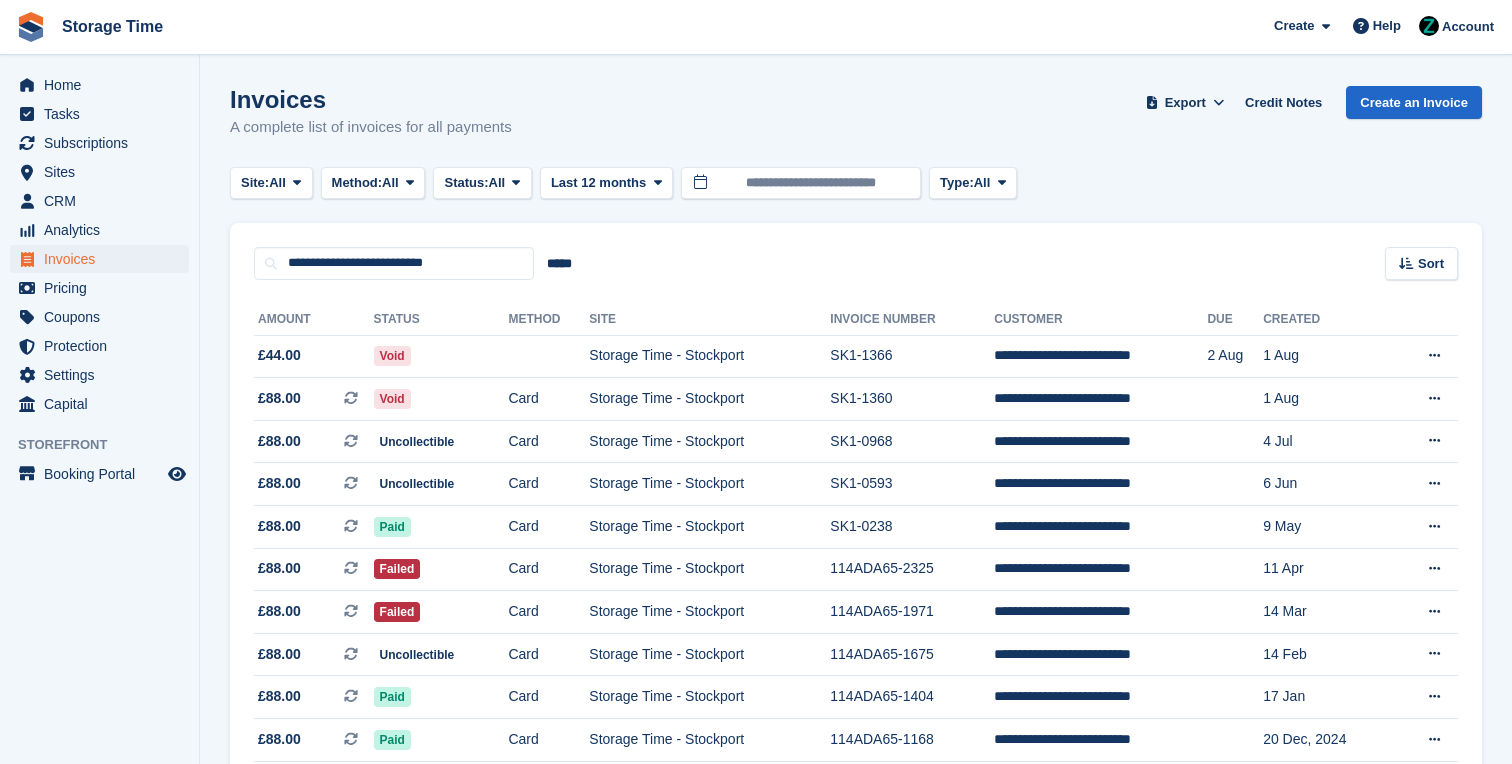scroll, scrollTop: 0, scrollLeft: 0, axis: both 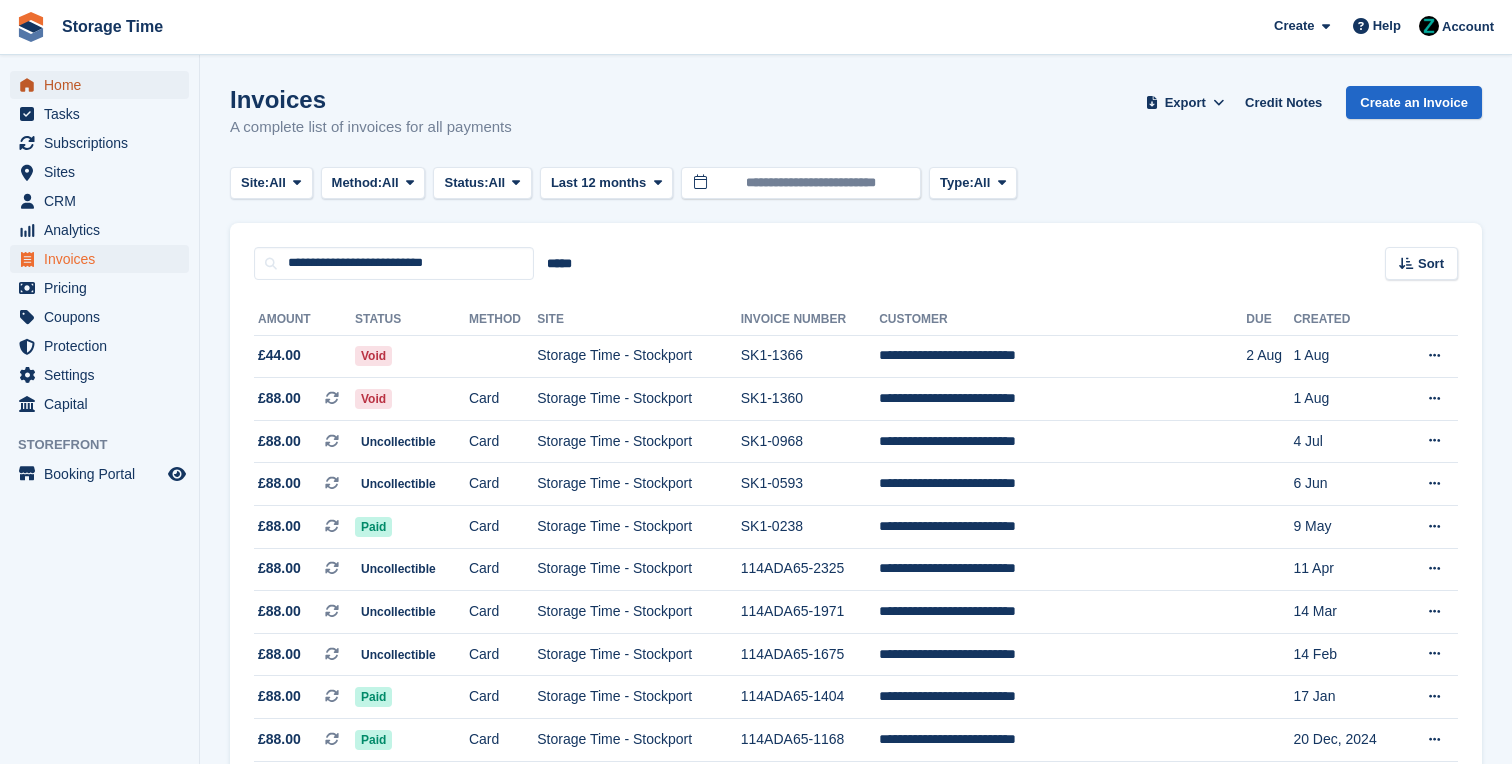 click on "Home" at bounding box center (104, 85) 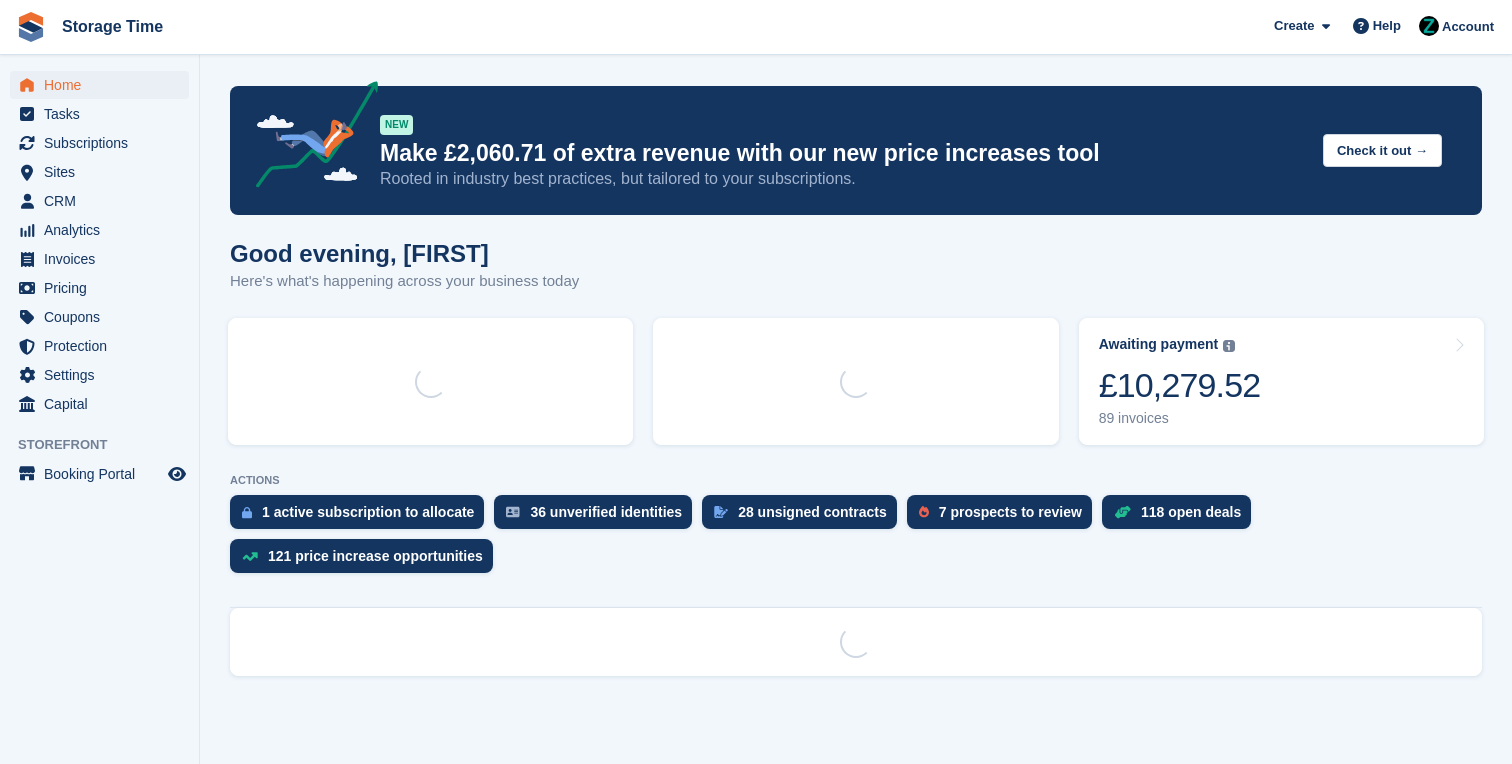 scroll, scrollTop: 0, scrollLeft: 0, axis: both 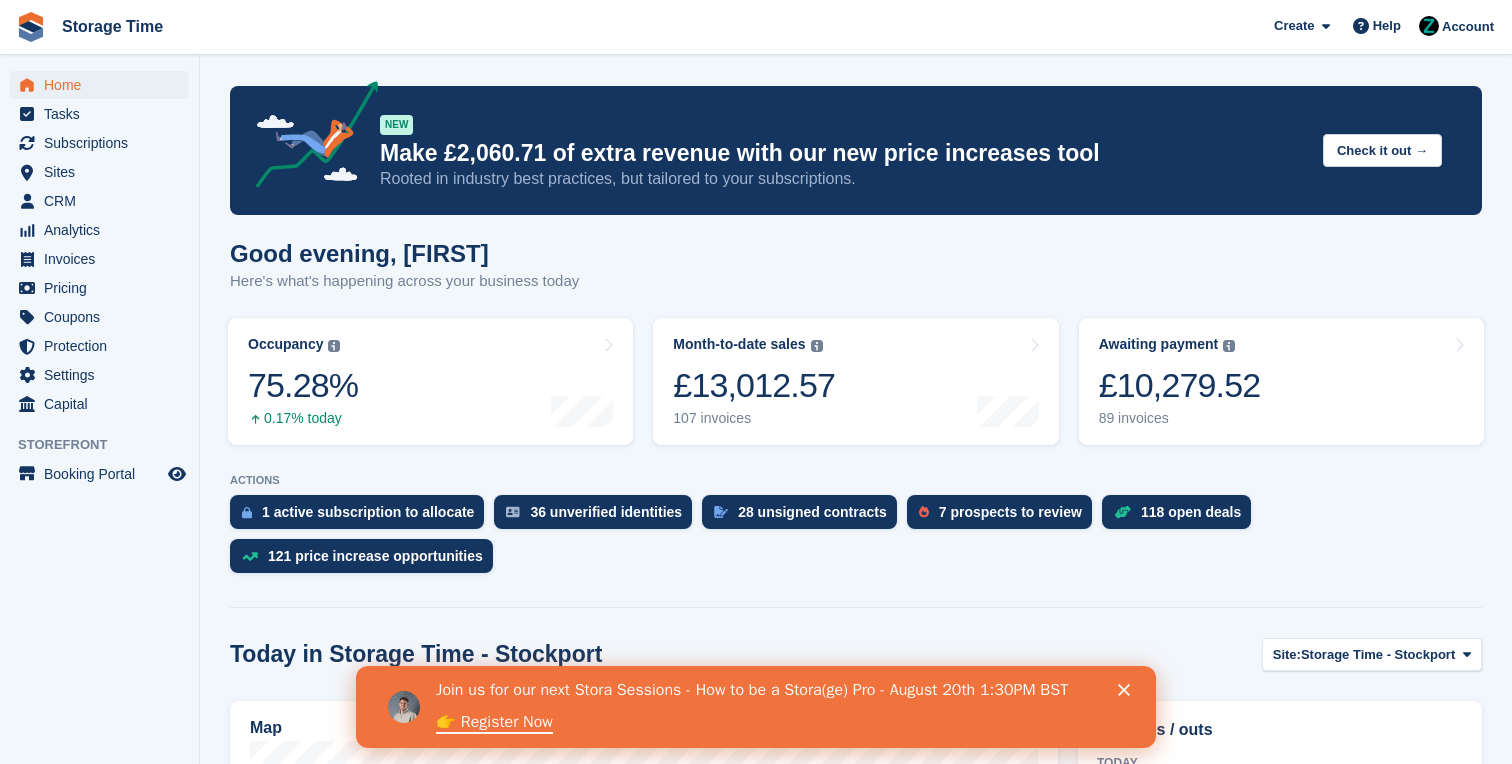 click at bounding box center (856, 607) 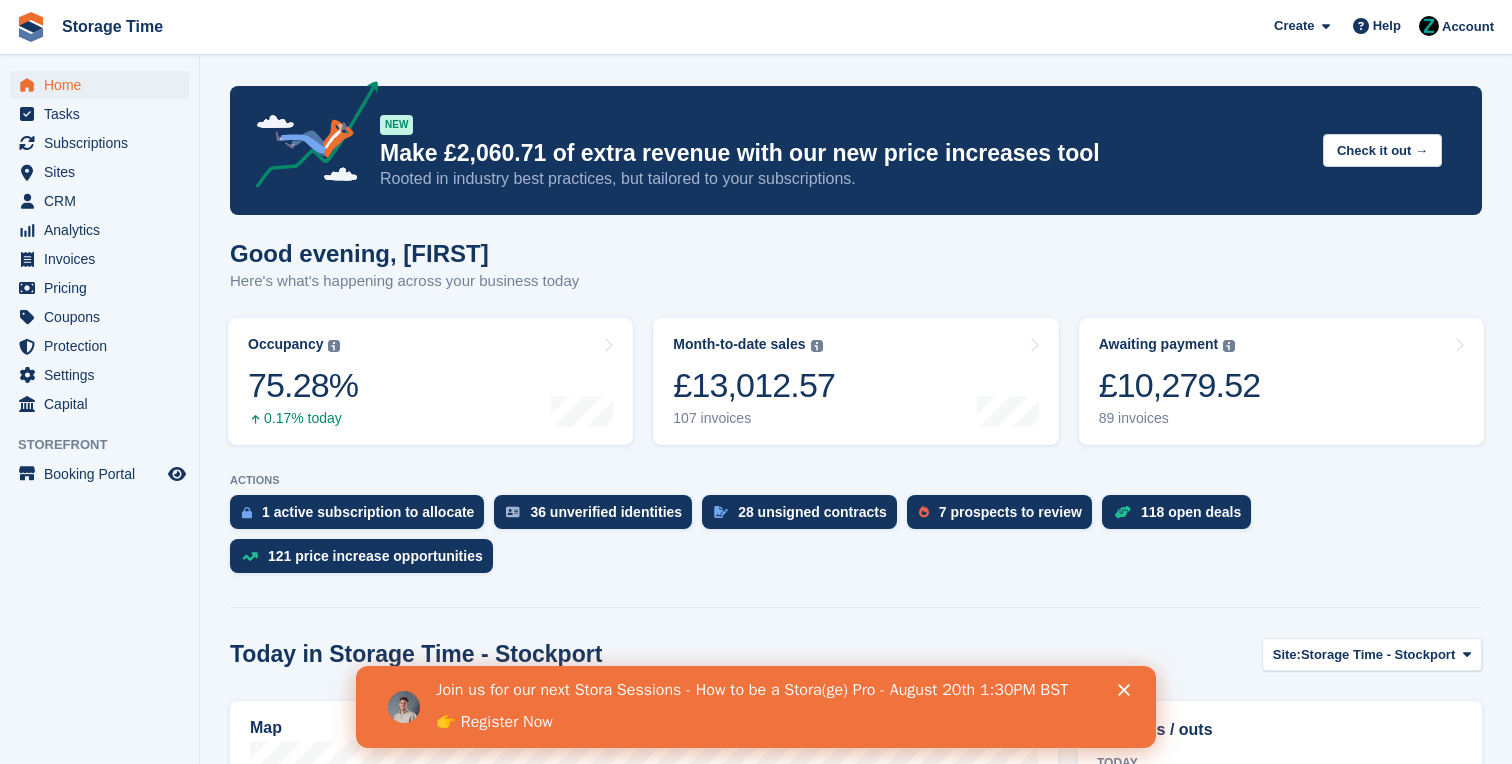 click on "👉 Register Now" at bounding box center (494, 723) 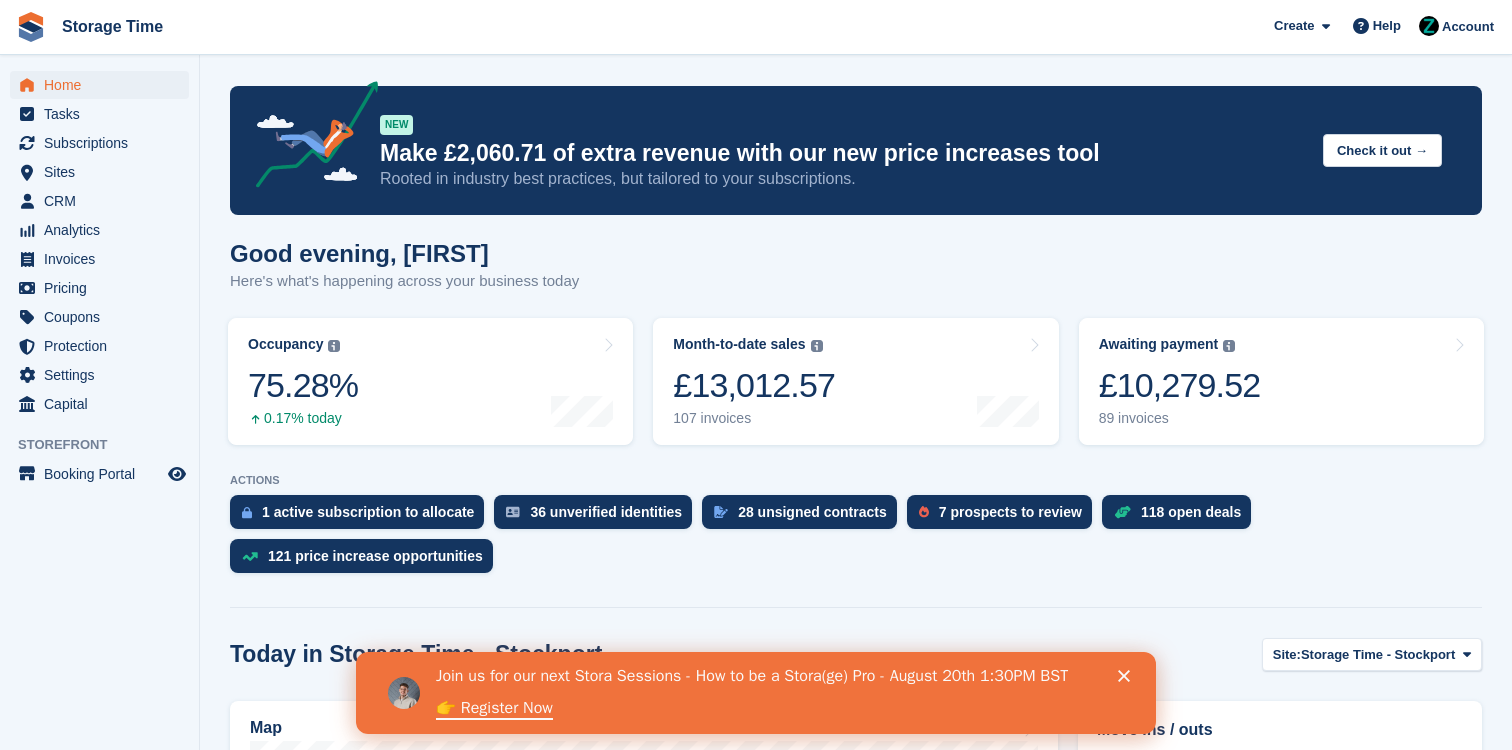 click 